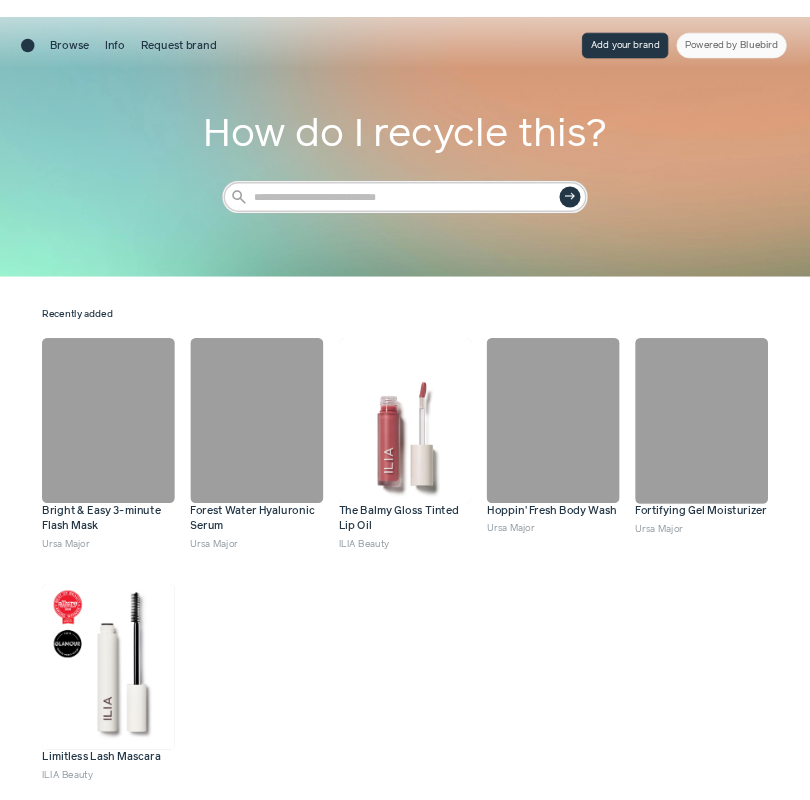 scroll, scrollTop: 0, scrollLeft: 0, axis: both 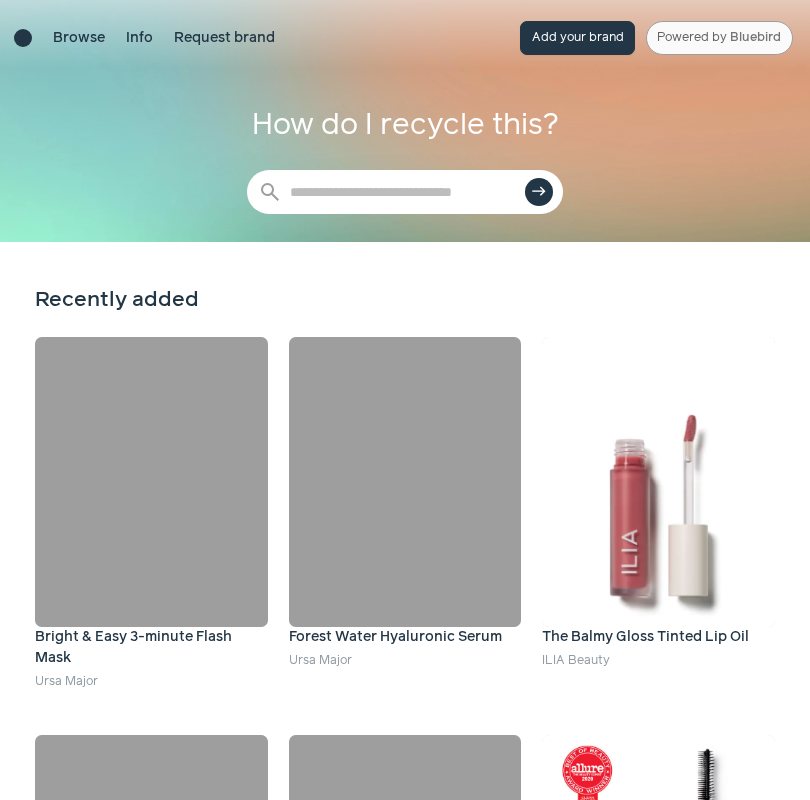 click on "Powered   by   Bluebird" at bounding box center [719, 38] 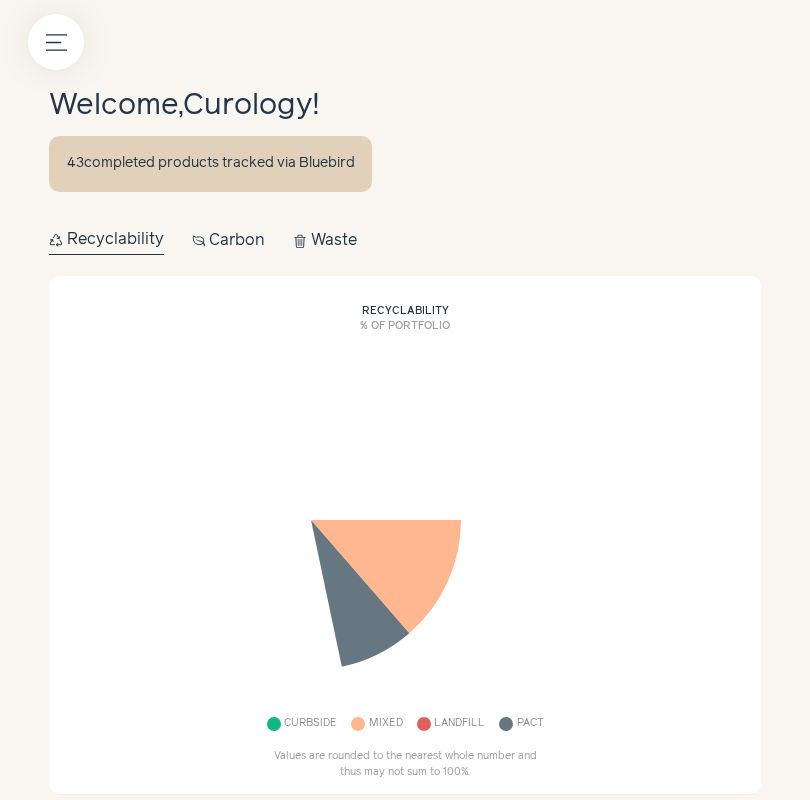 scroll, scrollTop: 0, scrollLeft: 0, axis: both 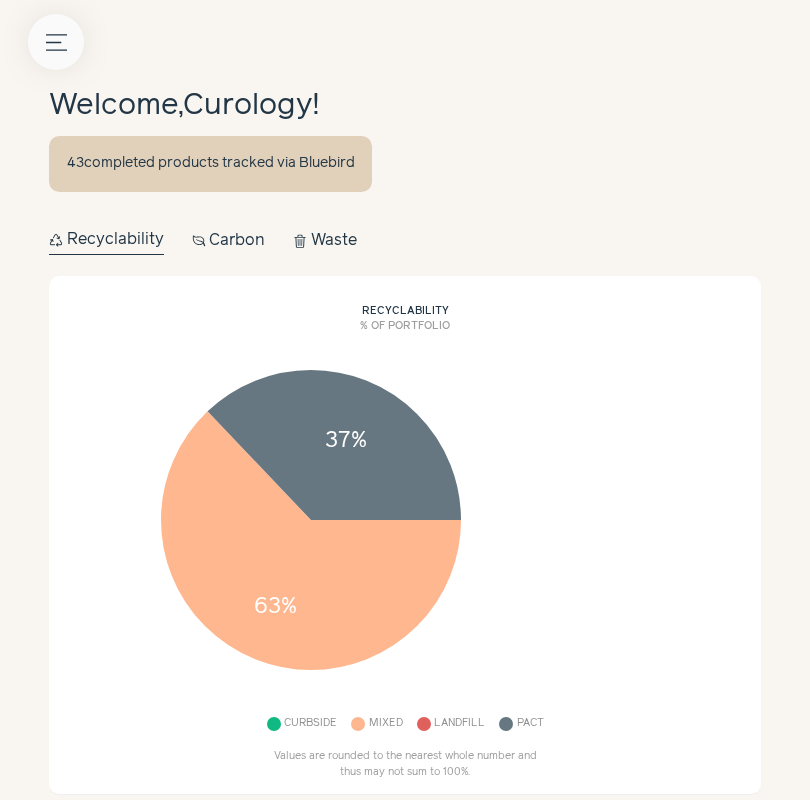 click on "Menu button" at bounding box center (56, 42) 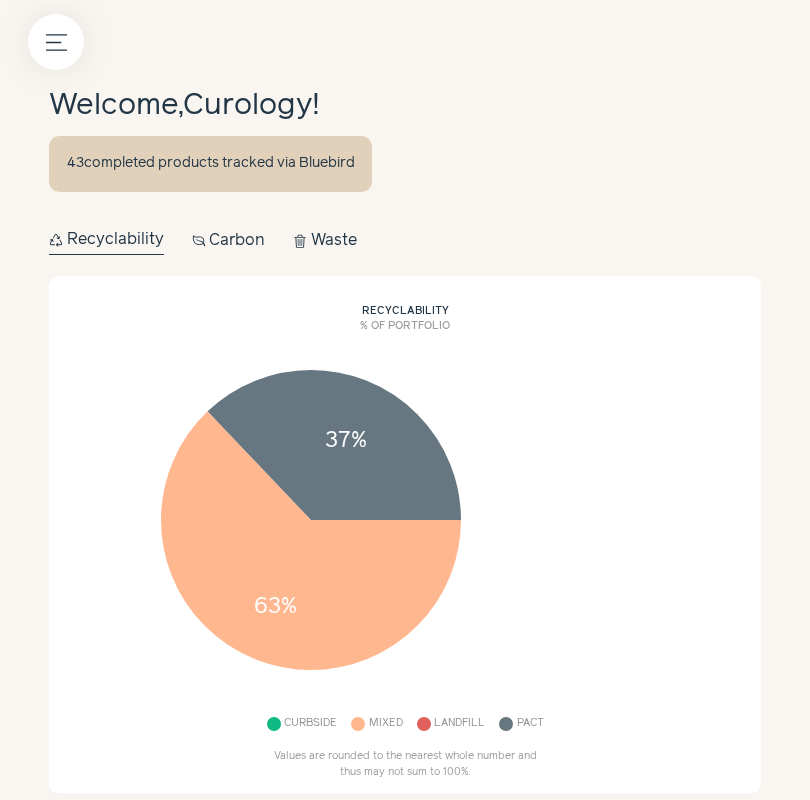 click at bounding box center (-31, 761) 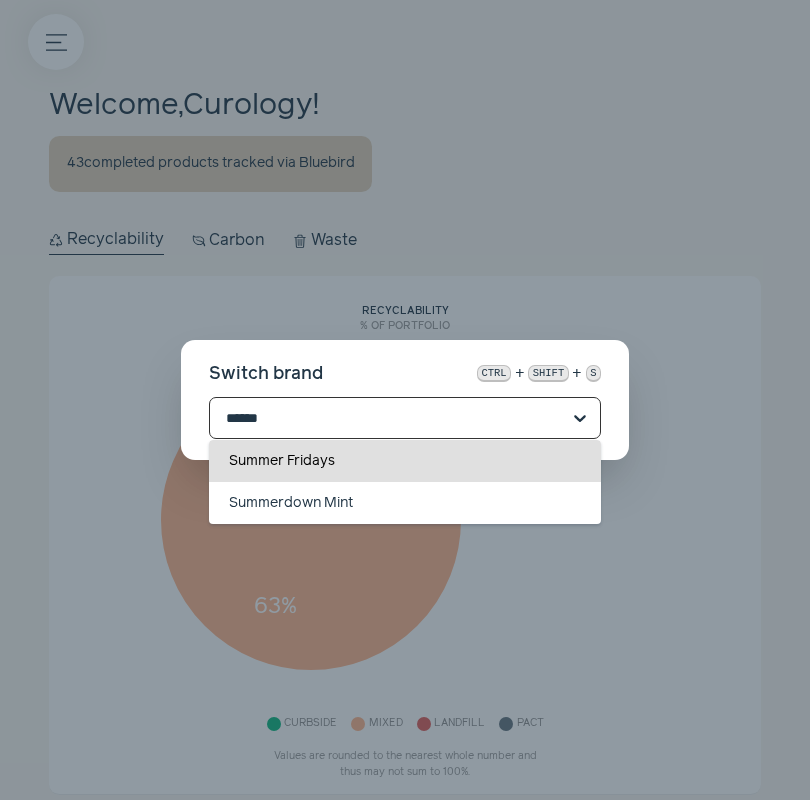 scroll, scrollTop: 0, scrollLeft: 0, axis: both 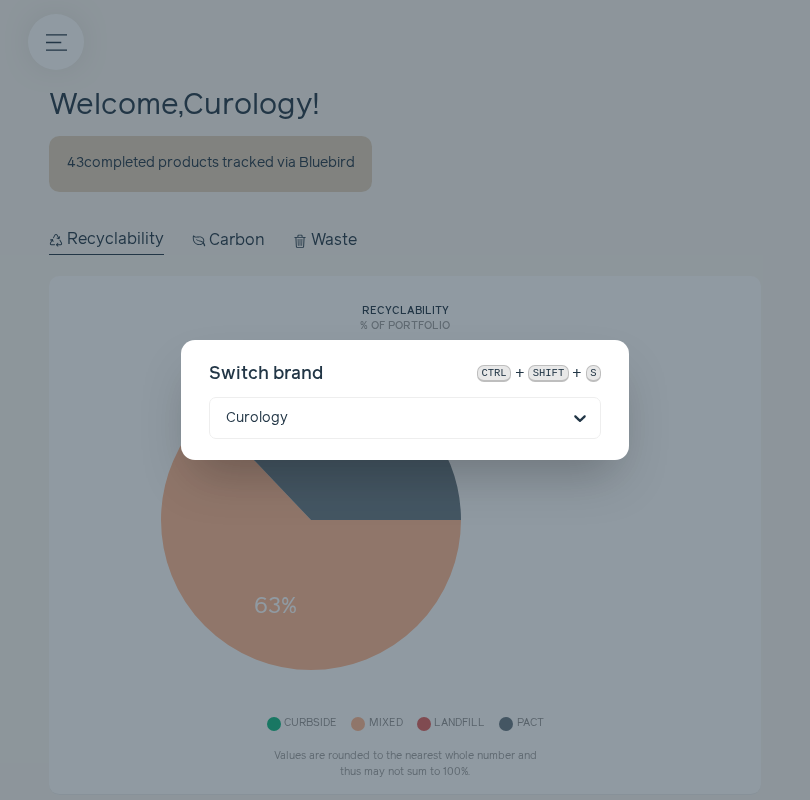 click on "Switch brand   ctrl
+
shift
+
s             Curology" at bounding box center [405, 400] 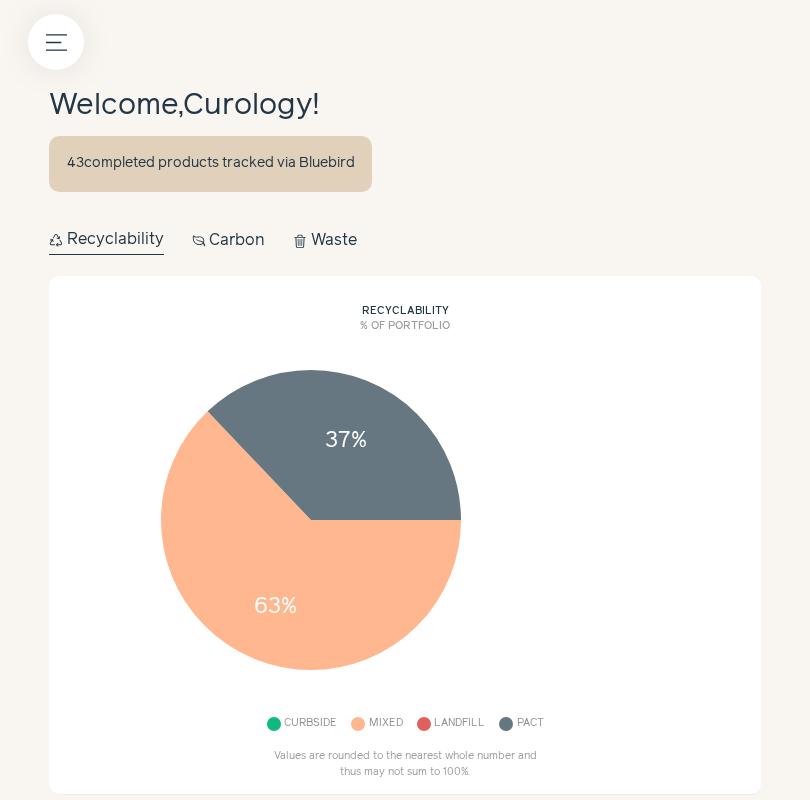 click at bounding box center [-31, 761] 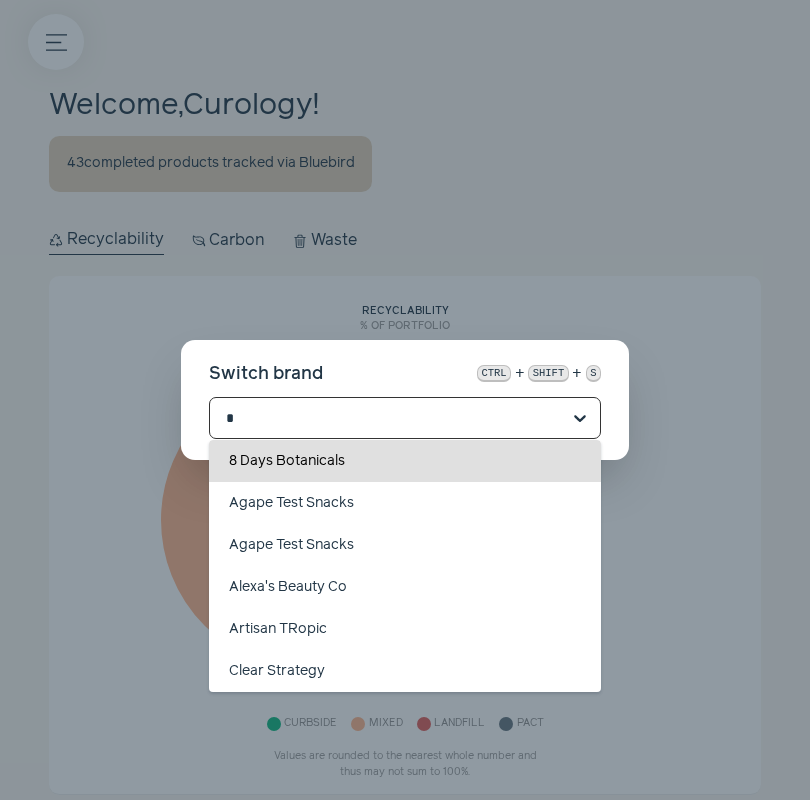 scroll, scrollTop: 0, scrollLeft: 0, axis: both 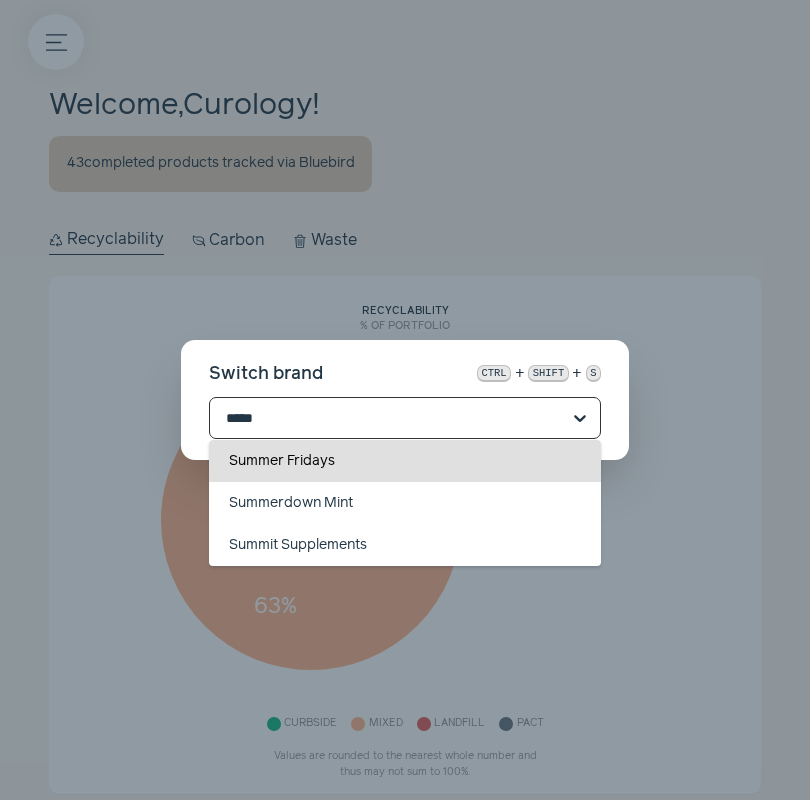 type on "******" 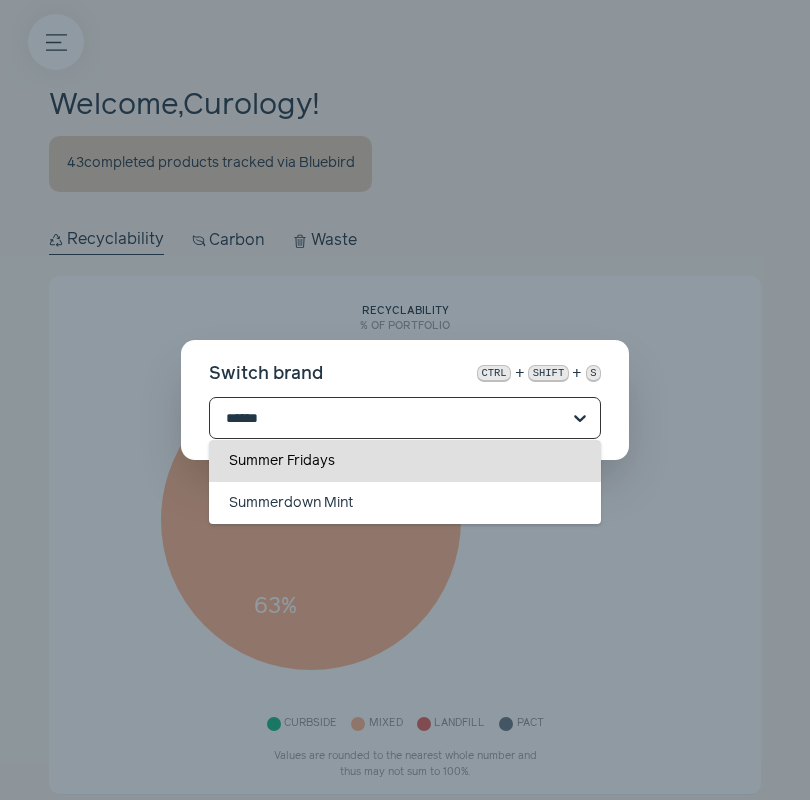 click on "Summer Fridays" at bounding box center [405, 461] 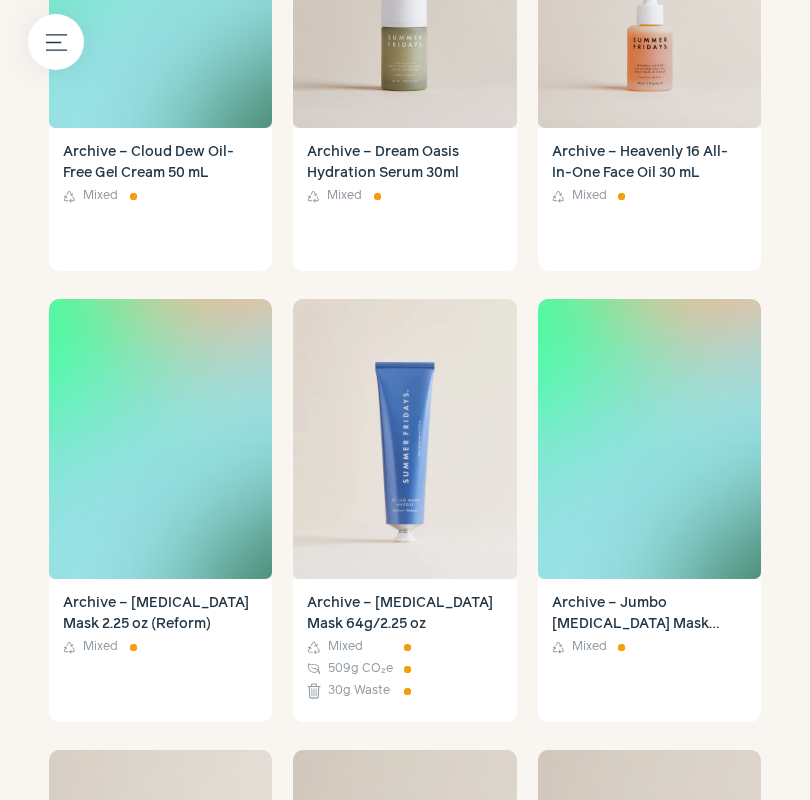 scroll, scrollTop: 2528, scrollLeft: 0, axis: vertical 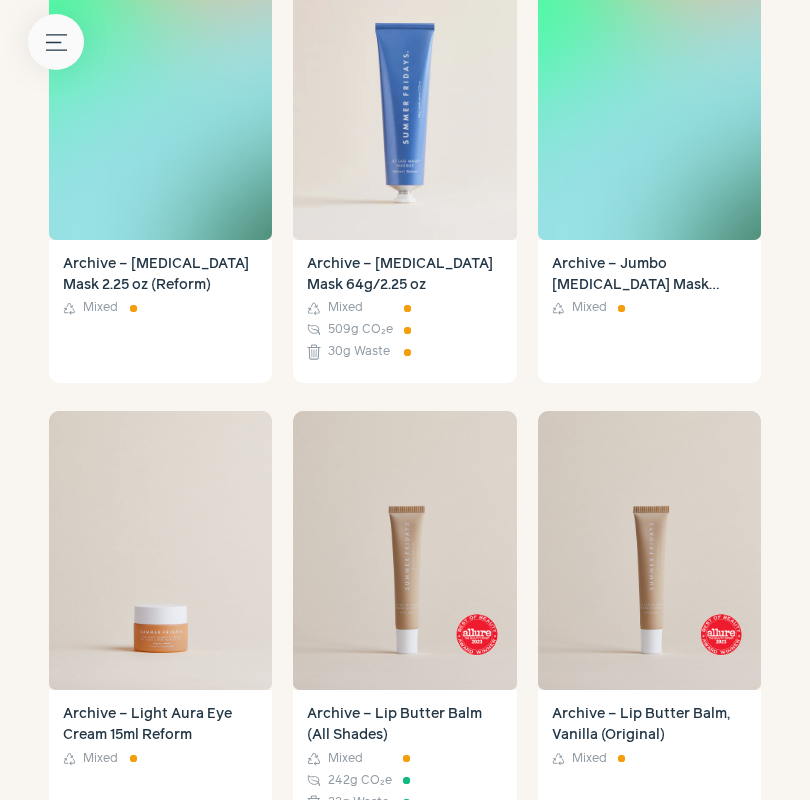 click 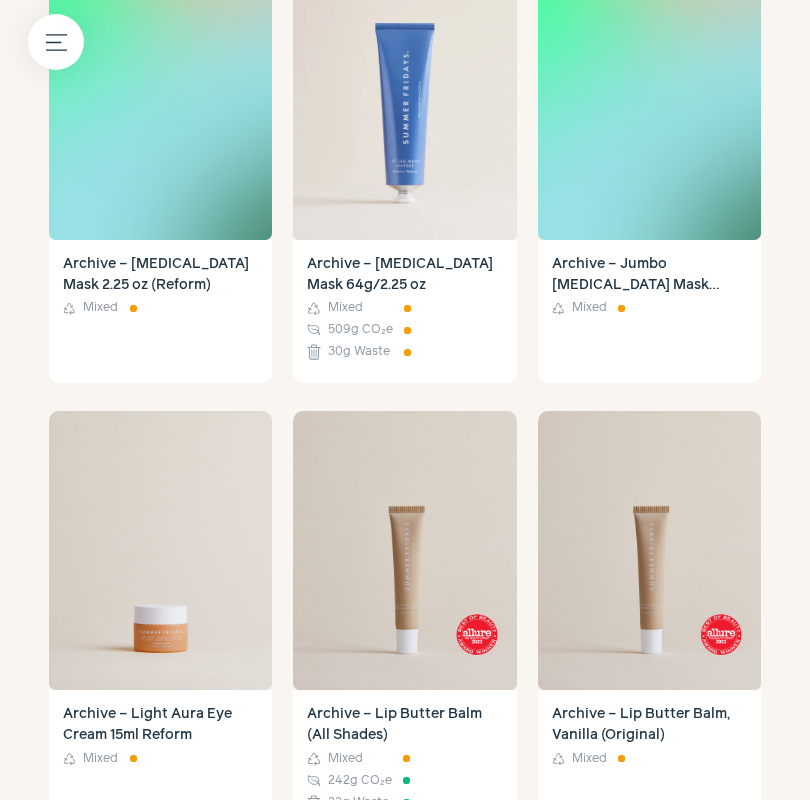 click on "Admin" at bounding box center [-169, 50] 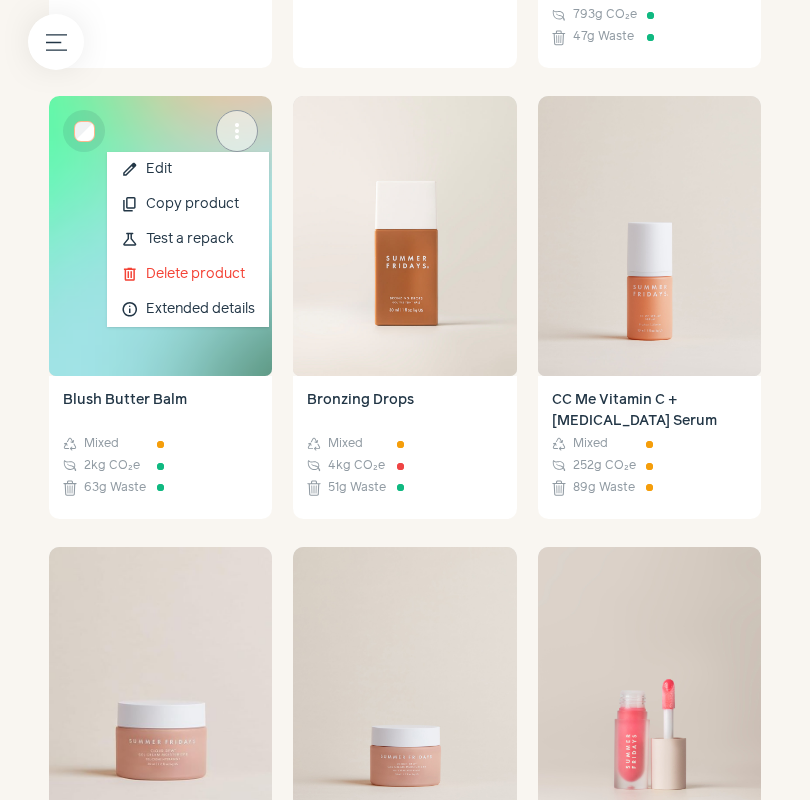 click on "more_vert" at bounding box center [237, 131] 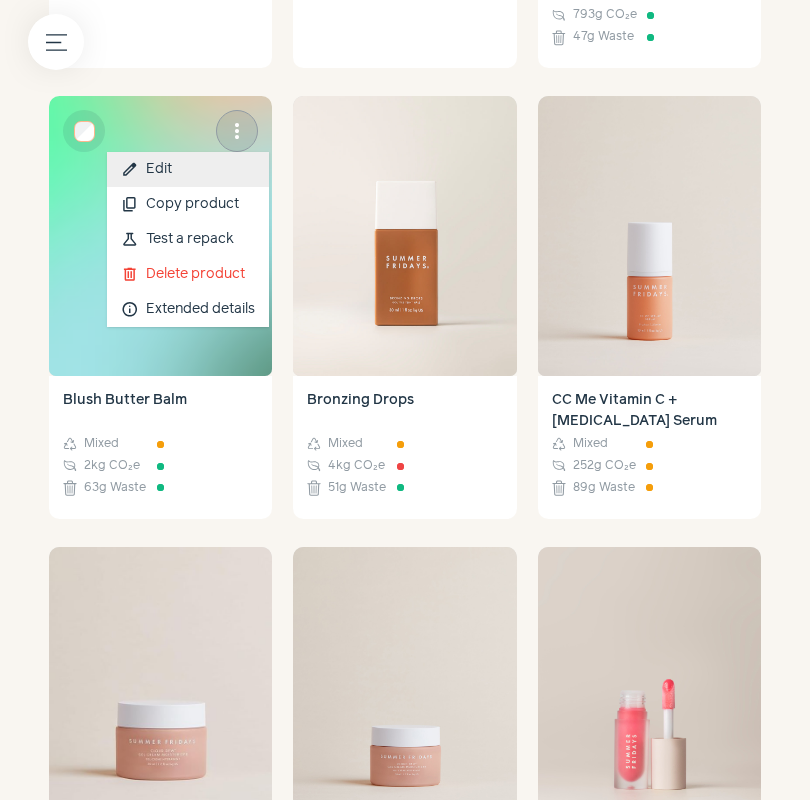 click on "edit   Edit" at bounding box center (188, 169) 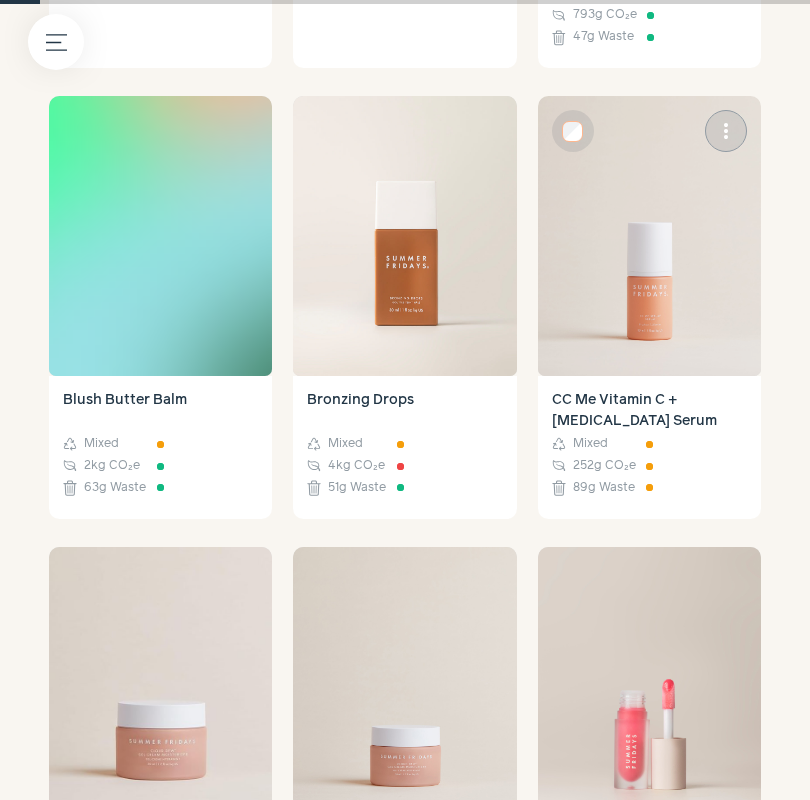 scroll, scrollTop: 0, scrollLeft: 0, axis: both 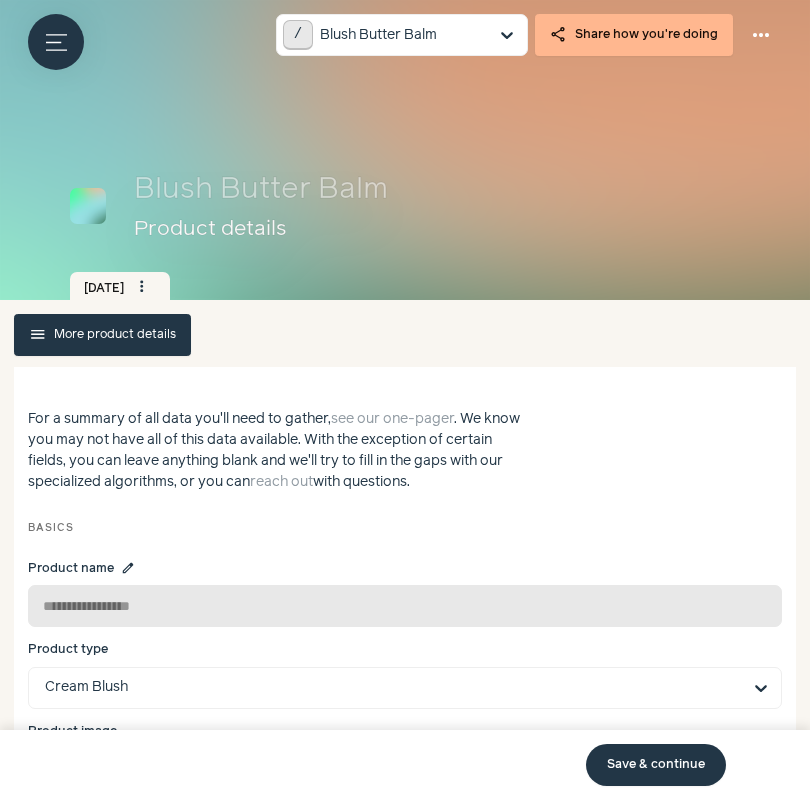 click on "menu   More product details" 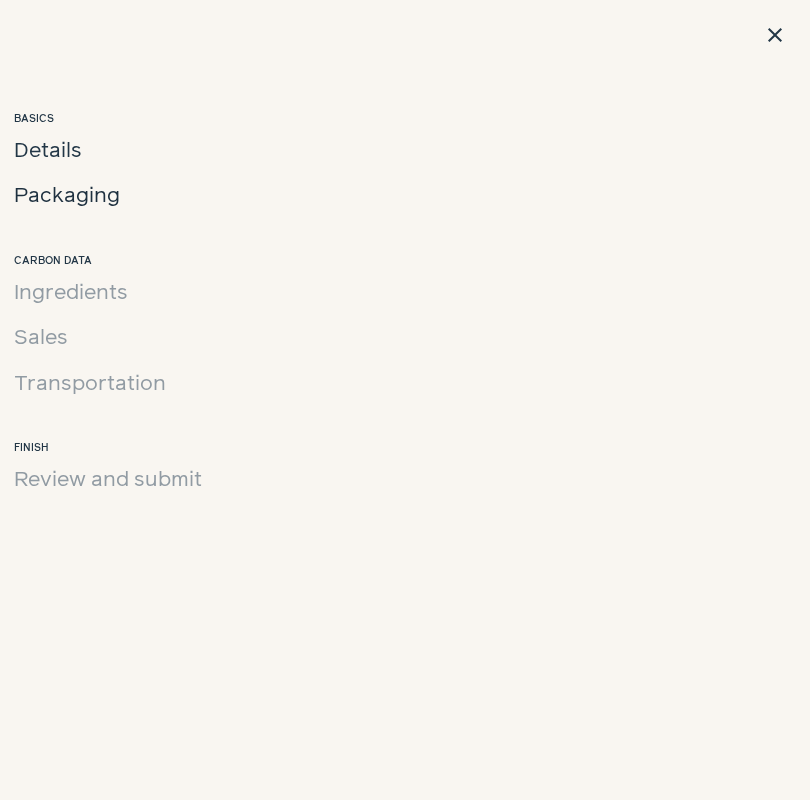 click on "Packaging" at bounding box center (67, 196) 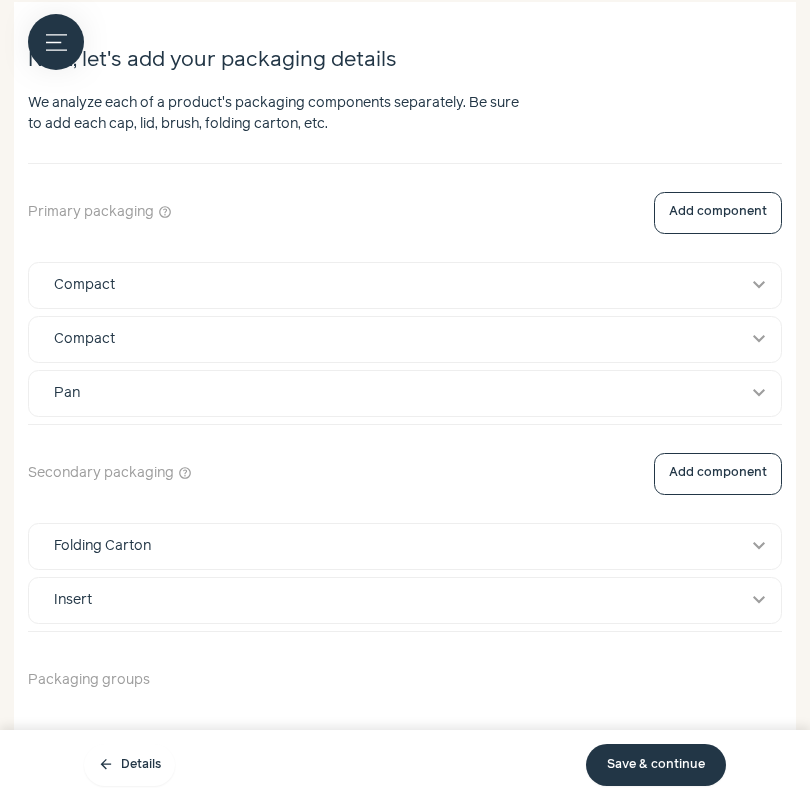 scroll, scrollTop: 366, scrollLeft: 0, axis: vertical 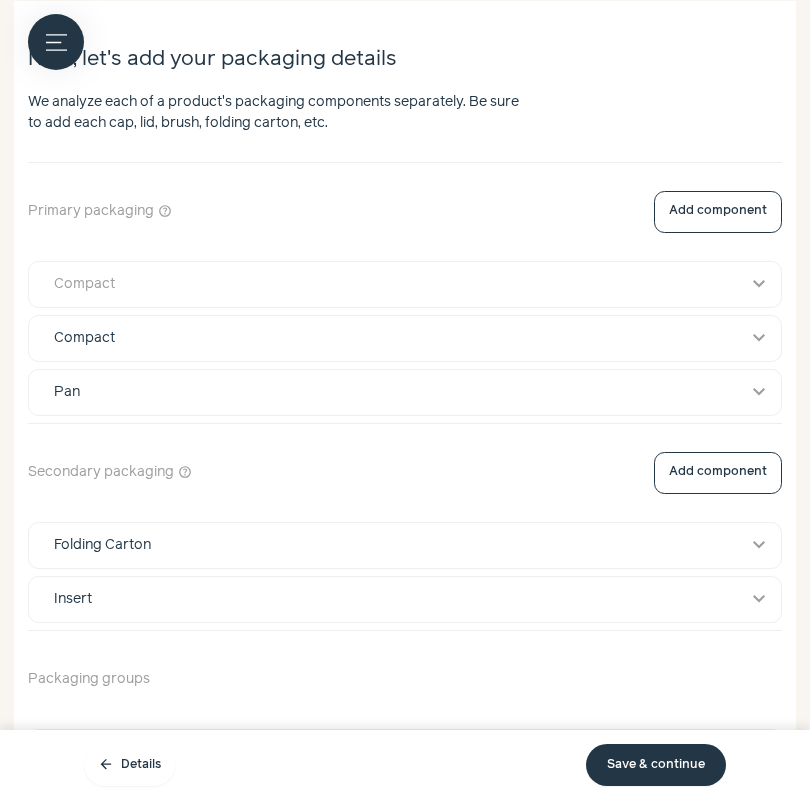 click on "Compact" at bounding box center [386, 284] 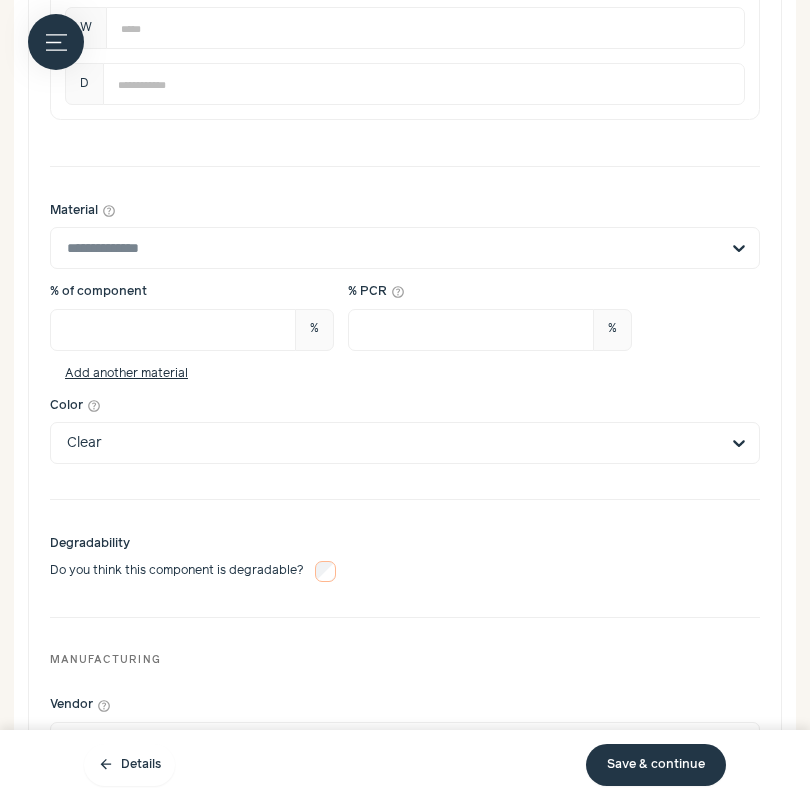 scroll, scrollTop: 1261, scrollLeft: 0, axis: vertical 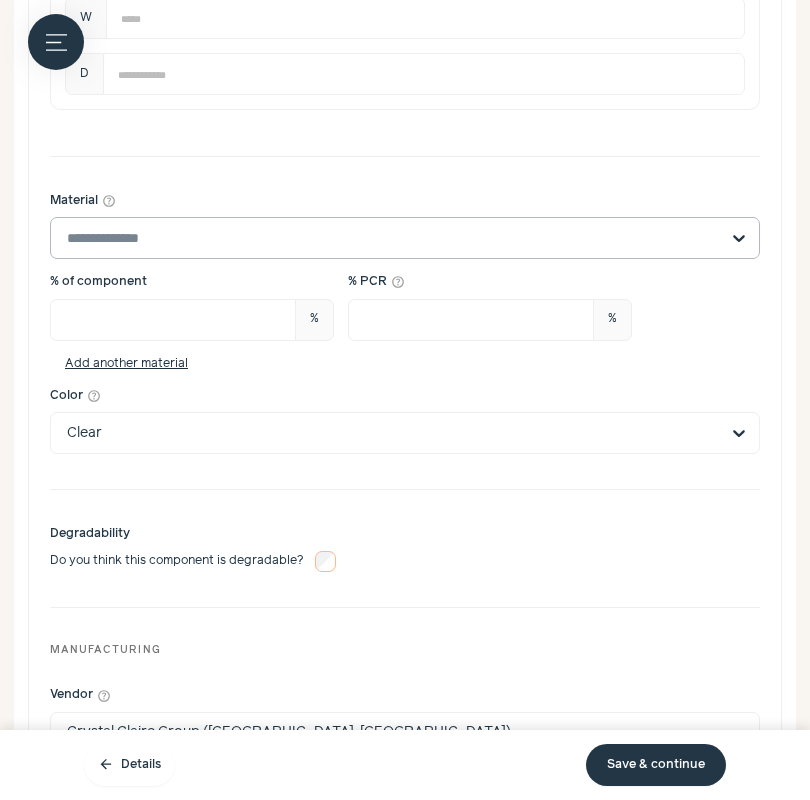 click on "Material   help_outline" at bounding box center [393, 238] 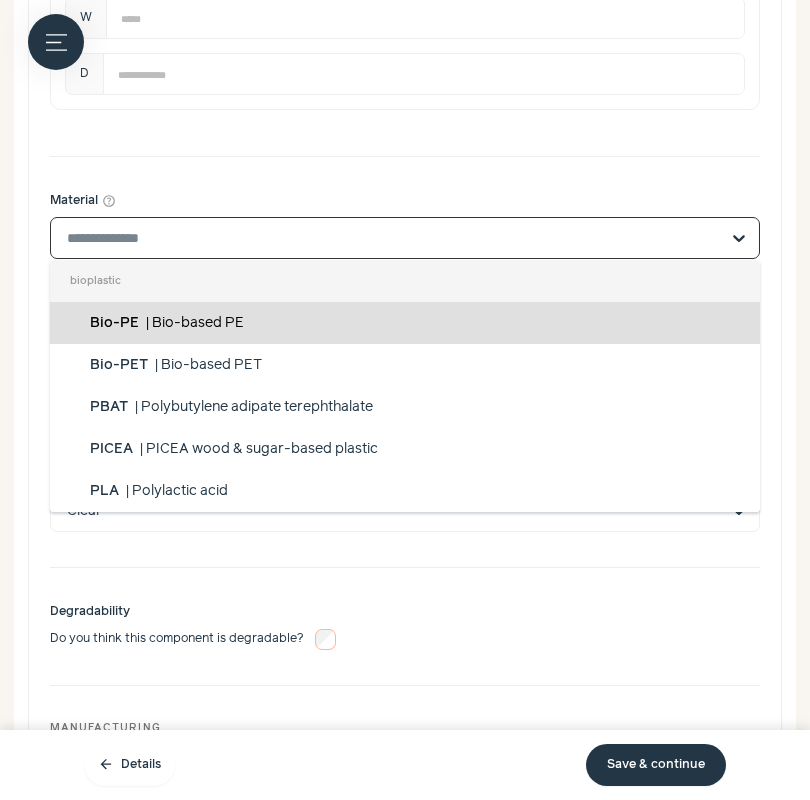click on "Material   help_outline     bioplastic     Bio-PE   | Bio-based PE   Bio-PET   | Bio-based PET   PBAT   | Polybutylene adipate terephthalate   PICEA   | PICEA wood & sugar-based plastic   PLA   | Polylactic acid   Potato starch     Silverskin/Coffee Chaff     Vivomer     metal     AL   | Aluminum   Brass     Iron     Other Metal     SS   | Stainless steel   Steel     Tinplate     Zamac     rigid plastic     AS   | Acrylonitrile Styrene   HDPE   | High density polyethylene   LDPE   | Low density polyethylene   MDPE   | Medium density polyethylene   PE   | Polyethylene   PET   | Polyethylene terephthalate   PETG   | Polyethylene terephthalate glycol   PP   | Polypropylene   PS   | Polystyrene   Polycarbonate (PC)     SAN   | Styrene acrylonitrile   thermoplastic     ABS   | Acrylonitrile butadiene styrene   BOPP   | Biaxially-oriented polypropylene   EVOH   | Ethylene Vinyl Alcohol   High Impact Polystyrene (HIPS)     Hytrel     PBT   | Polybutylene terephthalate   PMMA   | Polymethyl methacrylate   POM   |" at bounding box center (393, 238) 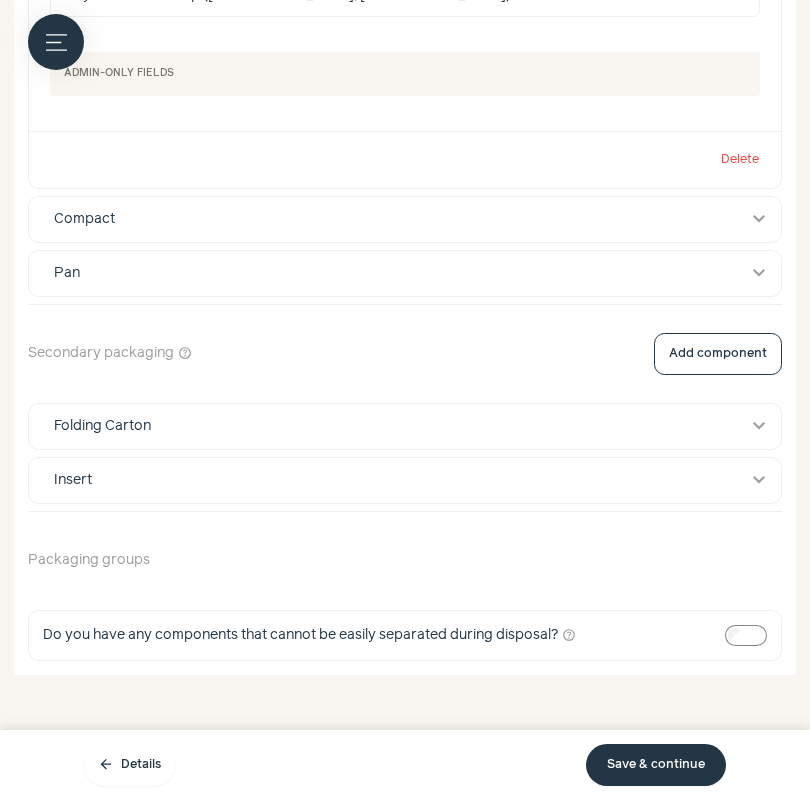 scroll, scrollTop: 2077, scrollLeft: 0, axis: vertical 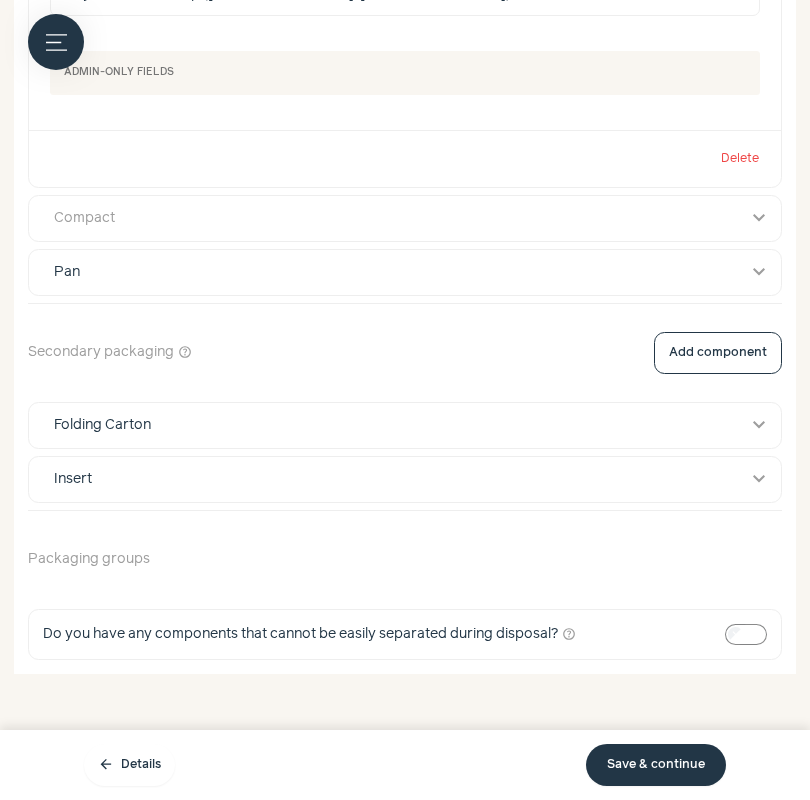 click on "Compact" at bounding box center [386, 218] 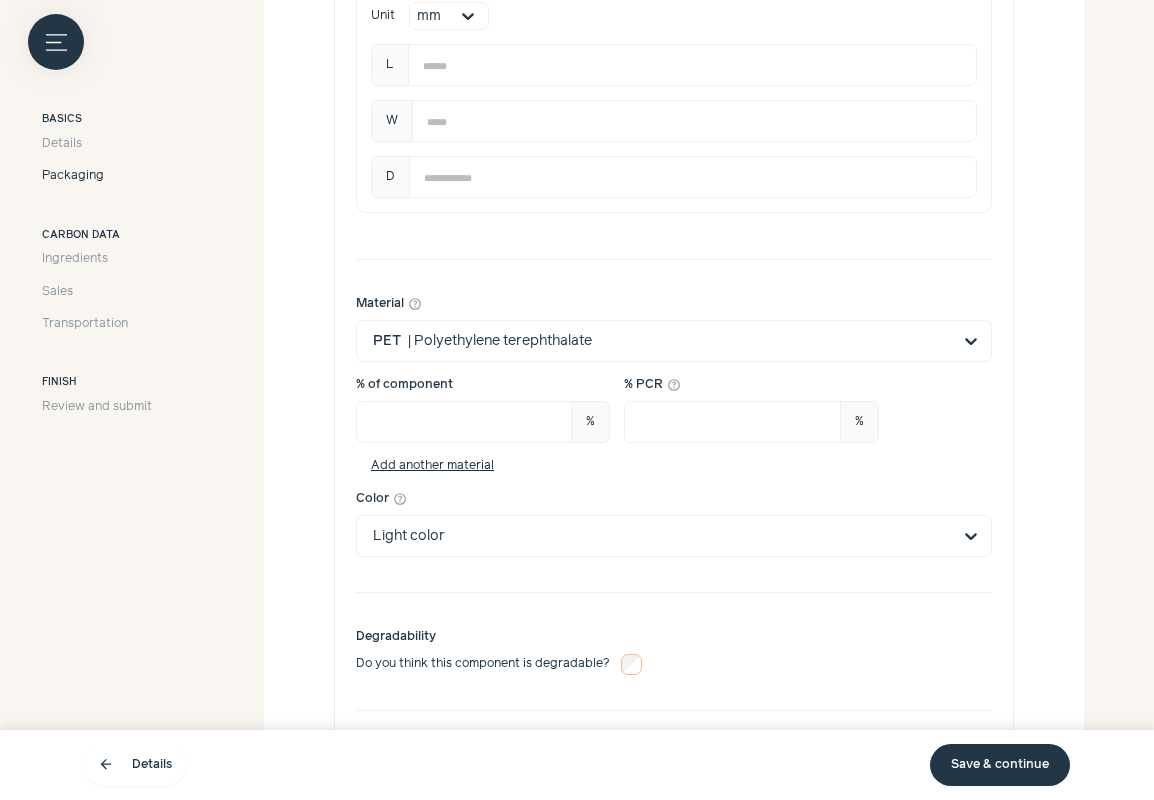scroll, scrollTop: 2959, scrollLeft: 0, axis: vertical 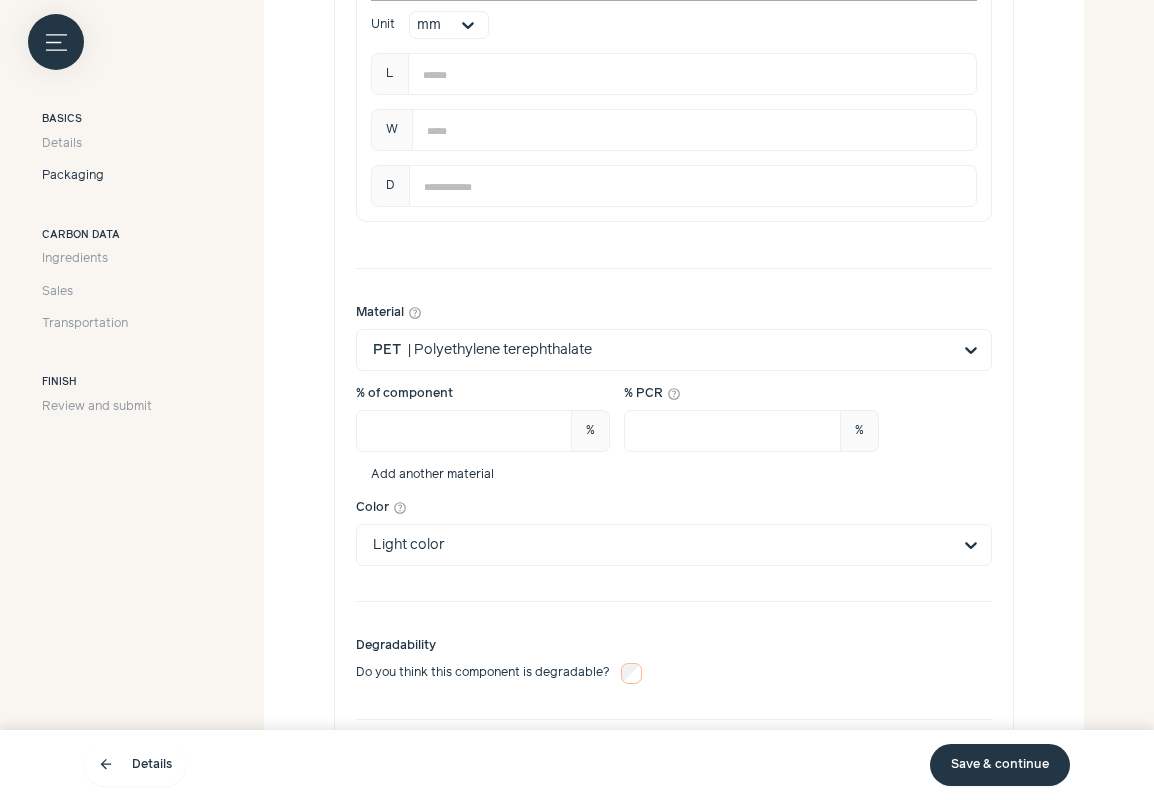 click on "Add another material" at bounding box center (432, 475) 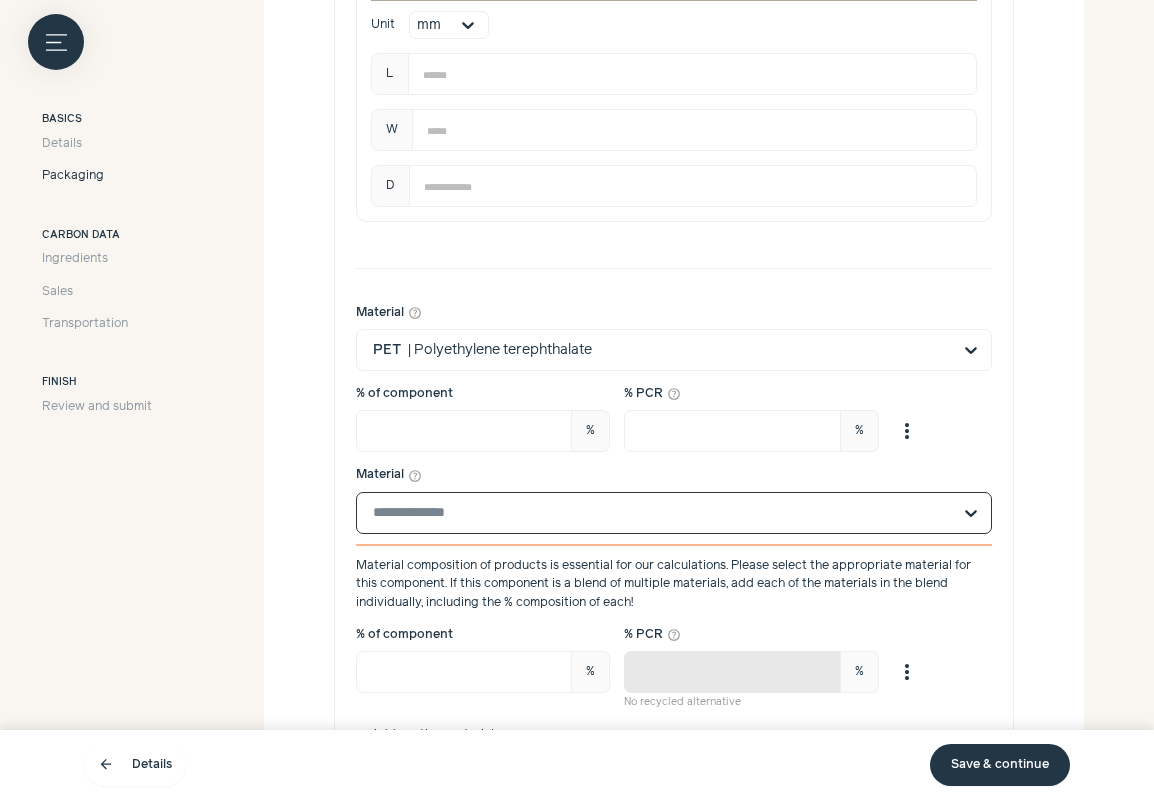click on "Material   help_outline       Select is focused, type to refine list, press down to open the menu.                   Material composition of products is essential for our calculations. Please select the
appropriate material for this component. If this component is a blend of multiple
materials, add each of the materials in the blend individually, including the %
composition of each!" at bounding box center [662, 513] 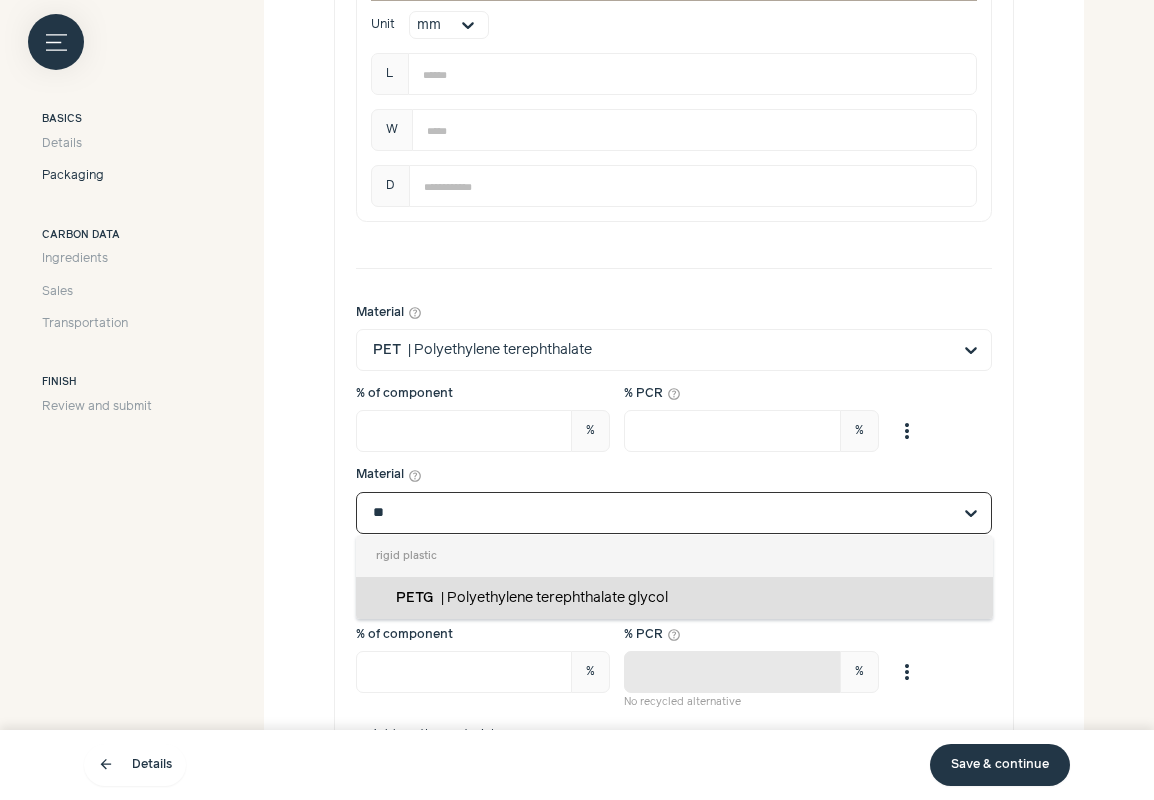 type on "*" 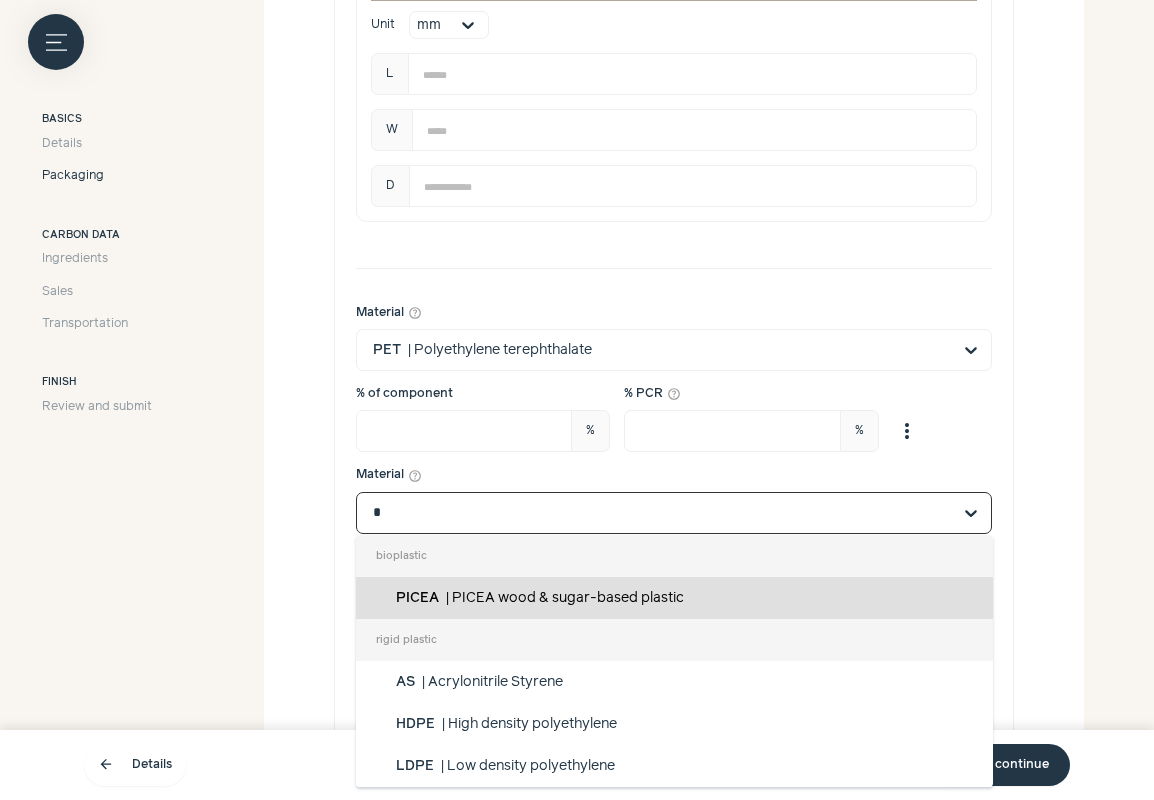 type 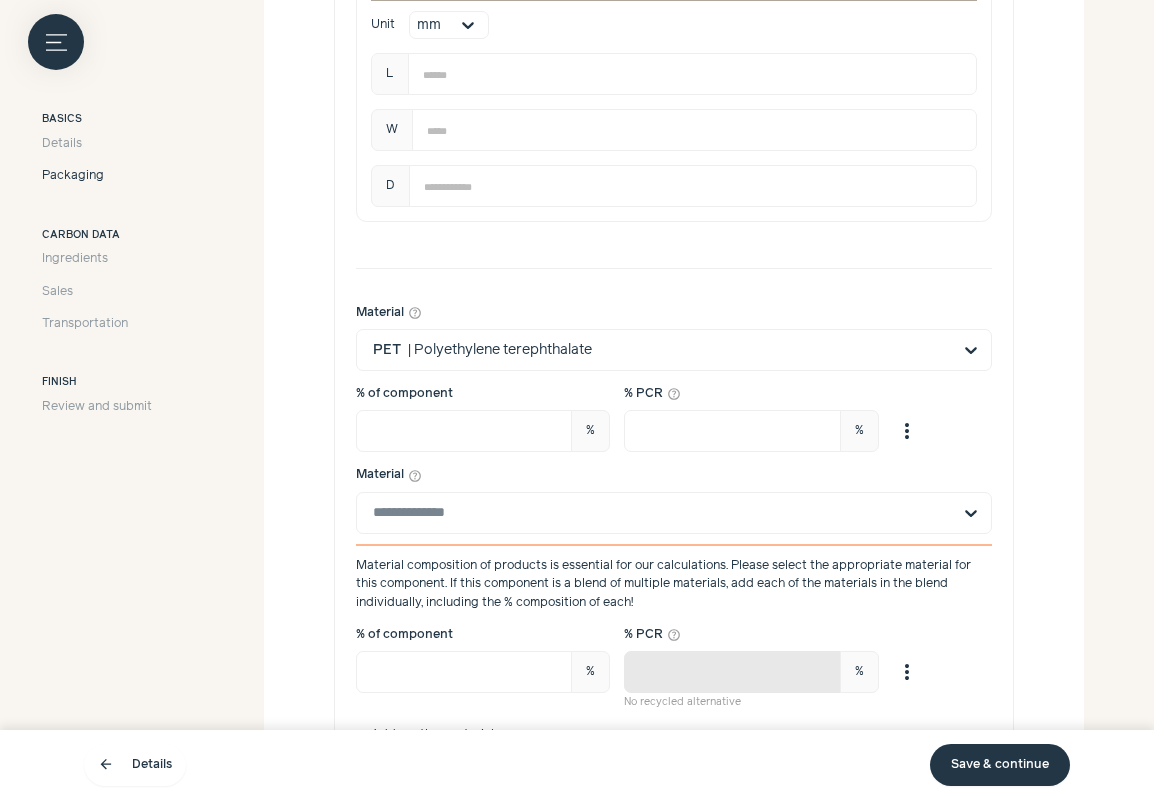 click on "Next, let's add your packaging details   We analyze each of a product's packaging components separately. Be sure to add each cap,
lid, brush, folding carton, etc.       Primary packaging   help_outline     Add component         Compact             expand_more   Basics     Name     Component category   help_outline         Compact                 Number included per finished good   *     Weight   calculate   *****   g       Dimensions   BASIC   ADVANCED     Unit         mm               L   ****   W   ****   D   ***         Material   help_outline                       Material composition of products is essential for our calculations. Please select the
appropriate material for this component. If this component is a blend of multiple
materials, add each of the materials in the blend individually, including the %
composition of each!   % of component   ***   %   Material percentages should add to 100   % PCR   help_outline   *   %           Color" at bounding box center (674, -453) 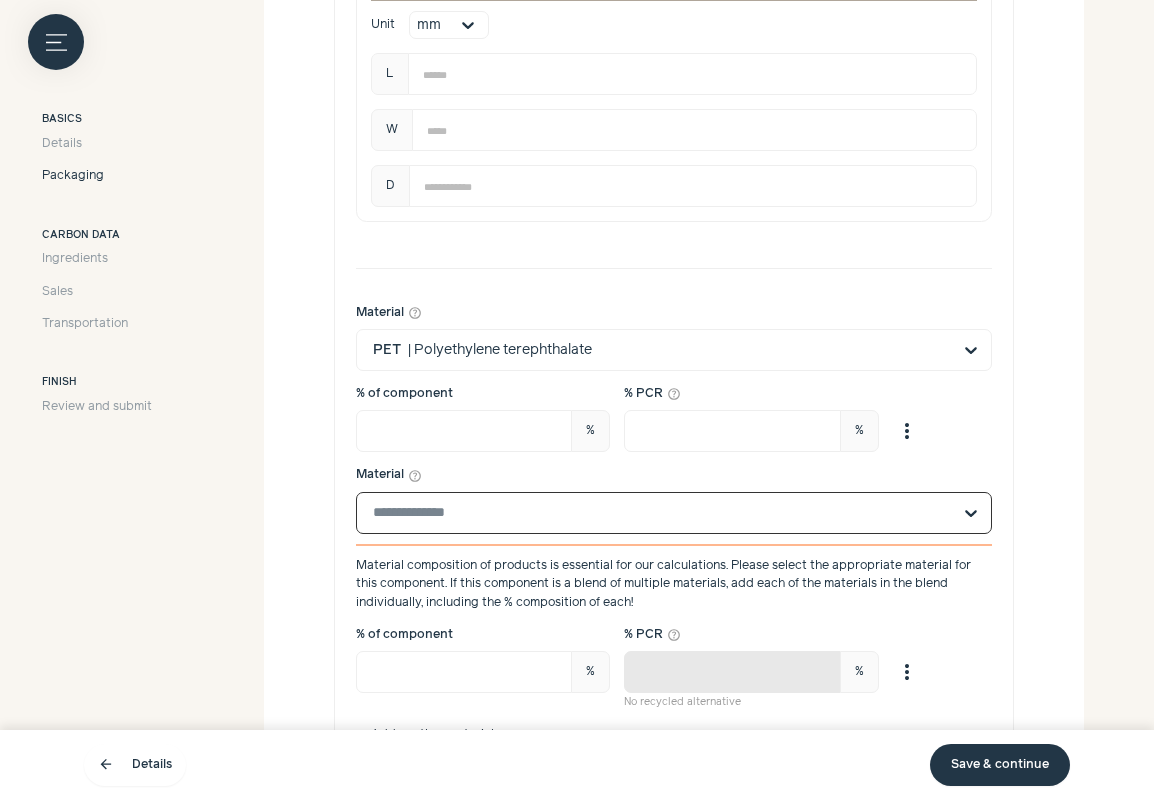 click on "Material   help_outline       Select is focused, type to refine list, press down to open the menu.                   Material composition of products is essential for our calculations. Please select the
appropriate material for this component. If this component is a blend of multiple
materials, add each of the materials in the blend individually, including the %
composition of each!" at bounding box center (662, 513) 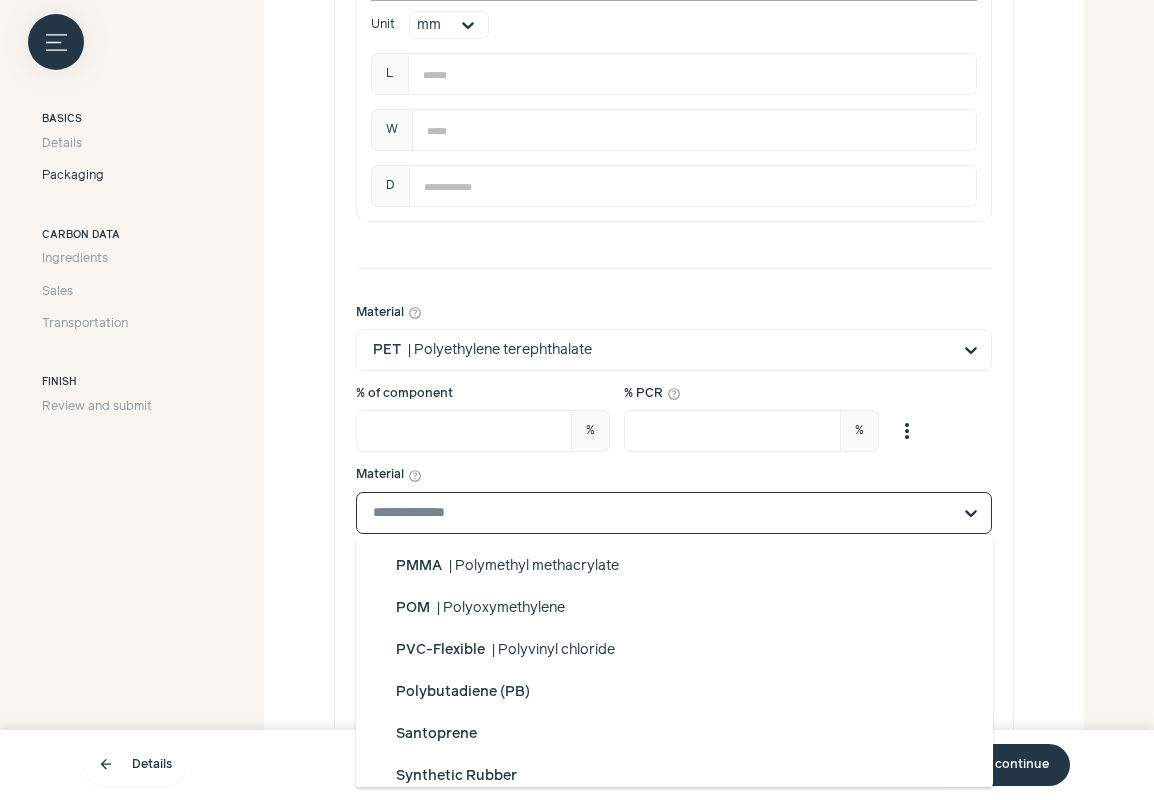 scroll, scrollTop: 1558, scrollLeft: 0, axis: vertical 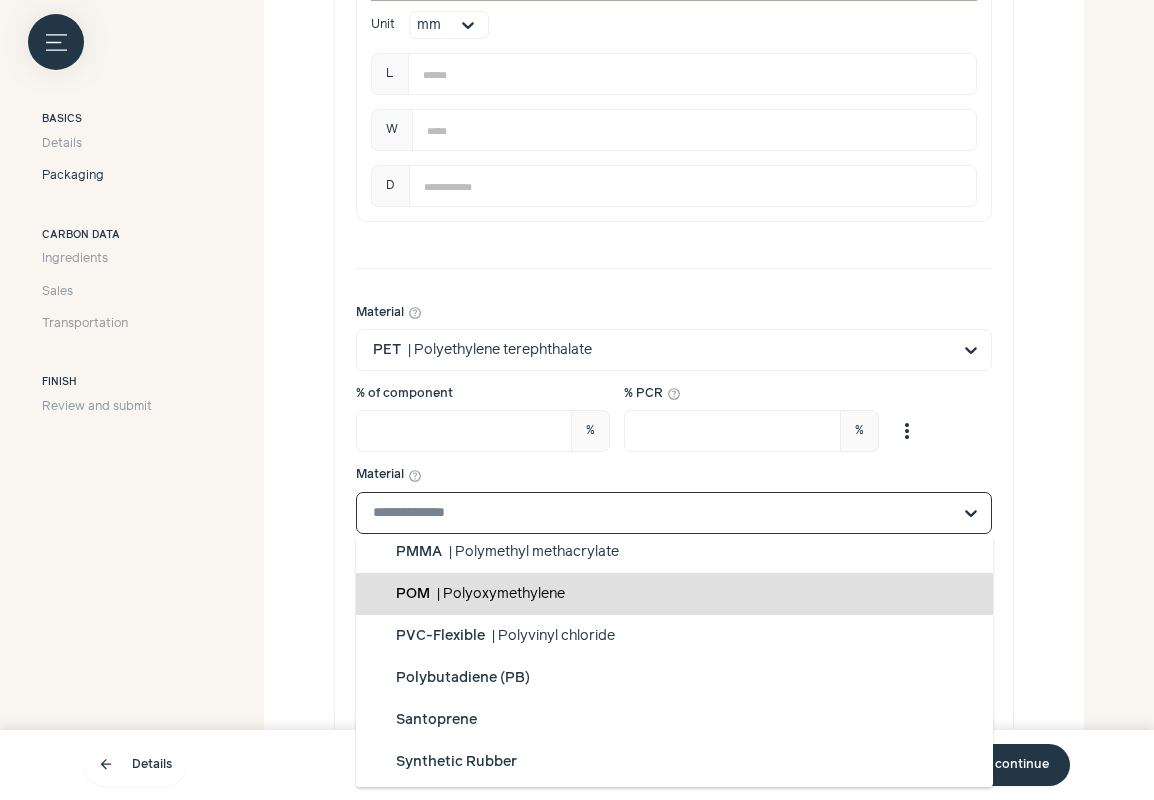 click on "Basics     Name     Component category   help_outline         Compact                 Number included per finished good   *     Weight   calculate   ******   g       Dimensions   BASIC   ADVANCED     Unit         mm               L   ****   W   ****   D   **         Material   help_outline         PET   | Polyethylene terephthalate                 % of component   ***   %   Material percentages should add to 100   % PCR   help_outline   **   %     more_vert         Remove       Material   help_outline     bioplastic     Bio-PE   | Bio-based PE   Bio-PET   | Bio-based PET   PBAT   | Polybutylene adipate terephthalate   PICEA   | PICEA wood & sugar-based plastic   PLA   | Polylactic acid   Potato starch     Silverskin/Coffee Chaff     Vivomer     metal     AL   | Aluminum   Brass     Iron     Other Metal     SS   | Stainless steel   Steel     Tinplate     Zamac     rigid plastic     AS   | Acrylonitrile Styrene   HDPE   | High density polyethylene   LDPE   | Low density polyethylene   MDPE   |   PE   |   PET" at bounding box center (674, 340) 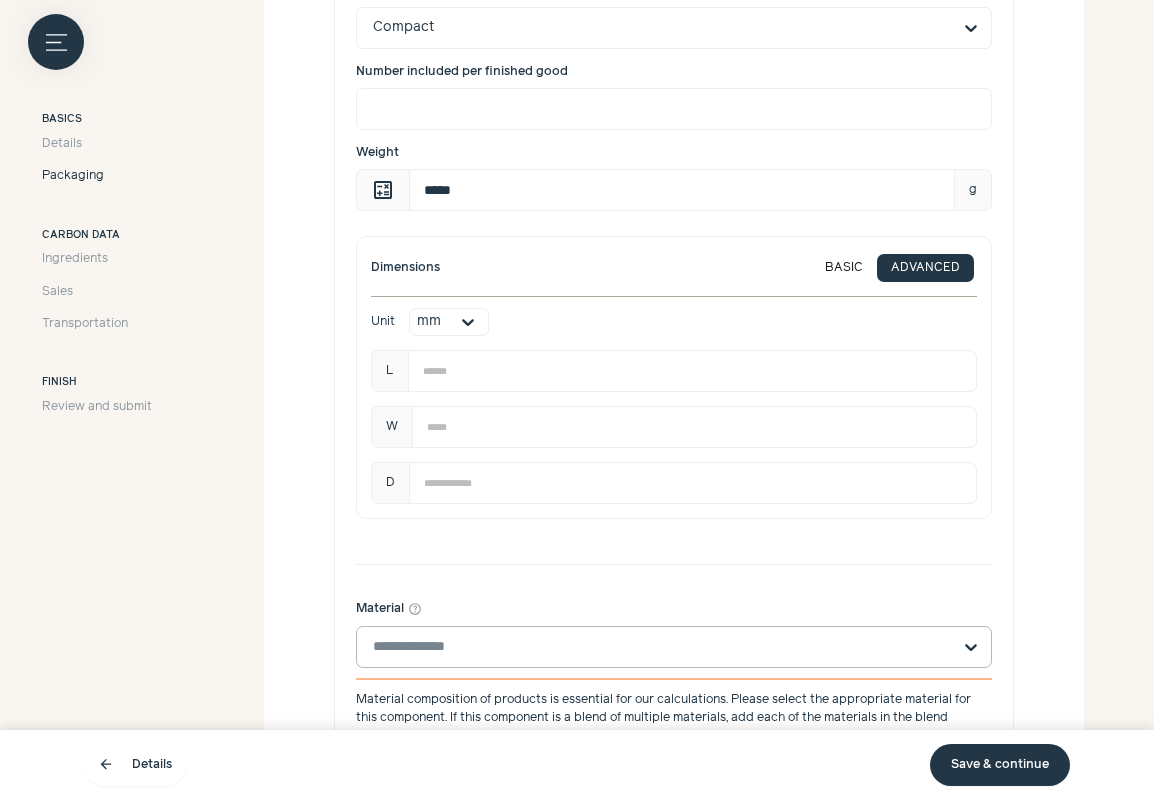scroll, scrollTop: 561, scrollLeft: 0, axis: vertical 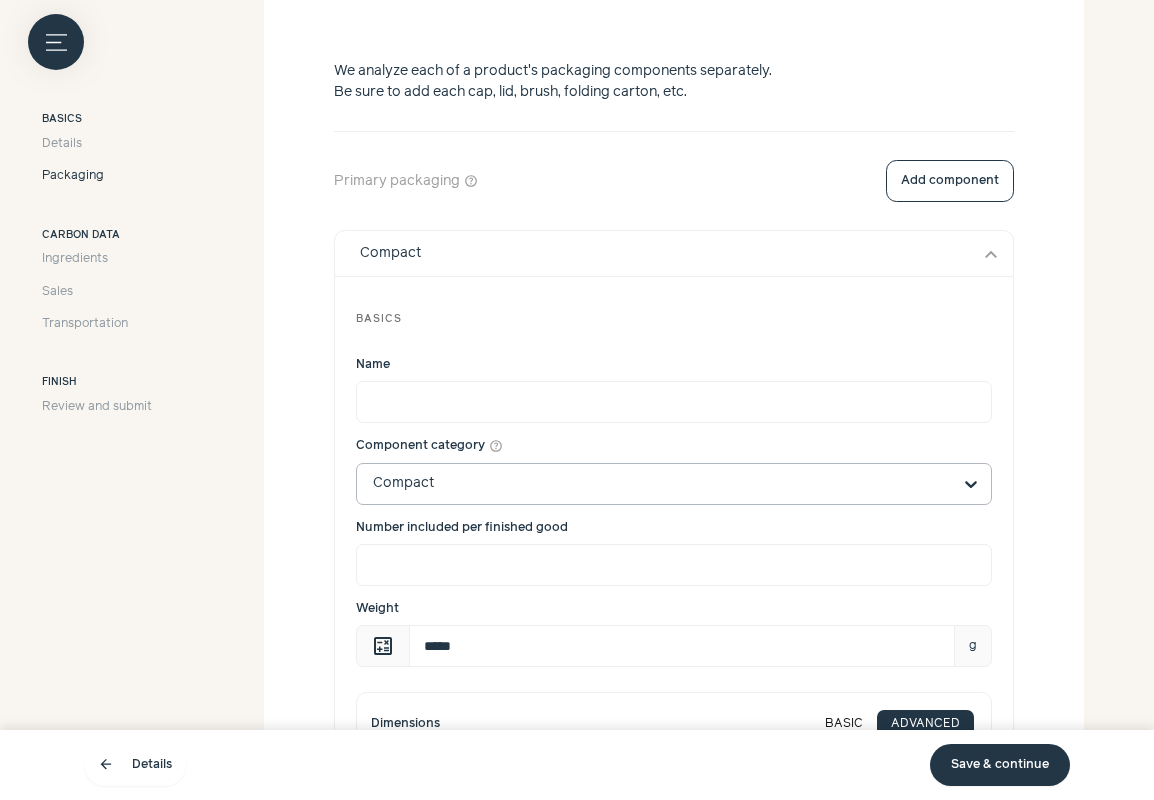 click on "Component category   help_outline         Compact" 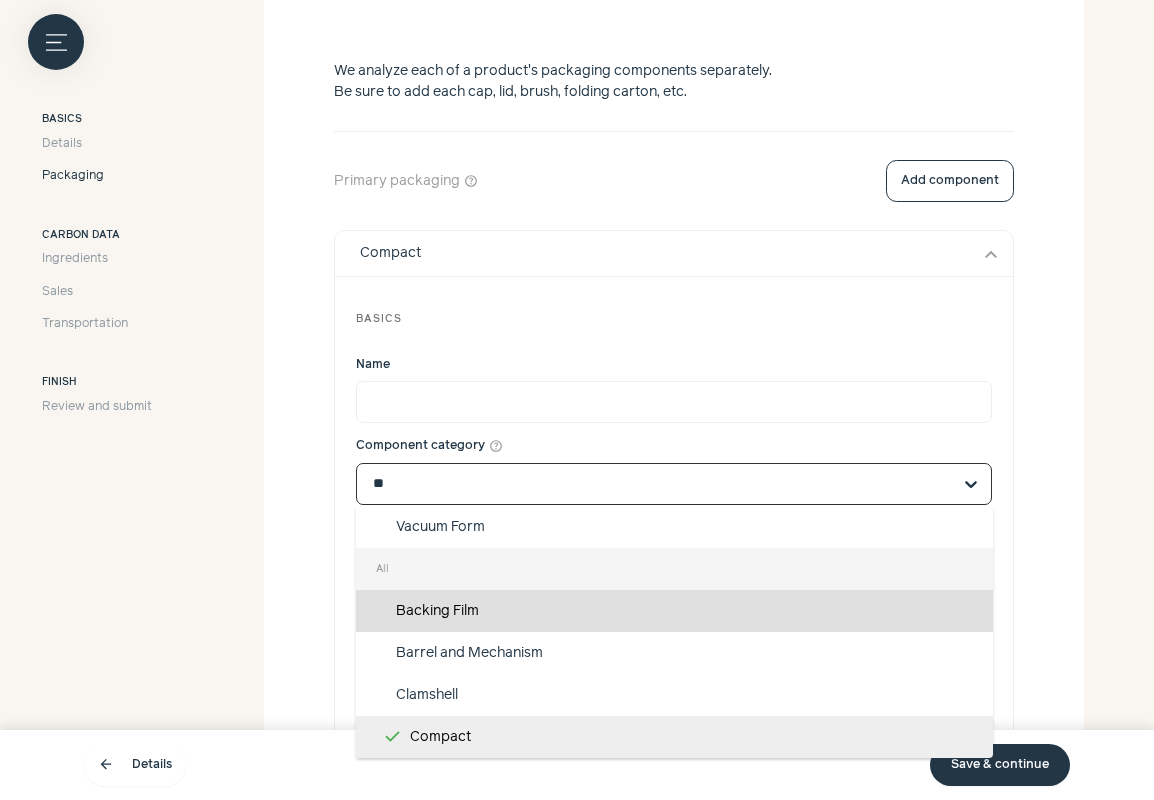scroll, scrollTop: 0, scrollLeft: 0, axis: both 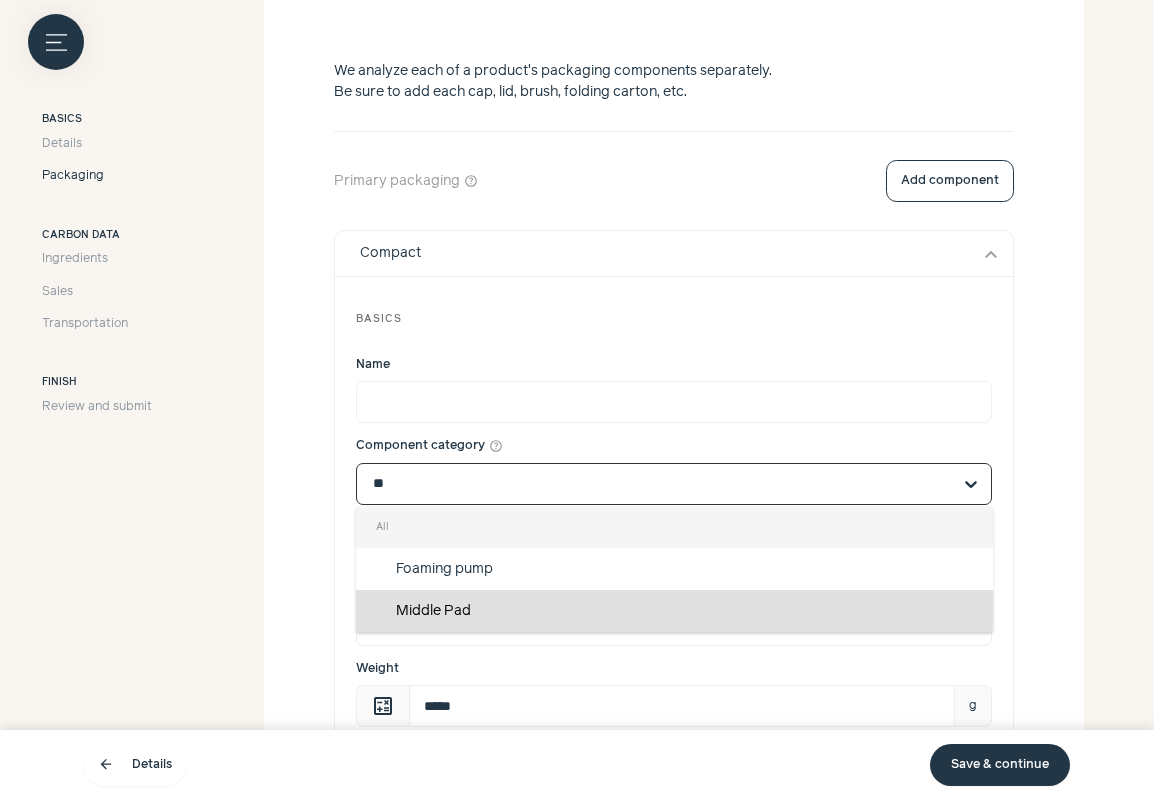 type on "*" 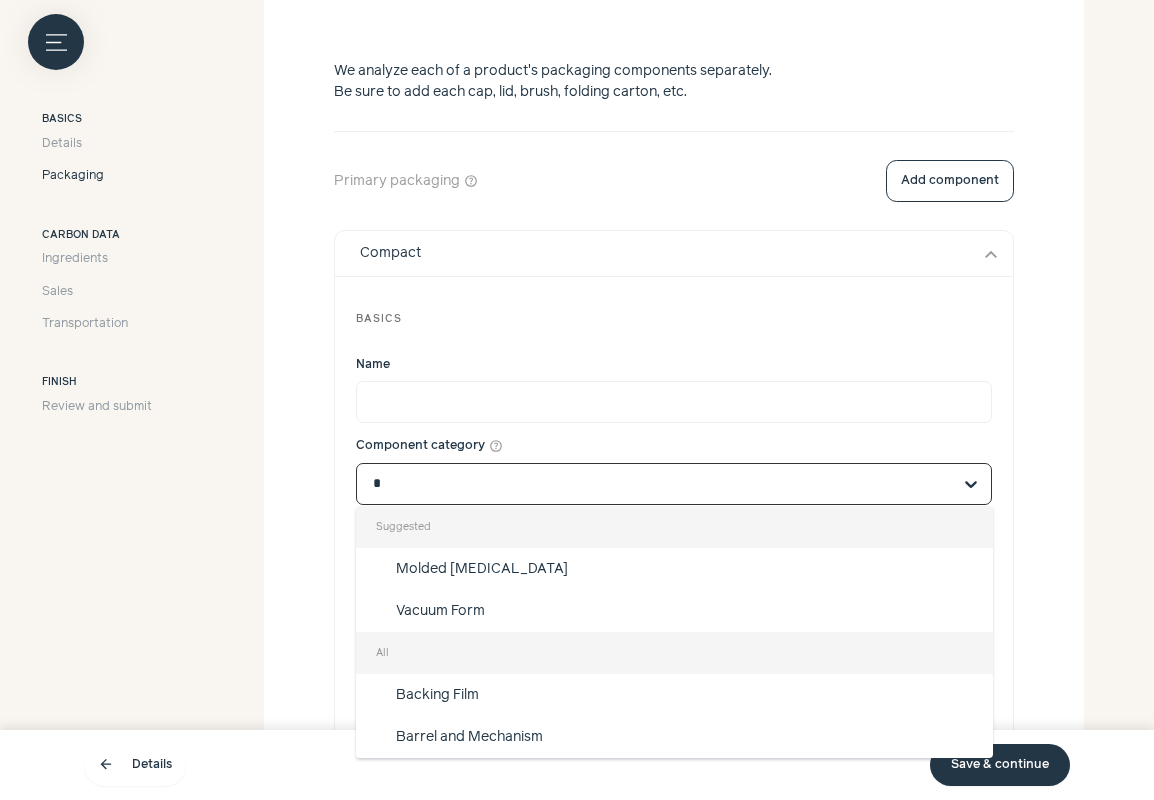 type 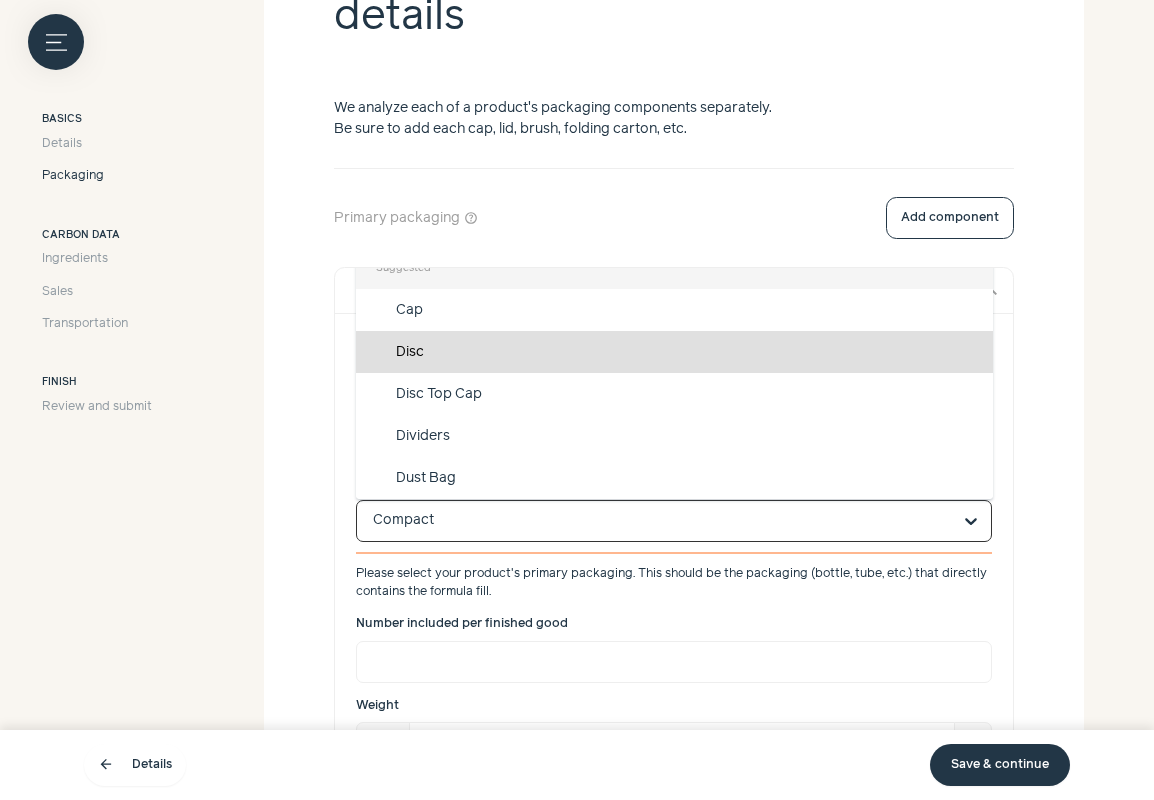 scroll, scrollTop: 220, scrollLeft: 0, axis: vertical 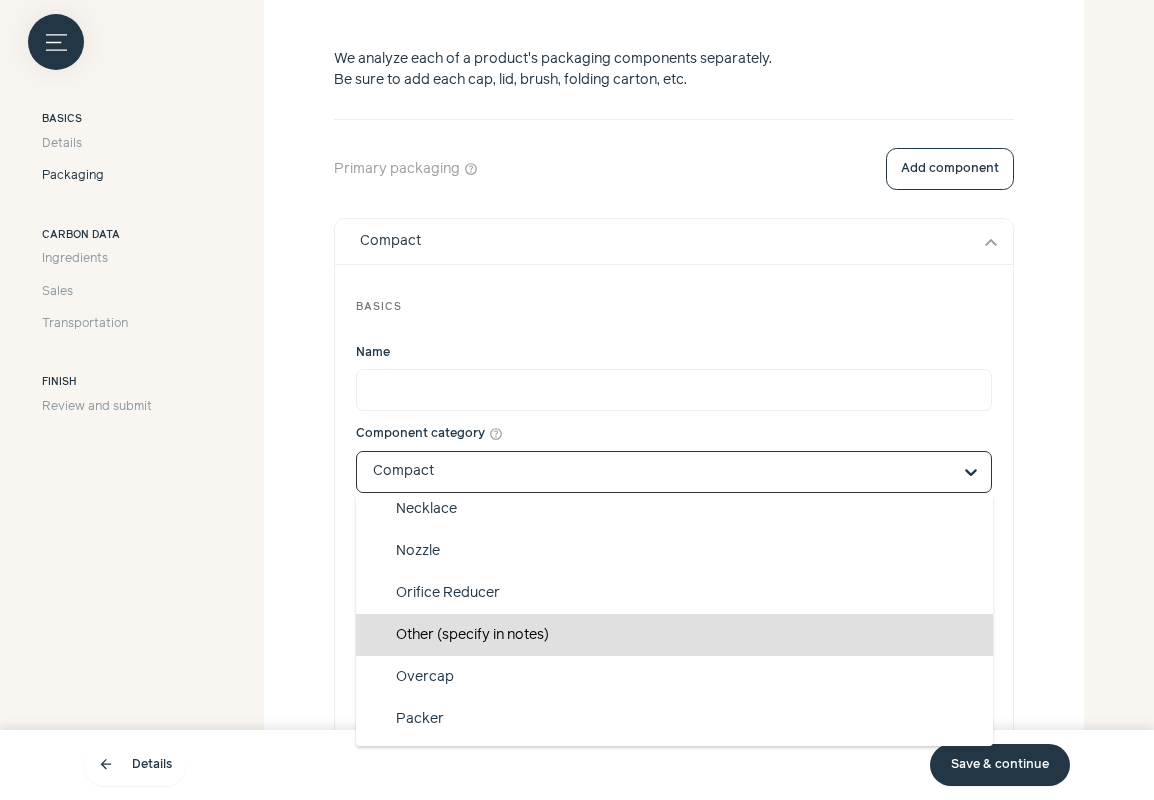 click on "Other (specify in notes)" at bounding box center [674, 635] 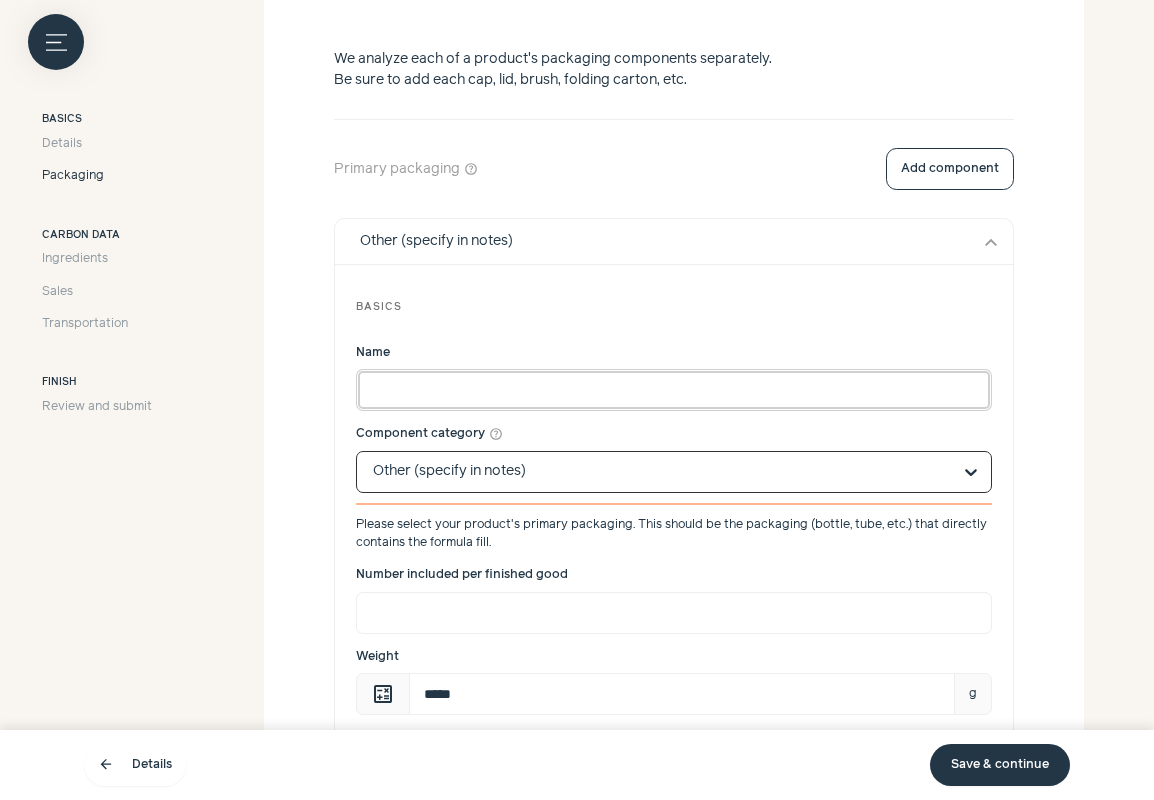 click on "Name" at bounding box center [674, 390] 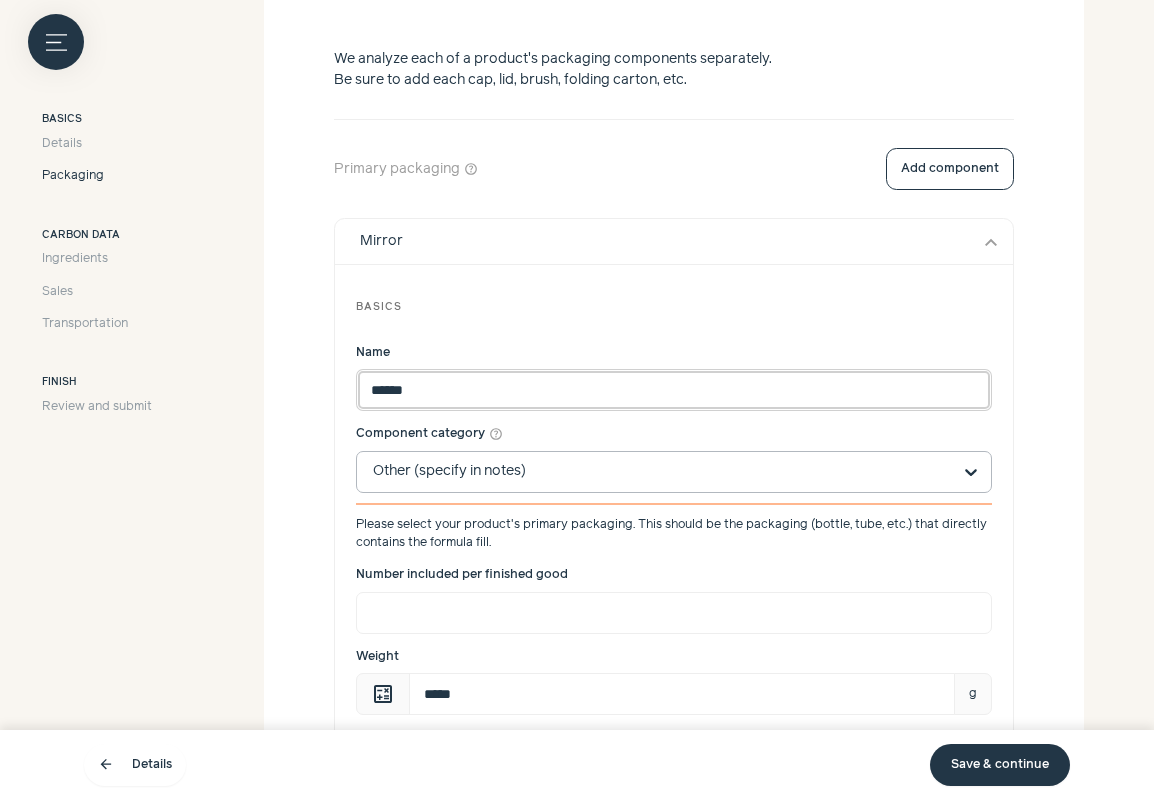 type on "******" 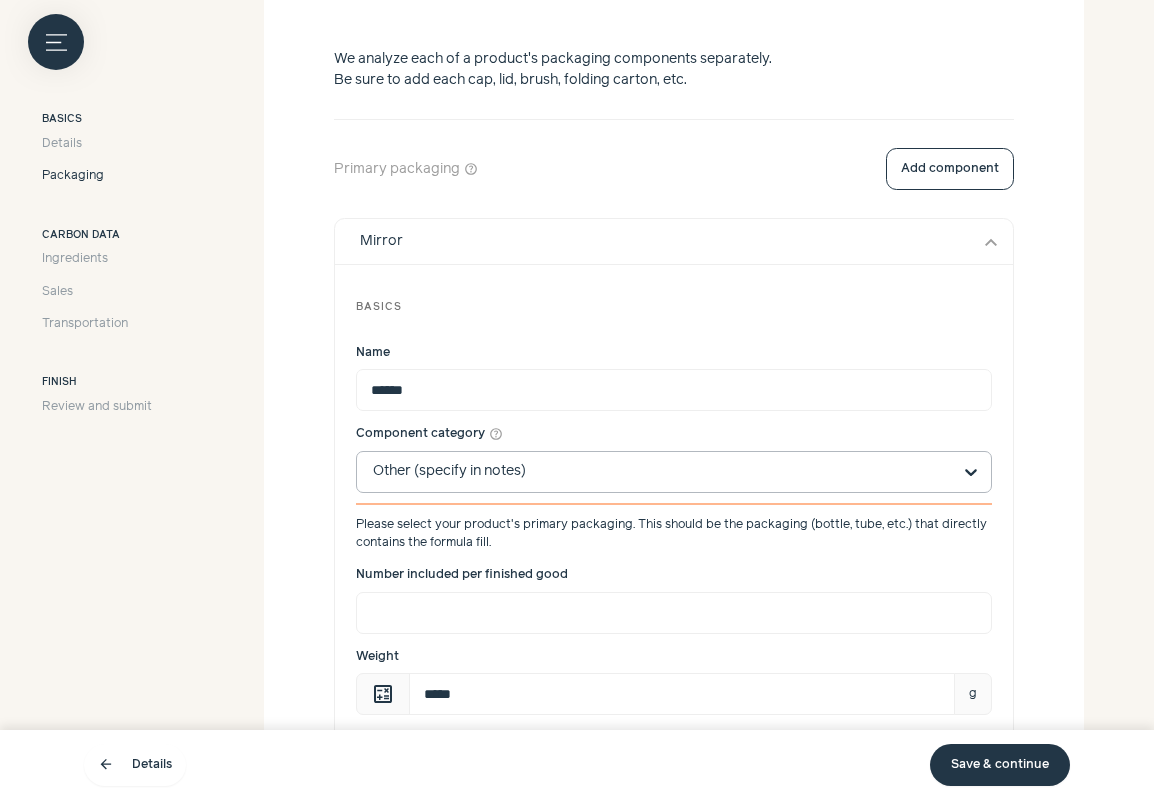 click on "Basics" at bounding box center [674, 308] 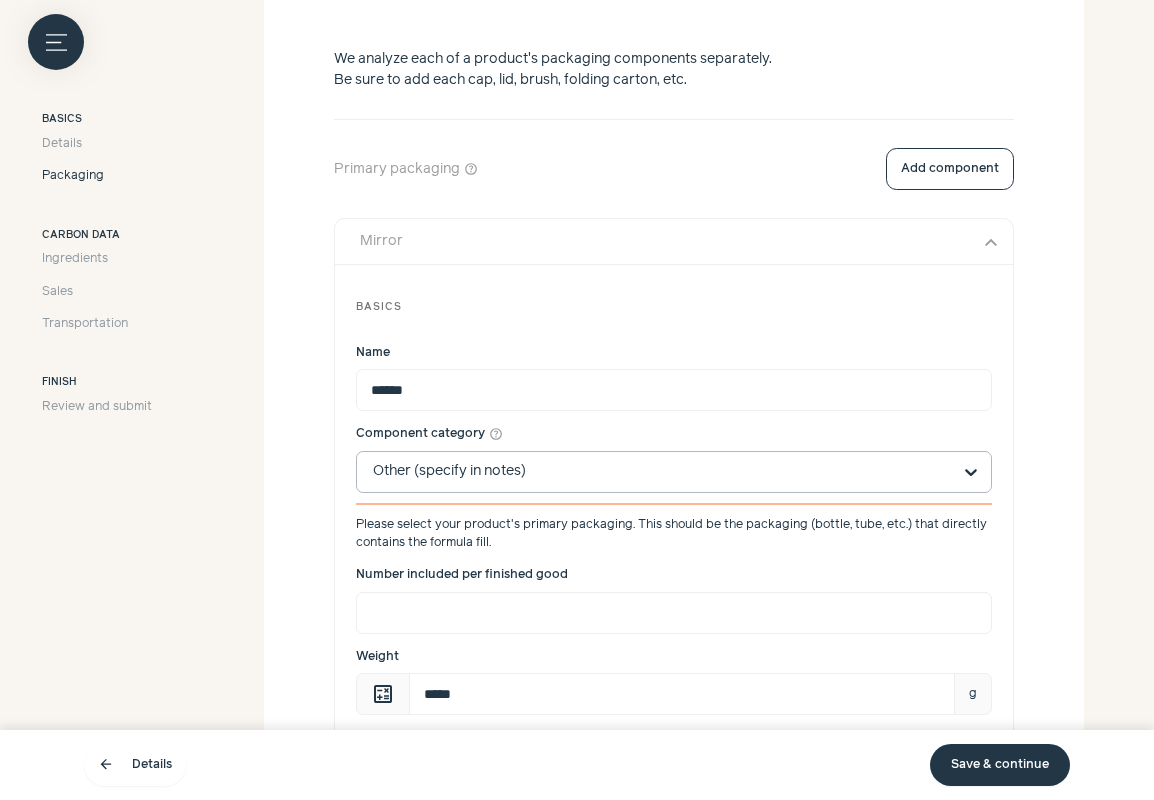 click on "Mirror" at bounding box center [655, 241] 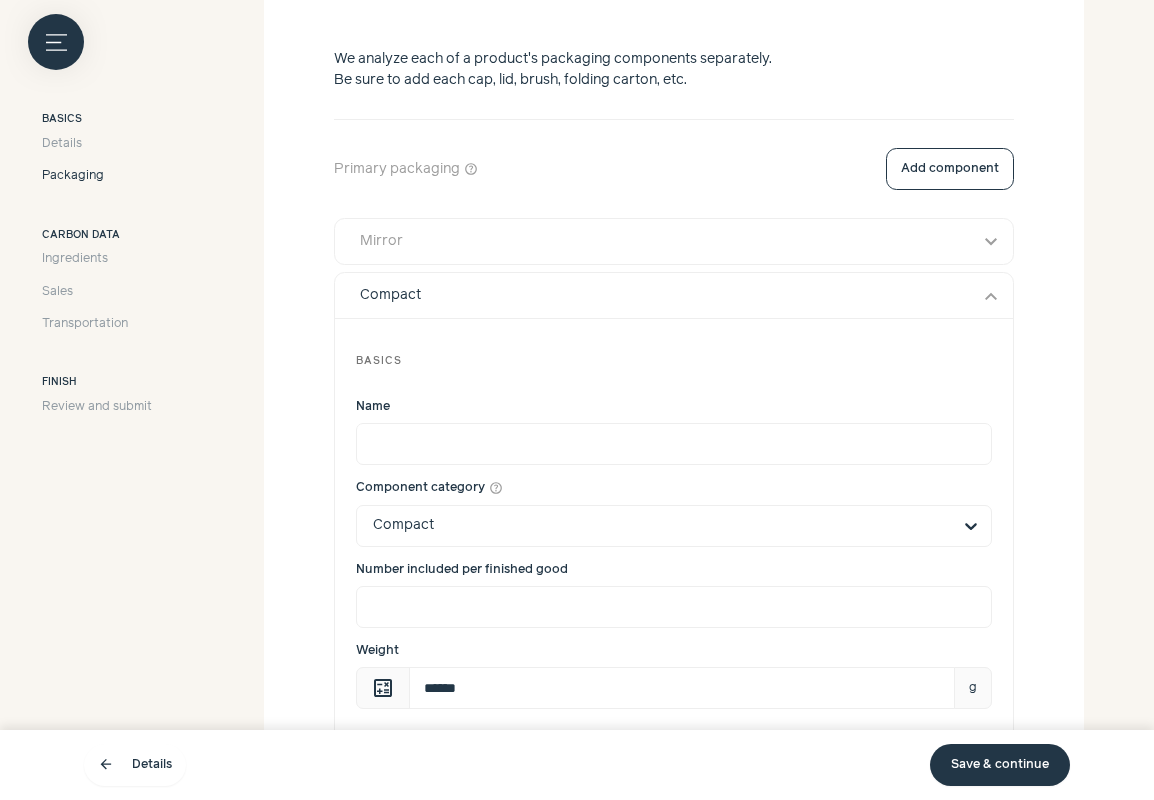 click on "Mirror" at bounding box center [655, 241] 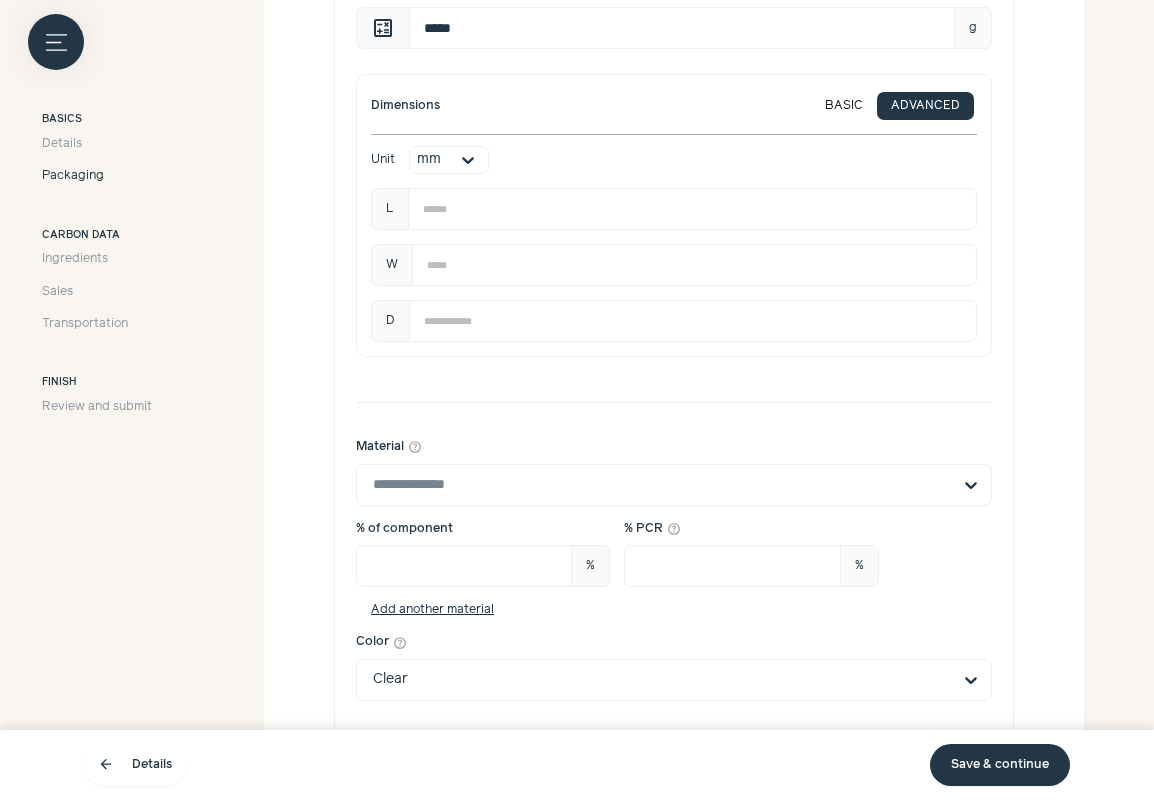 scroll, scrollTop: 1194, scrollLeft: 0, axis: vertical 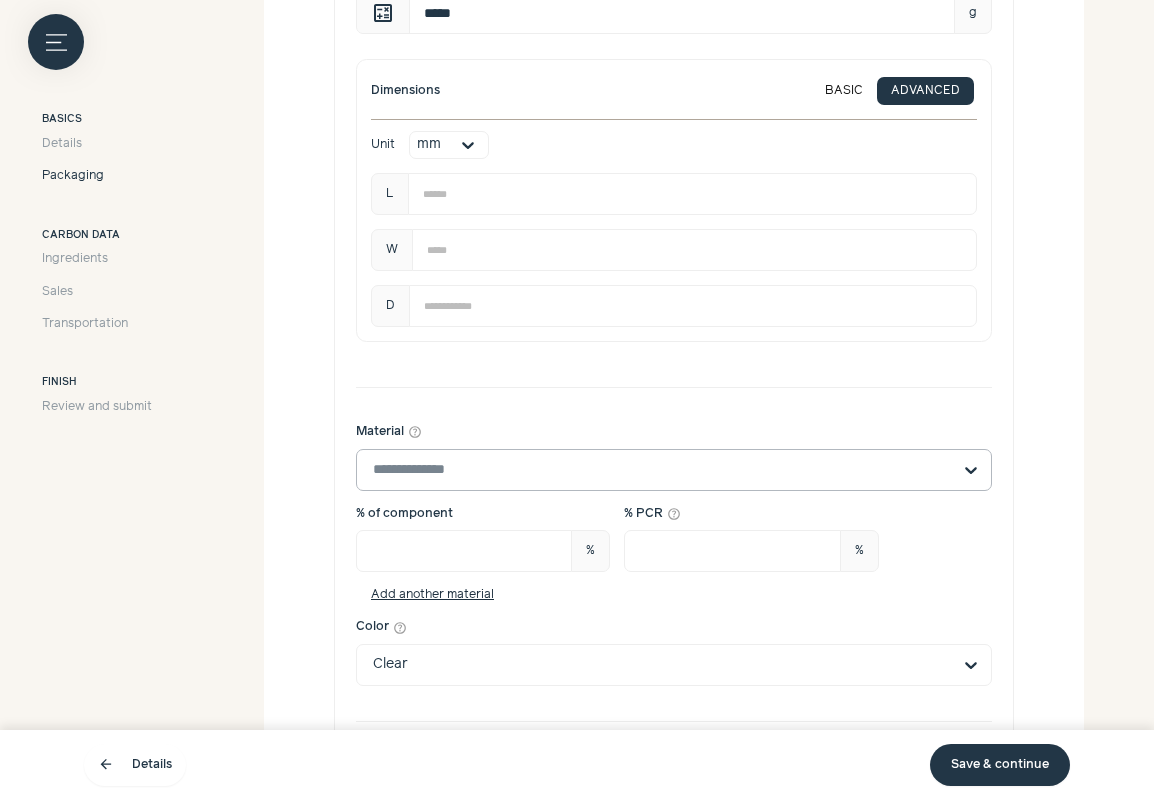 click on "Material   help_outline" at bounding box center [662, 470] 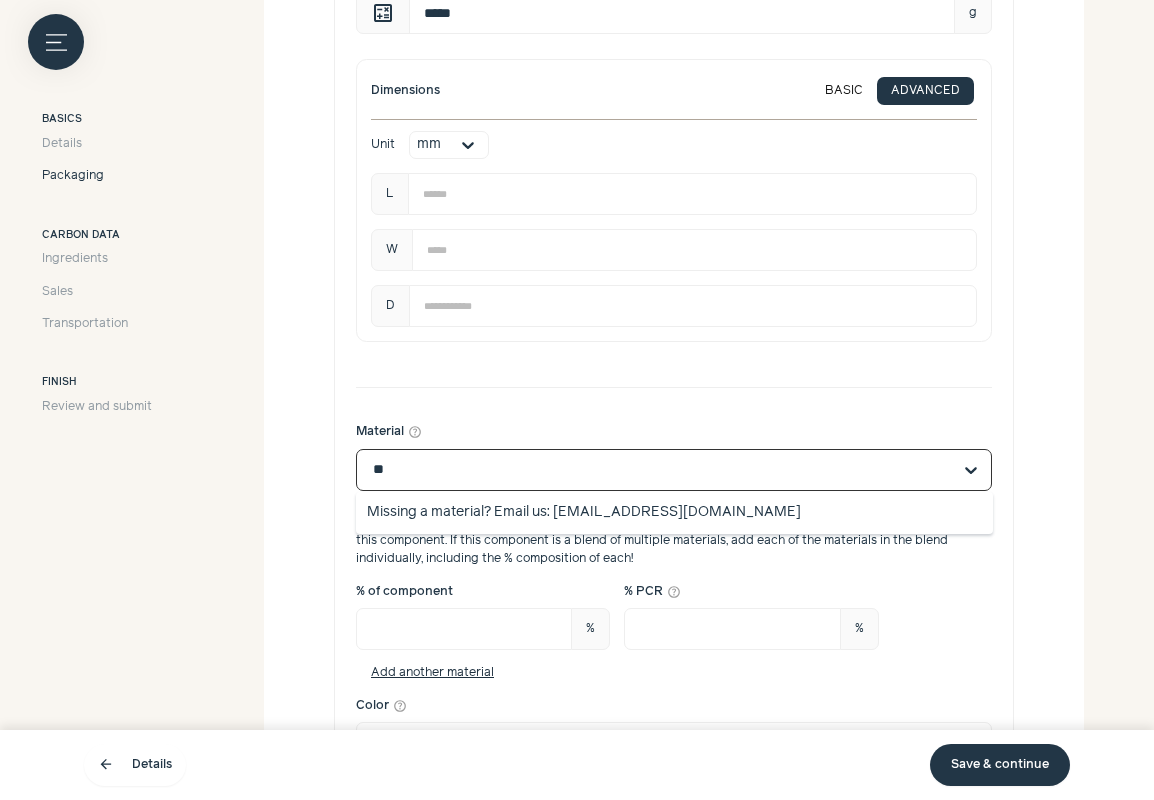 type on "*" 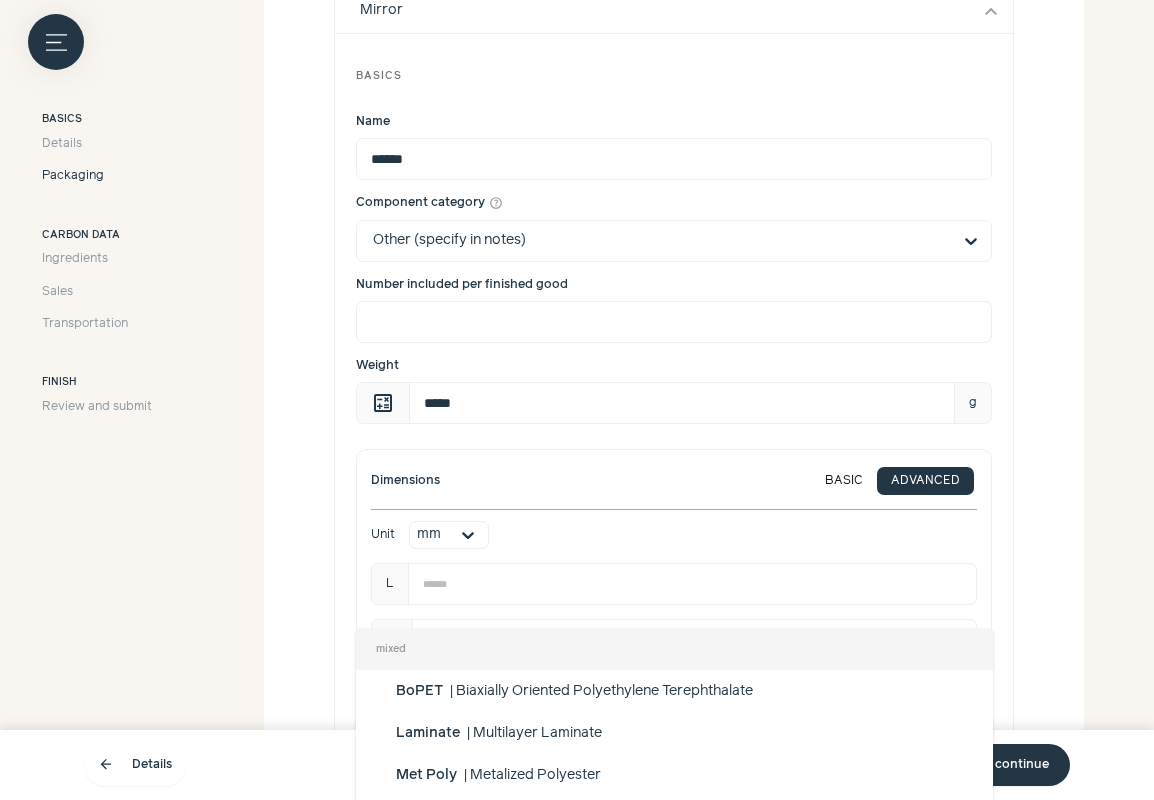 scroll, scrollTop: 814, scrollLeft: 0, axis: vertical 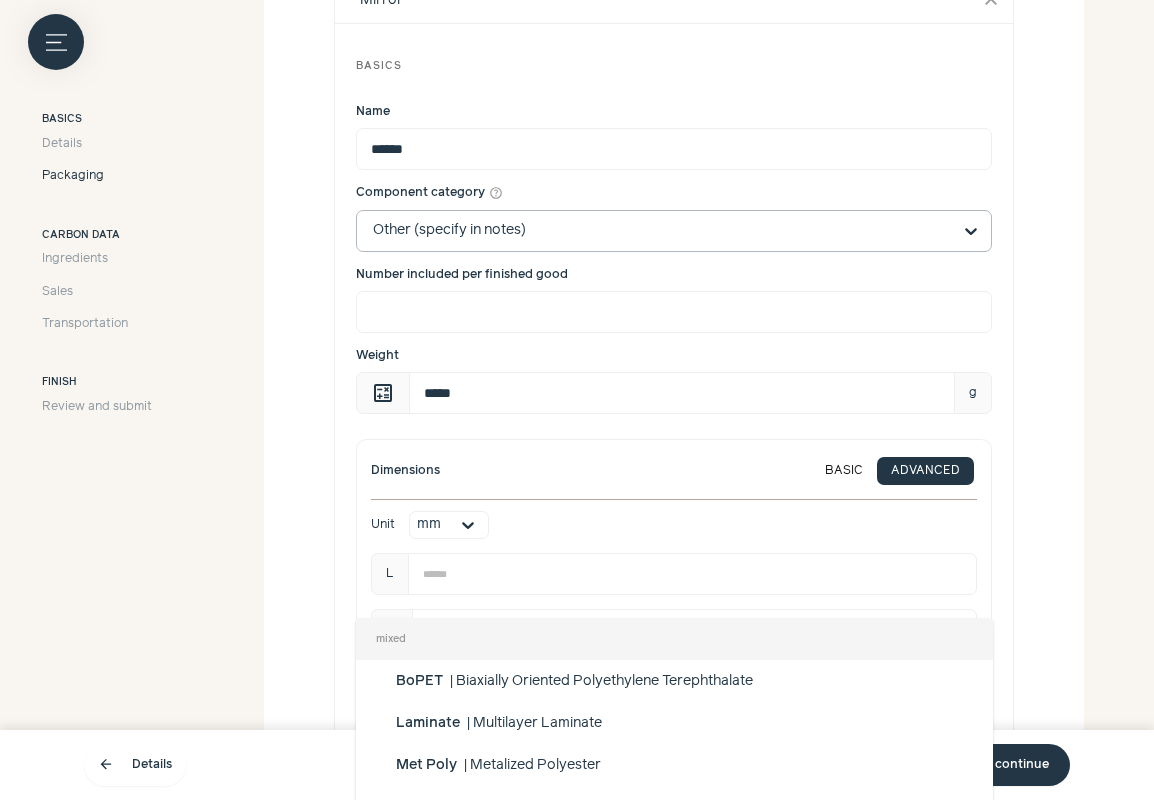 click on "Component category   help_outline         Other (specify in notes)" 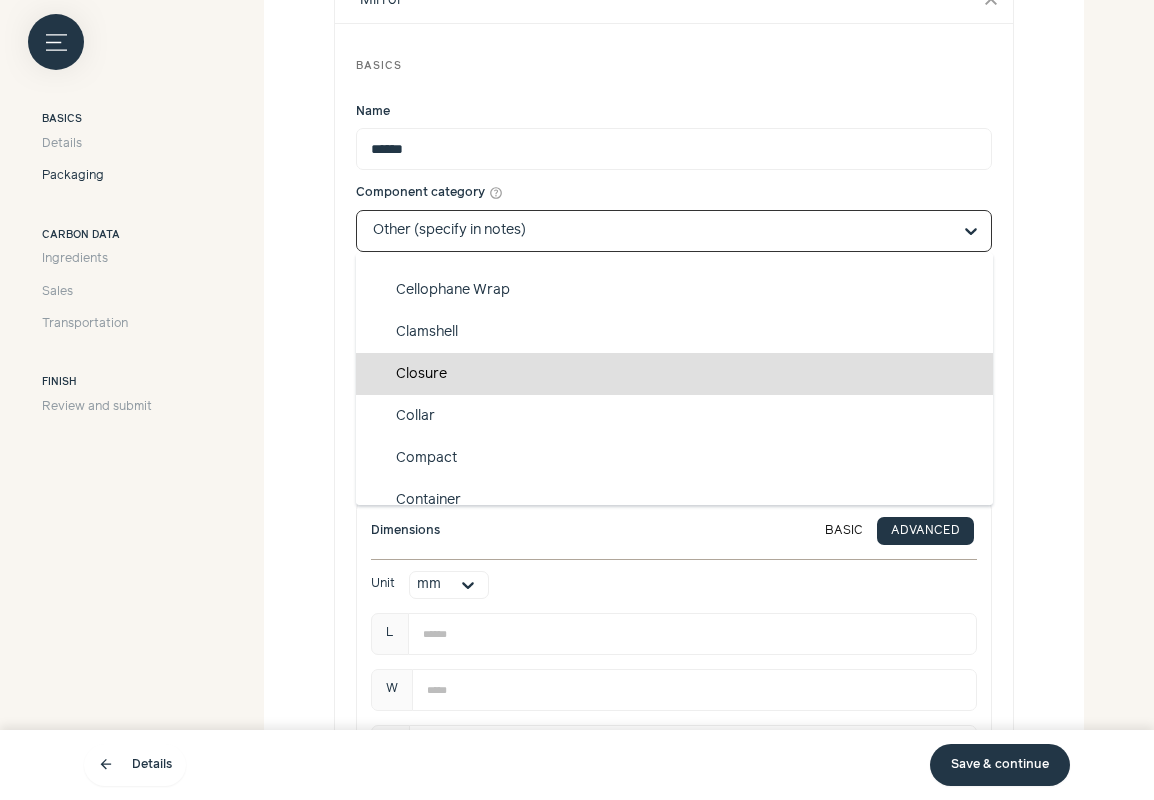 scroll, scrollTop: 2288, scrollLeft: 0, axis: vertical 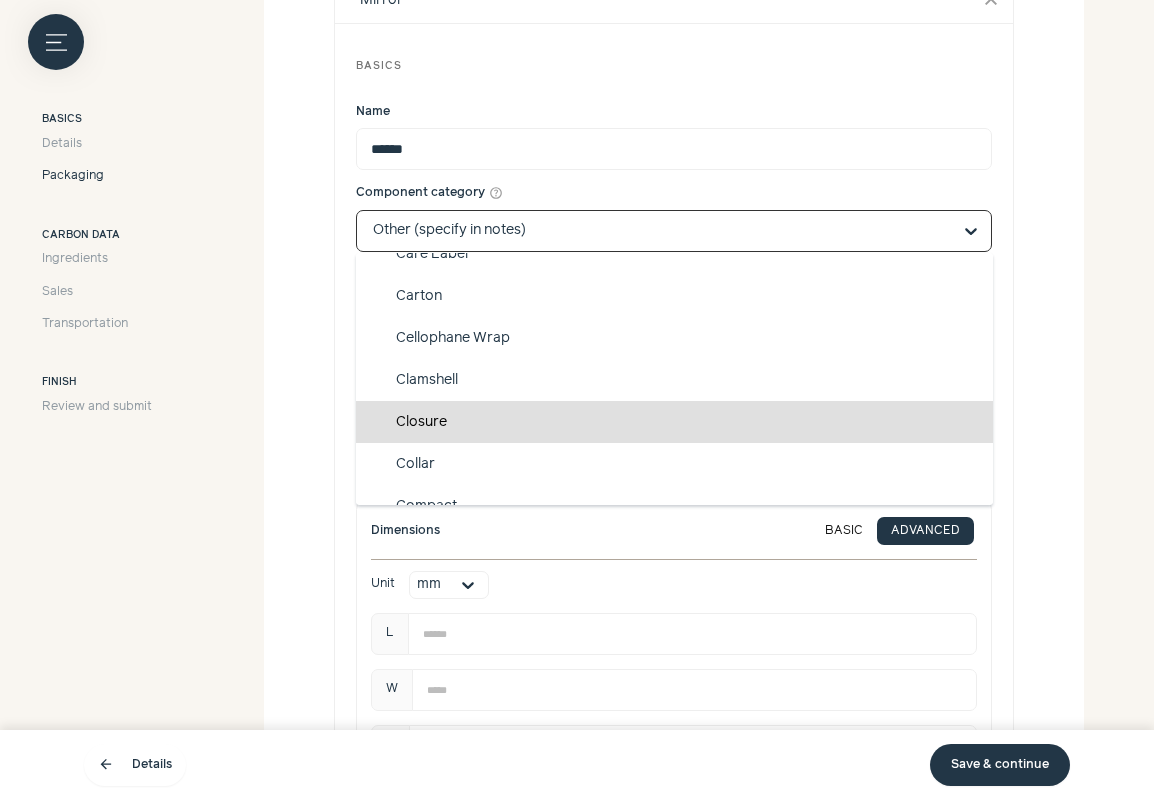 click on "Closure" at bounding box center (674, 422) 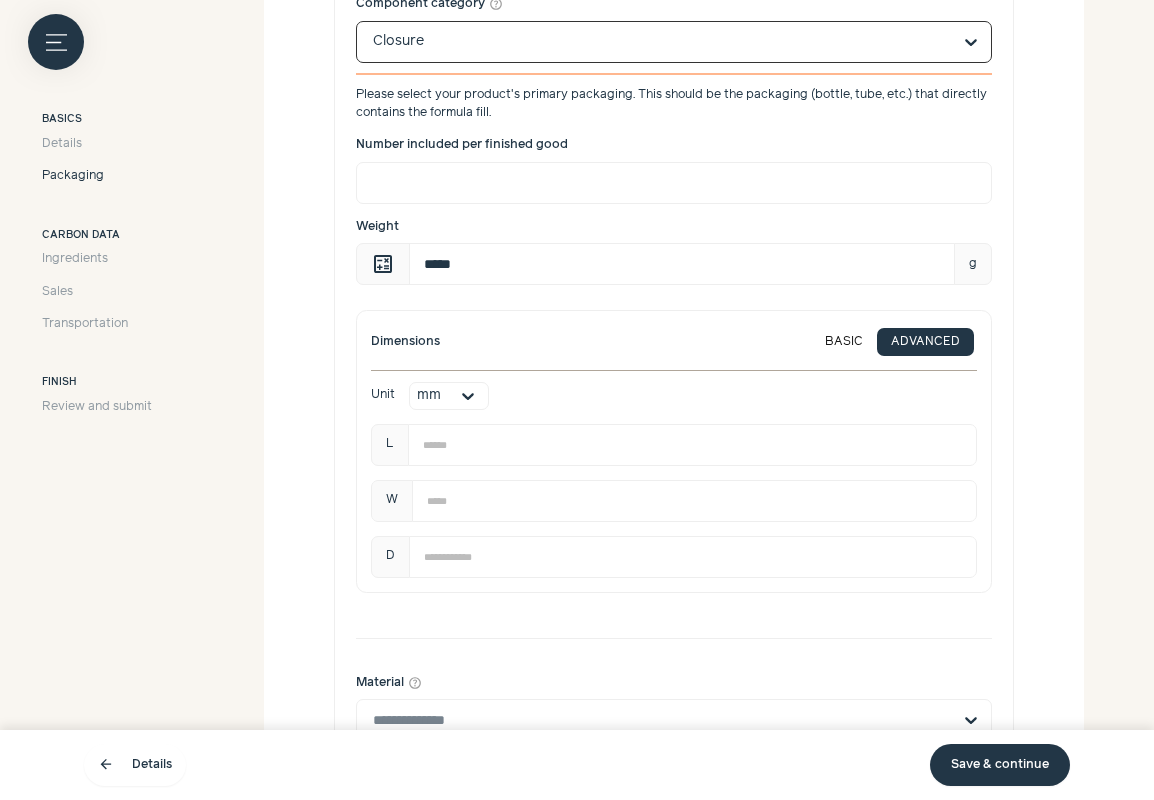 scroll, scrollTop: 1048, scrollLeft: 0, axis: vertical 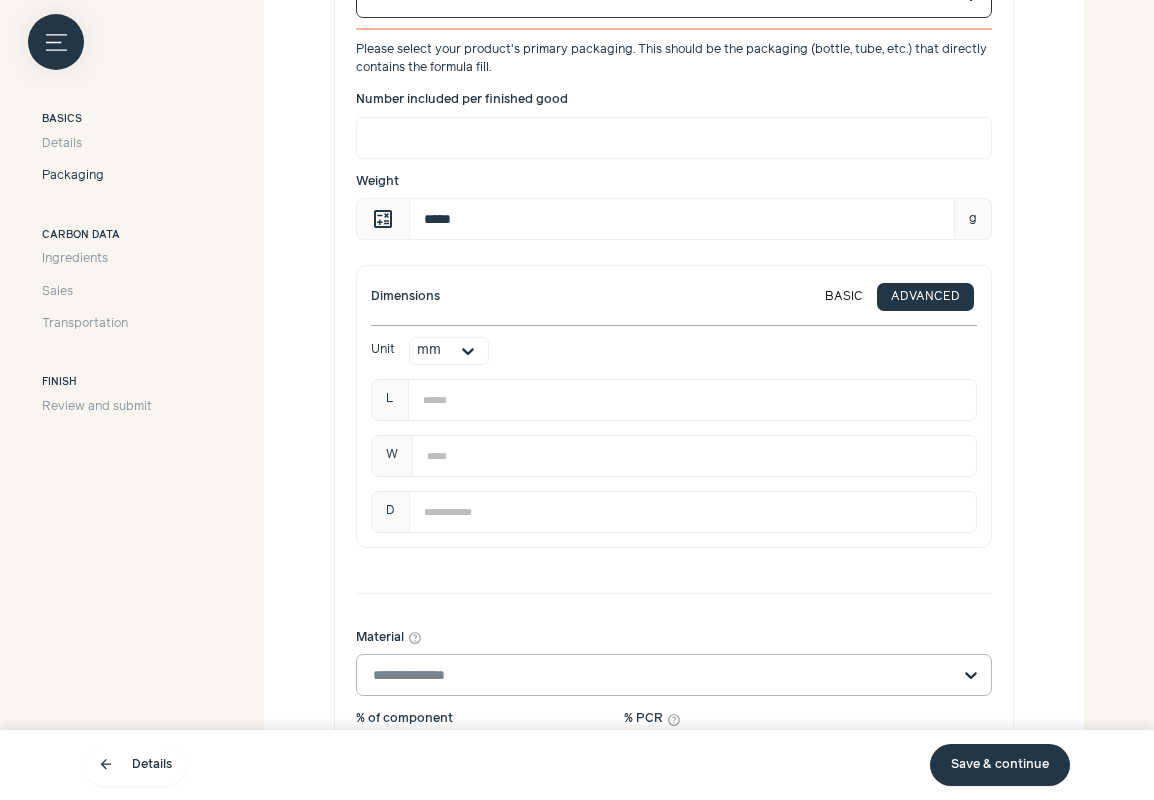 click on "Material   help_outline" at bounding box center [662, 675] 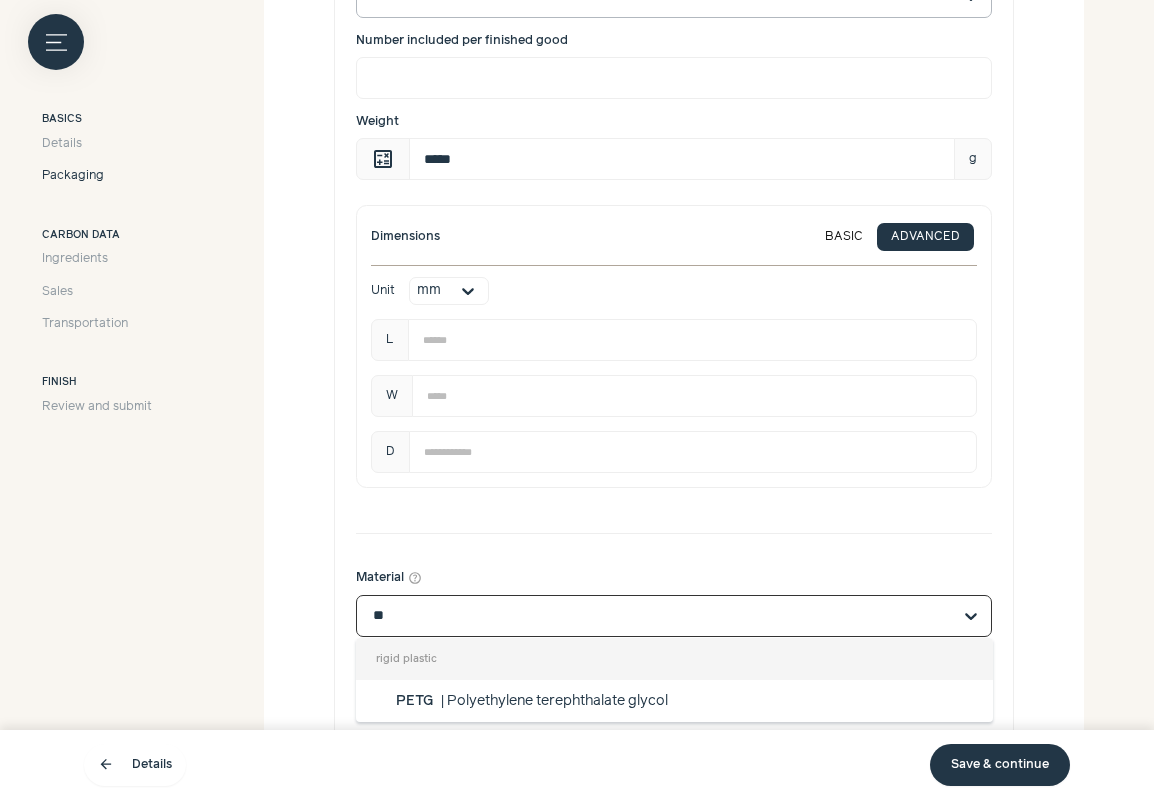 type on "*" 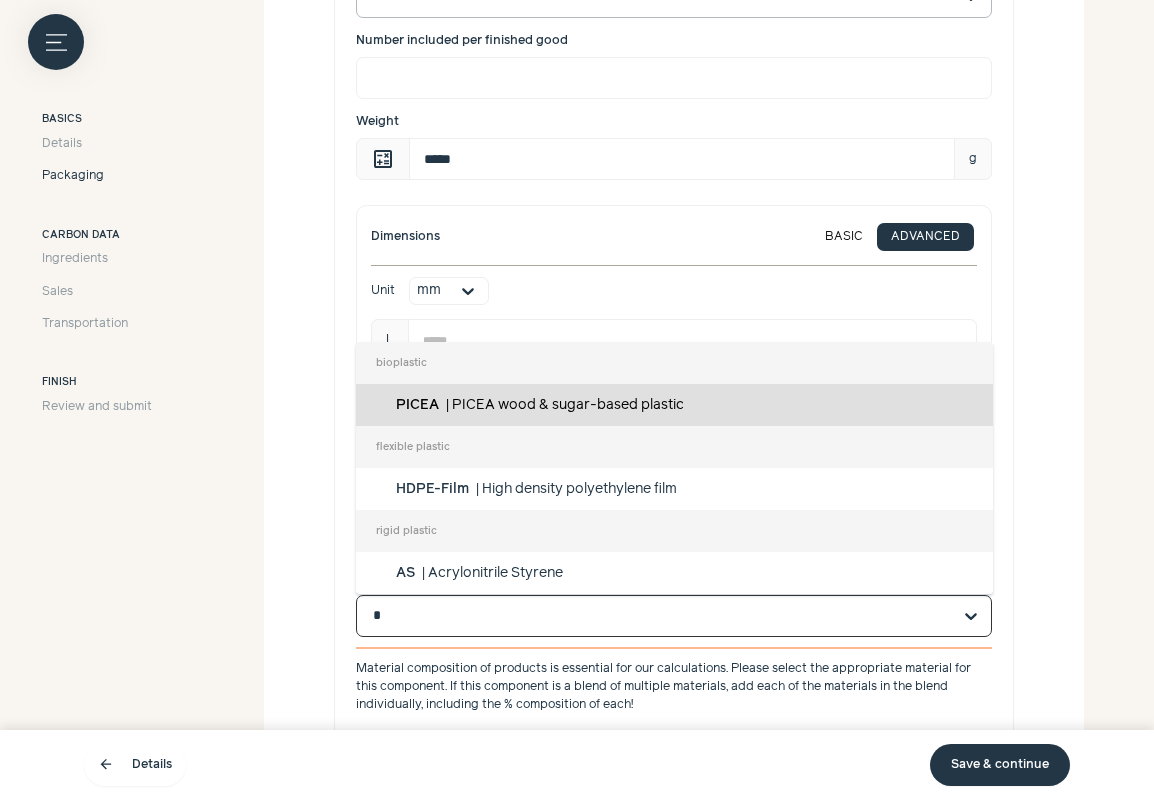 type 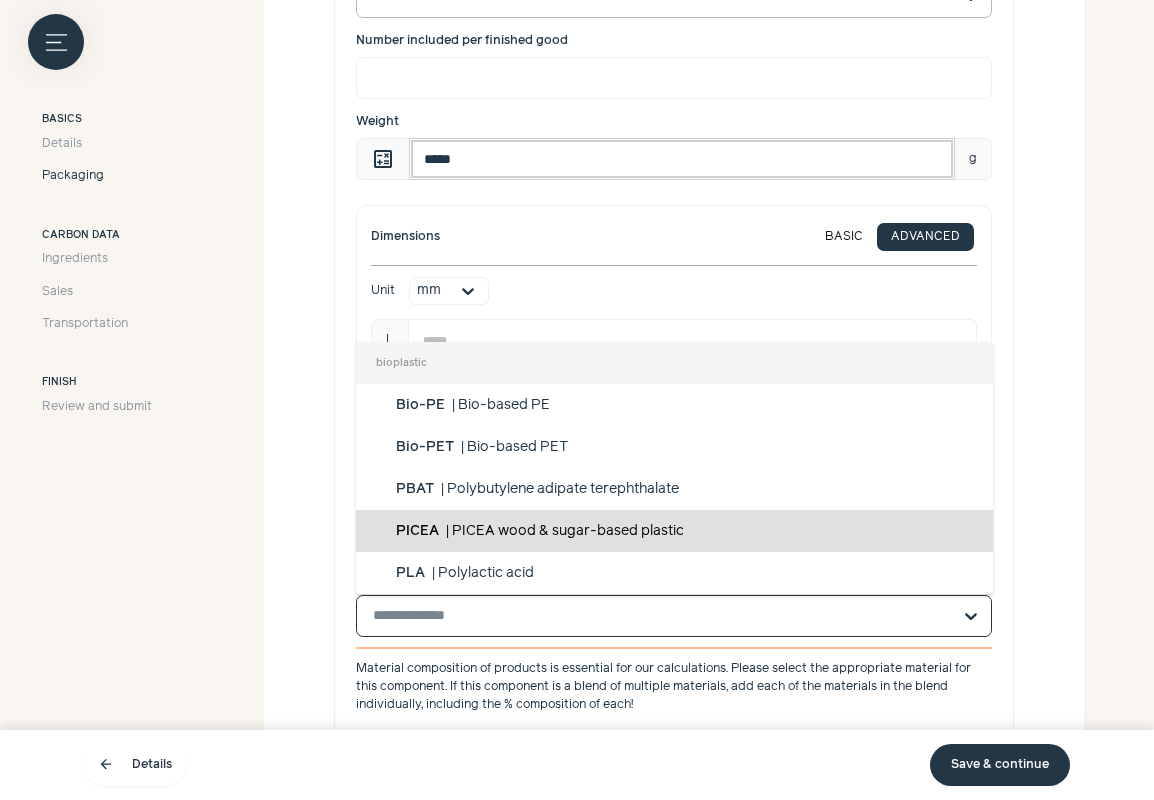 click on "*****" at bounding box center (682, 159) 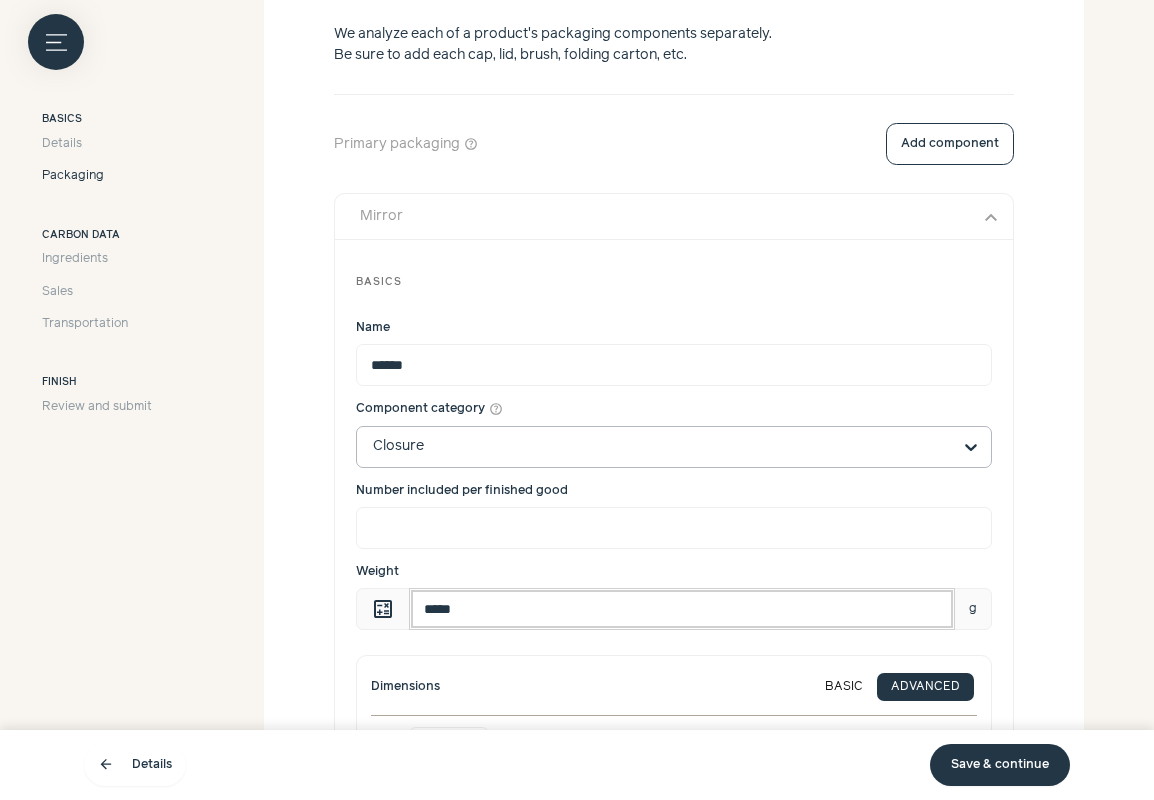scroll, scrollTop: 601, scrollLeft: 0, axis: vertical 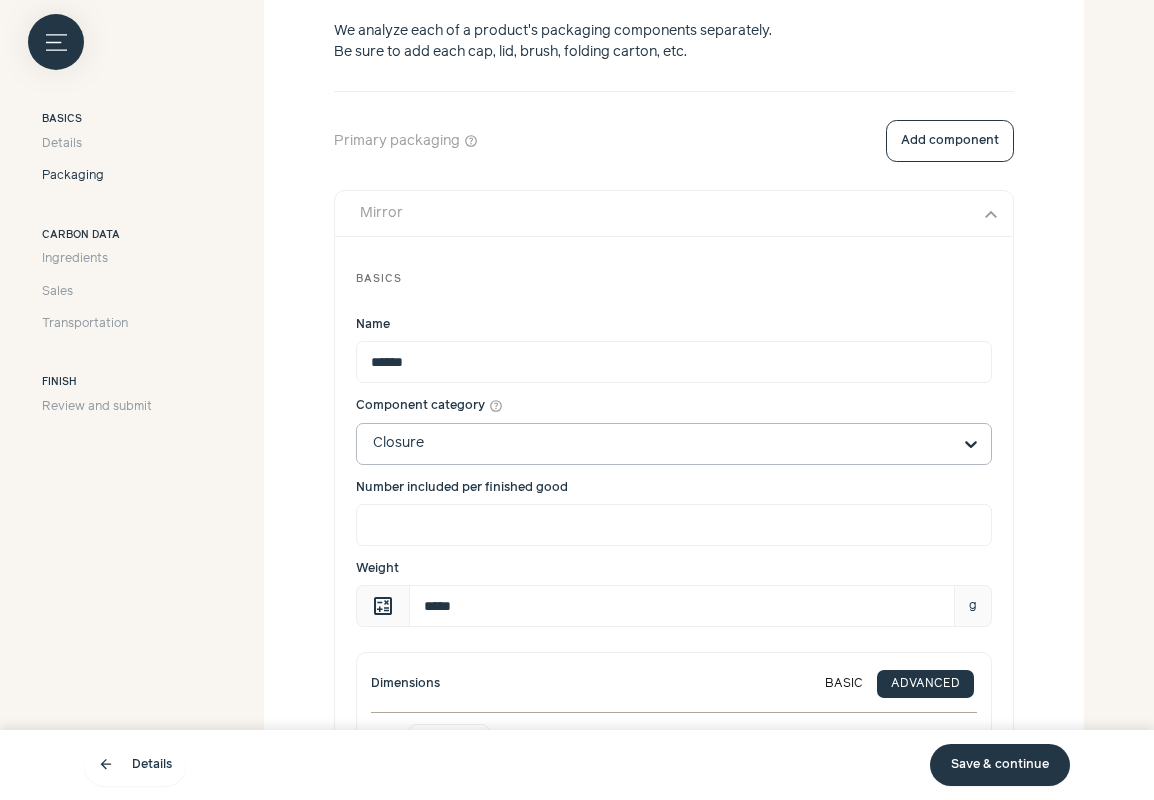 click on "Mirror" at bounding box center (655, 213) 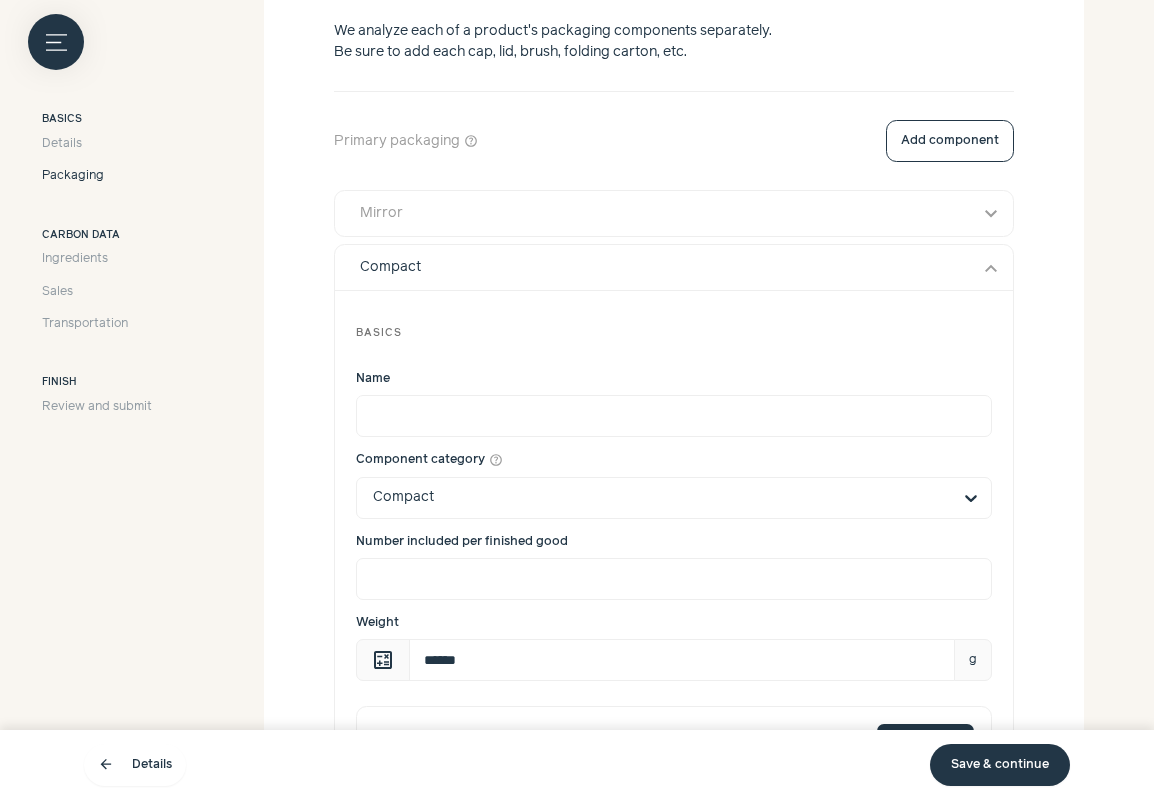 click on "Mirror" at bounding box center (655, 213) 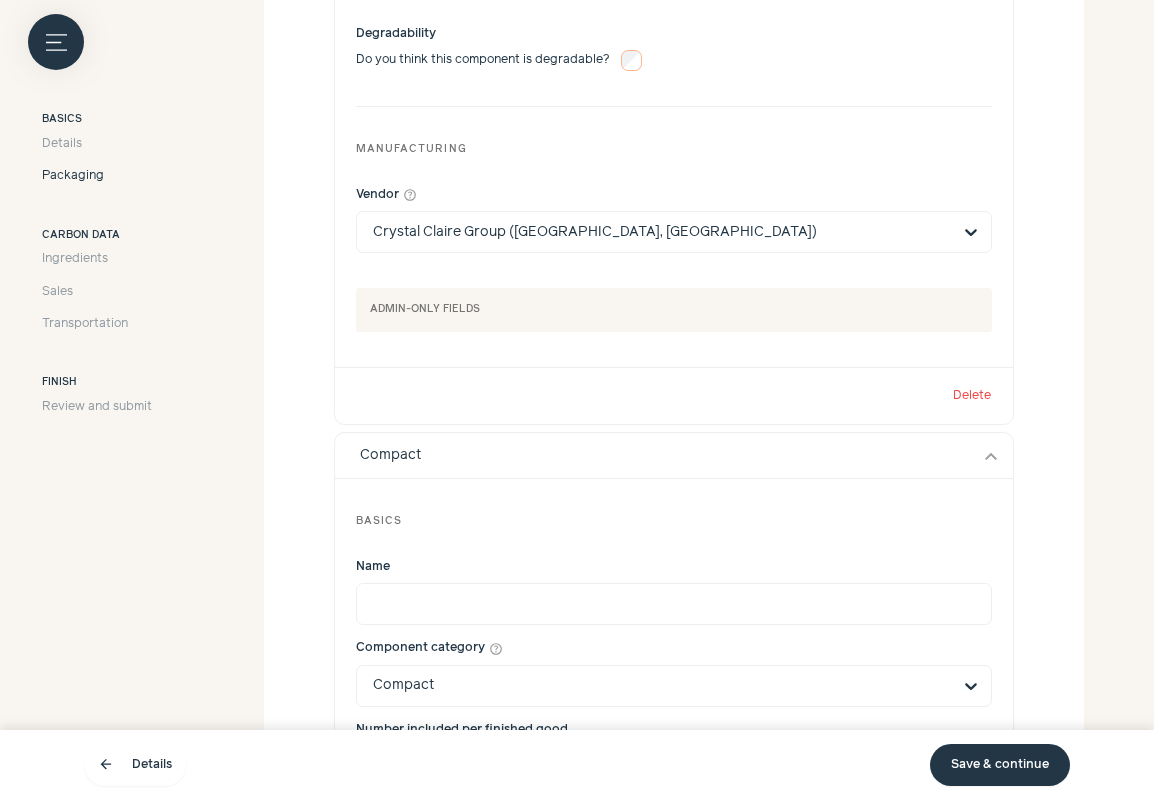 scroll, scrollTop: 2116, scrollLeft: 0, axis: vertical 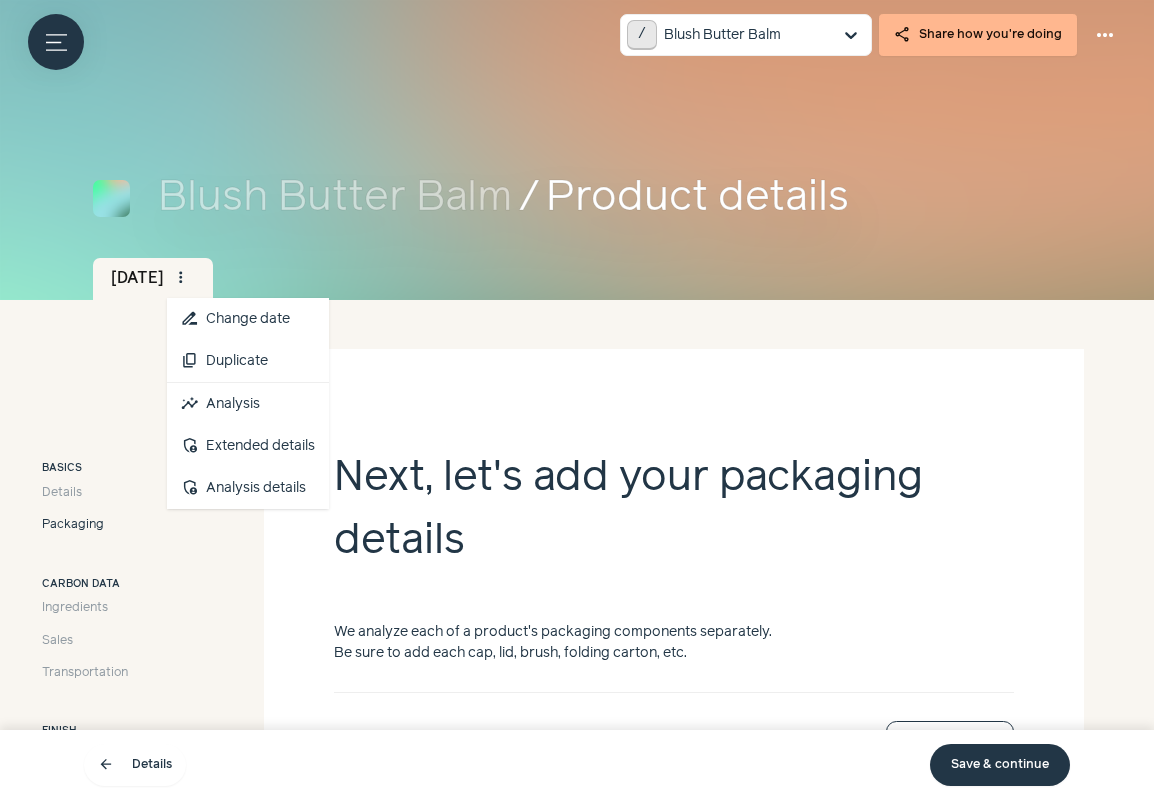 click on "more_vert" at bounding box center [181, 278] 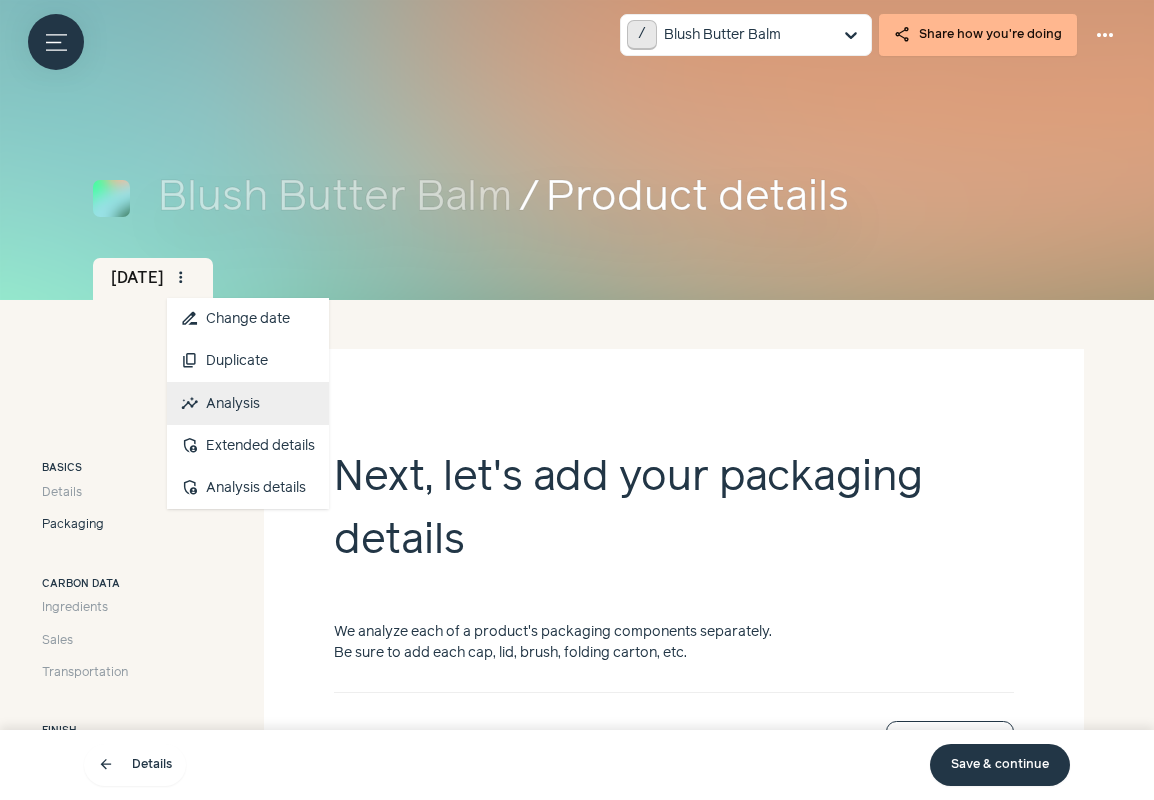 click on "insights   Analysis" at bounding box center (248, 404) 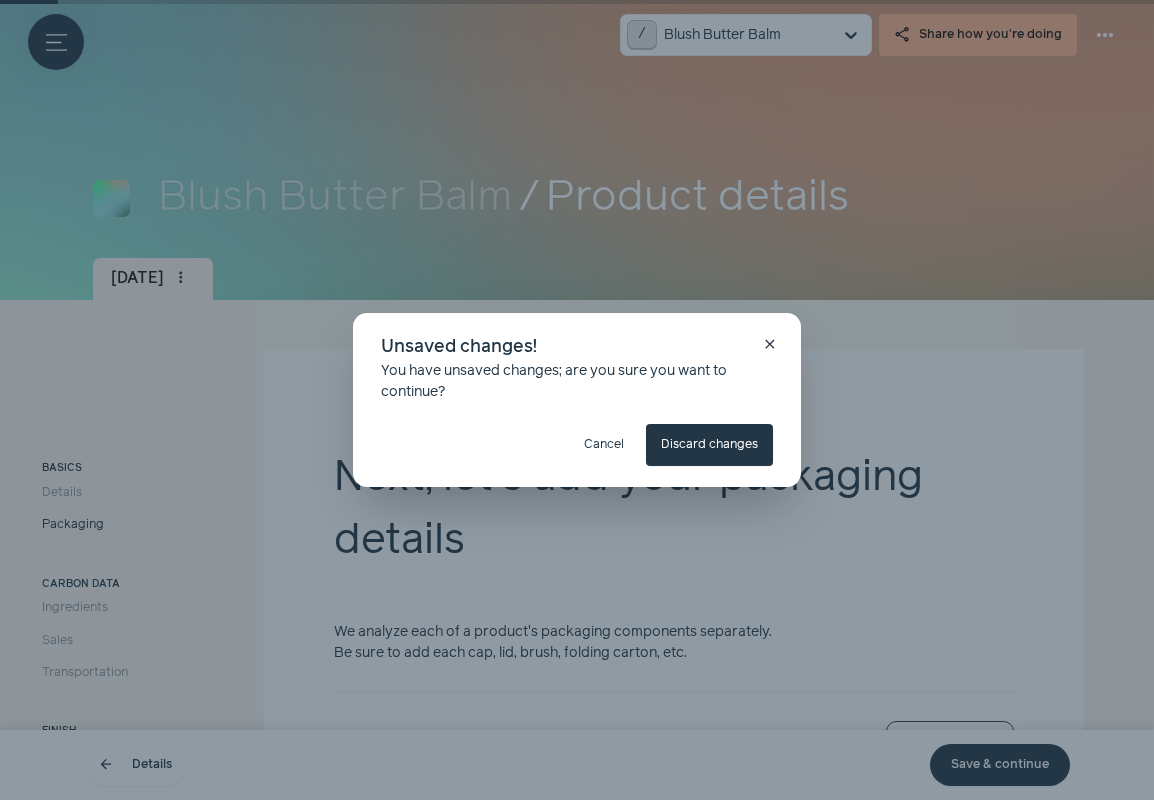 click on "Discard changes" at bounding box center (709, 445) 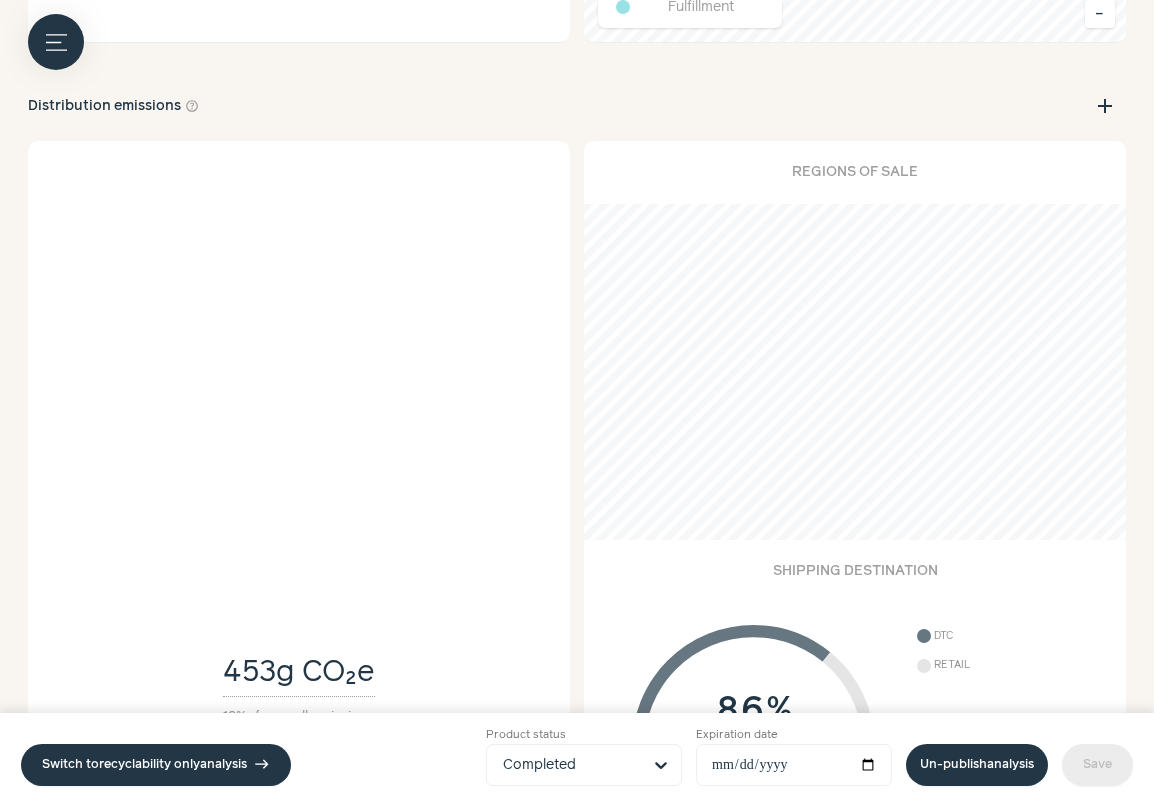 scroll, scrollTop: 0, scrollLeft: 0, axis: both 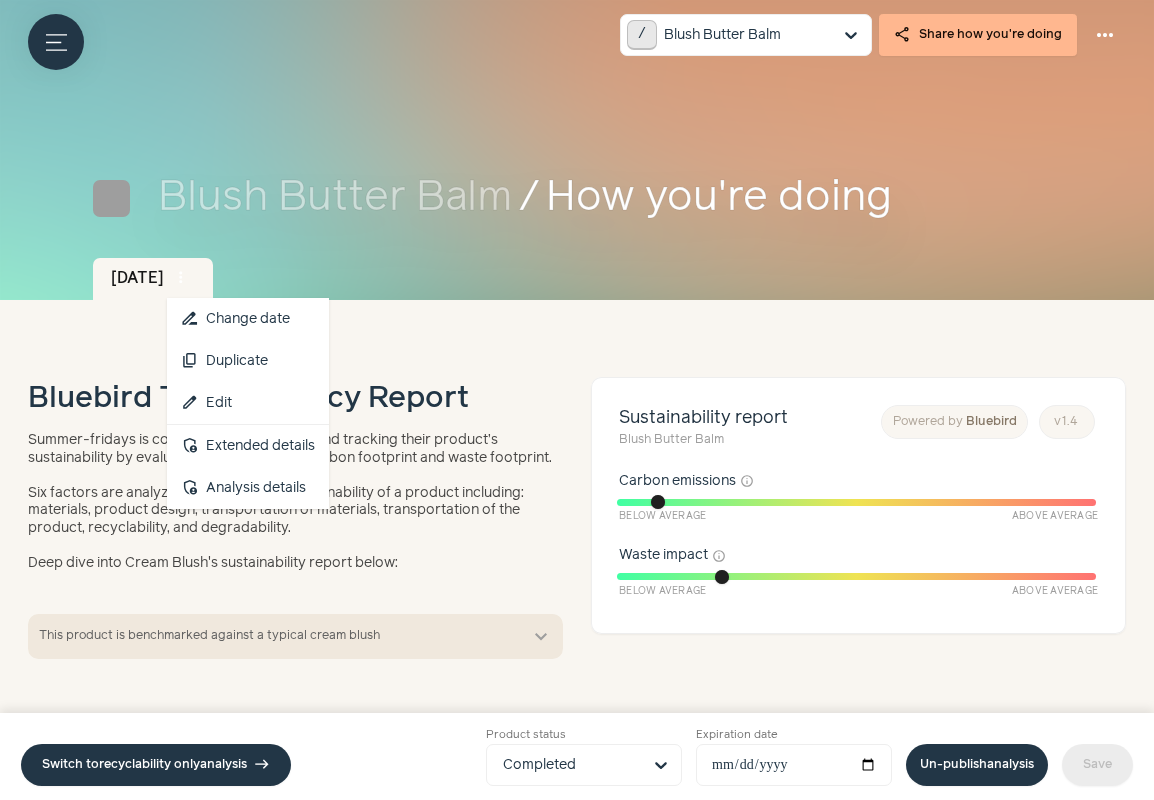 click on "more_vert" at bounding box center [181, 278] 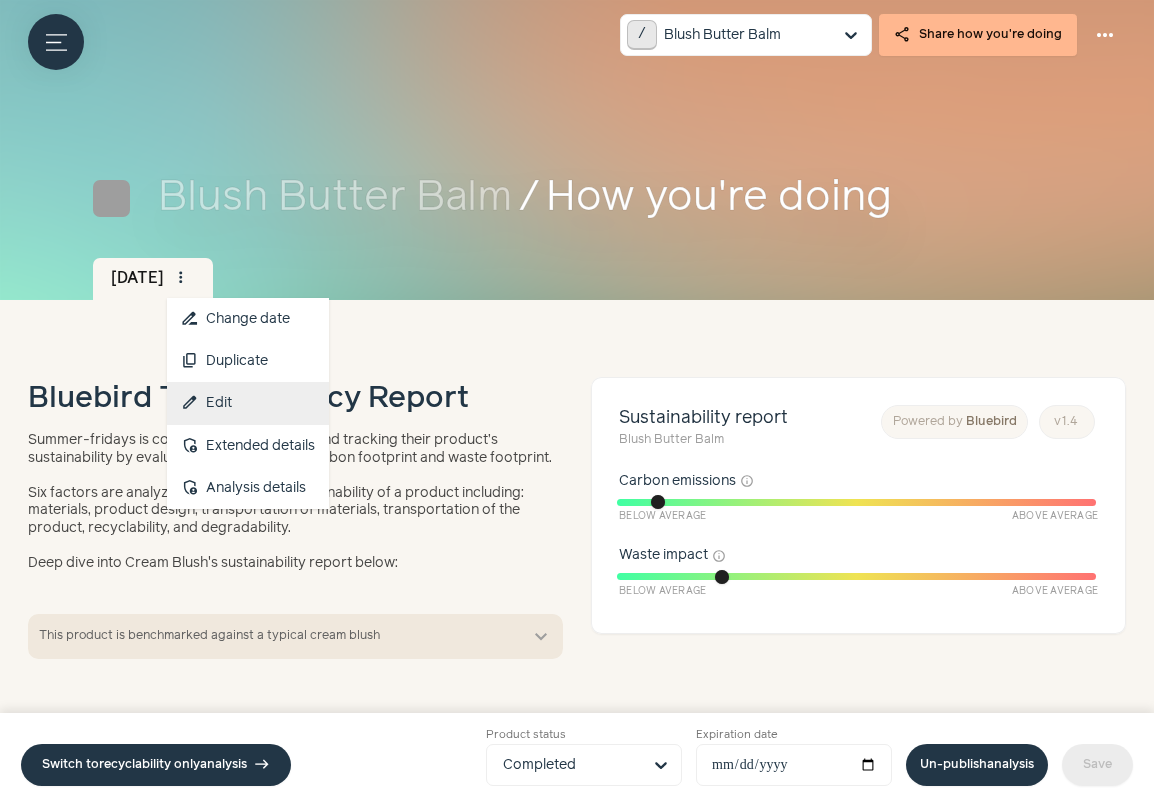 click on "edit   Edit" at bounding box center [248, 403] 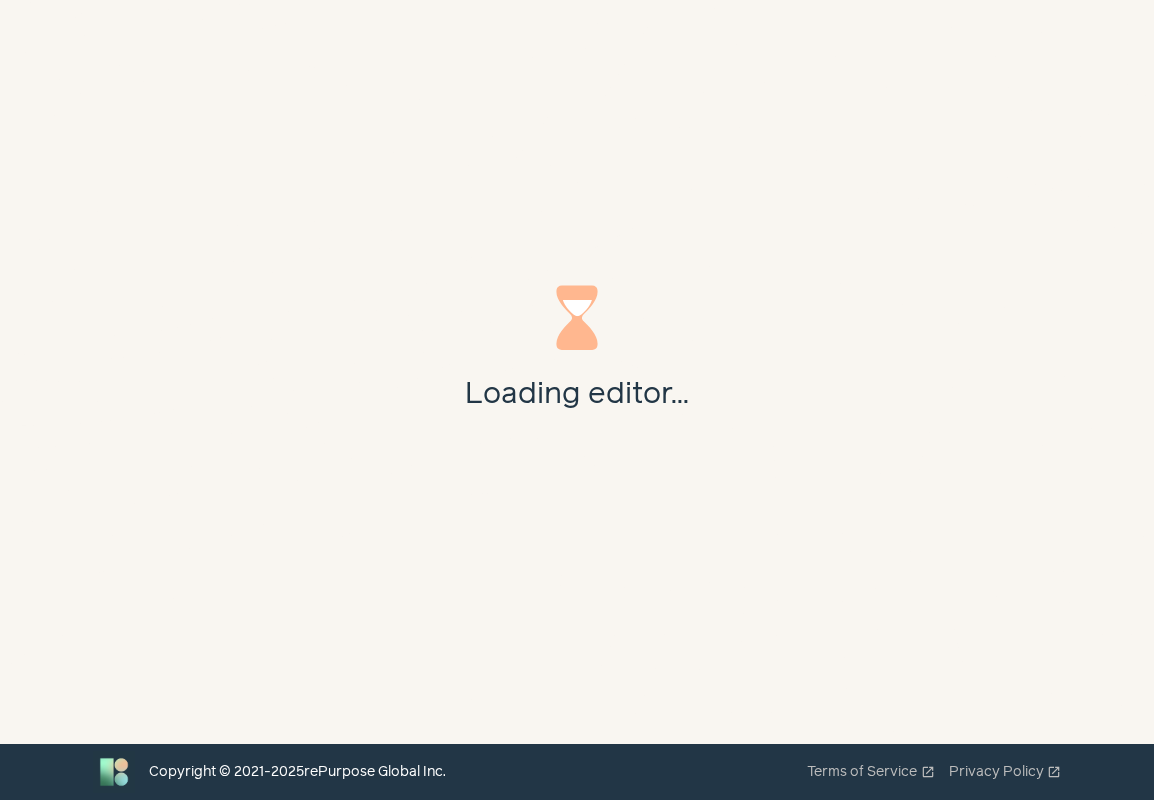 scroll, scrollTop: 0, scrollLeft: 0, axis: both 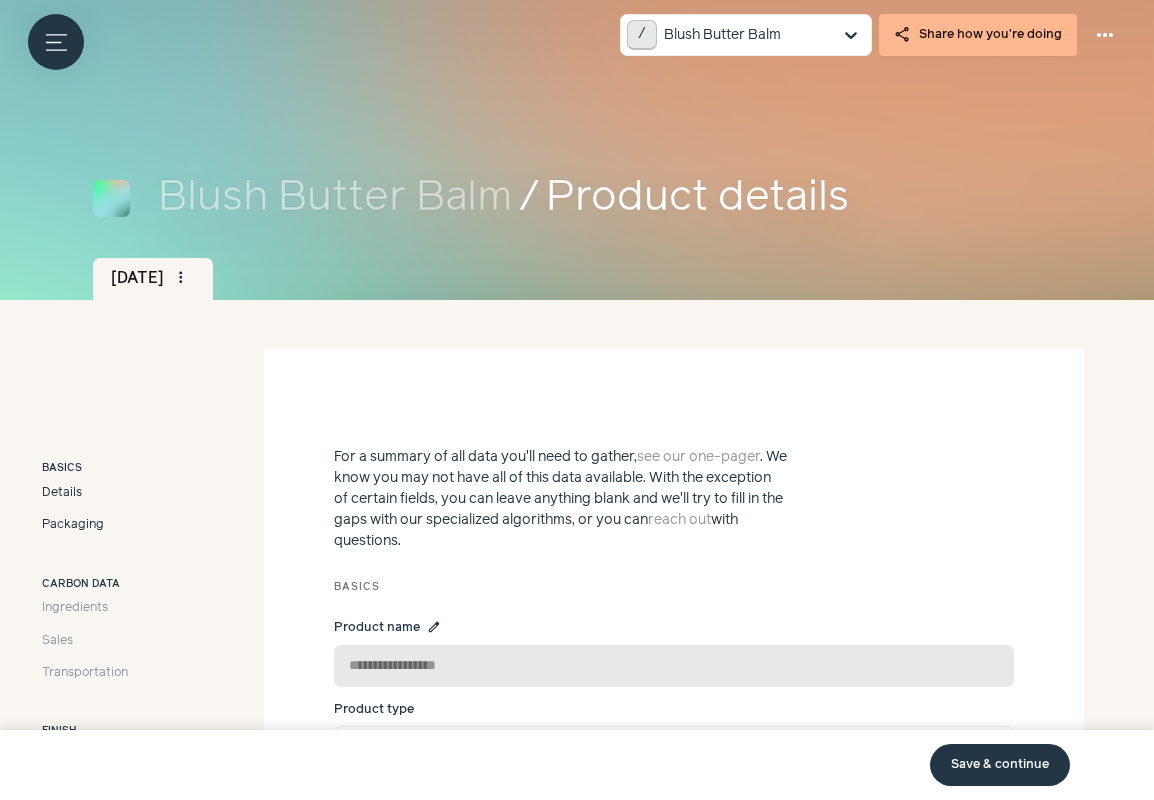 click on "Packaging" at bounding box center (73, 525) 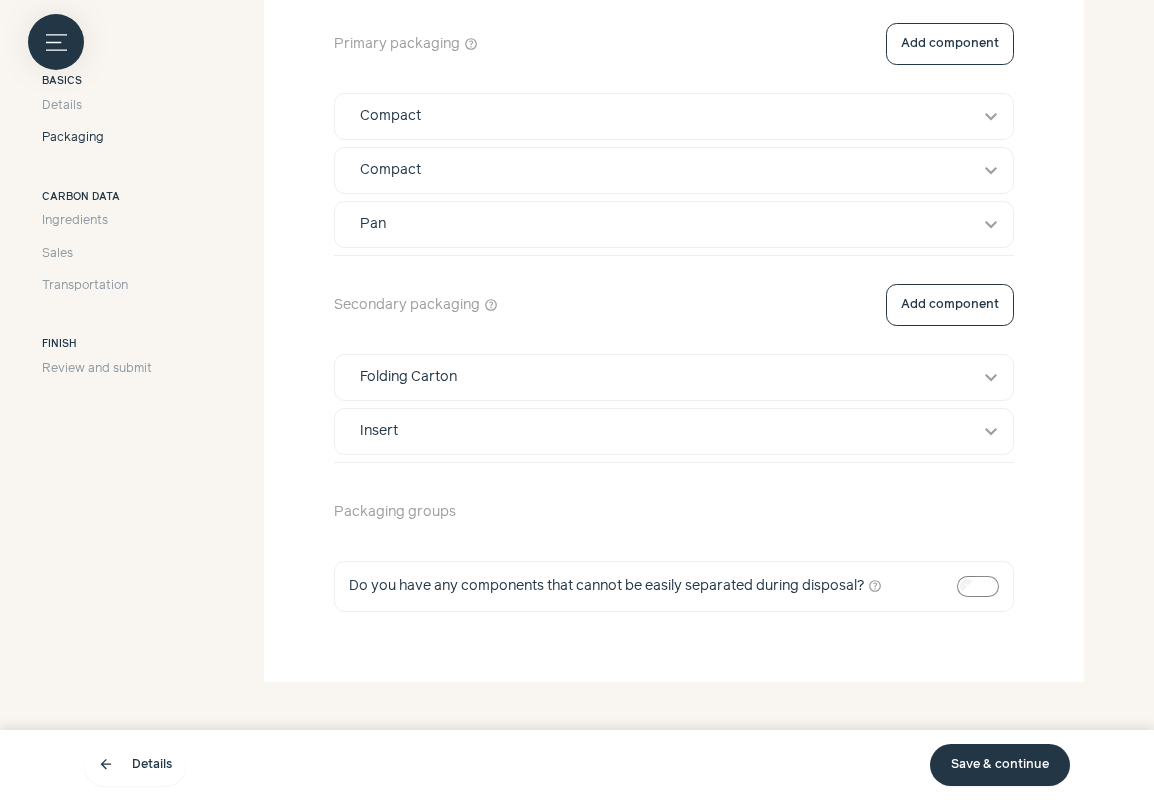 scroll, scrollTop: 706, scrollLeft: 0, axis: vertical 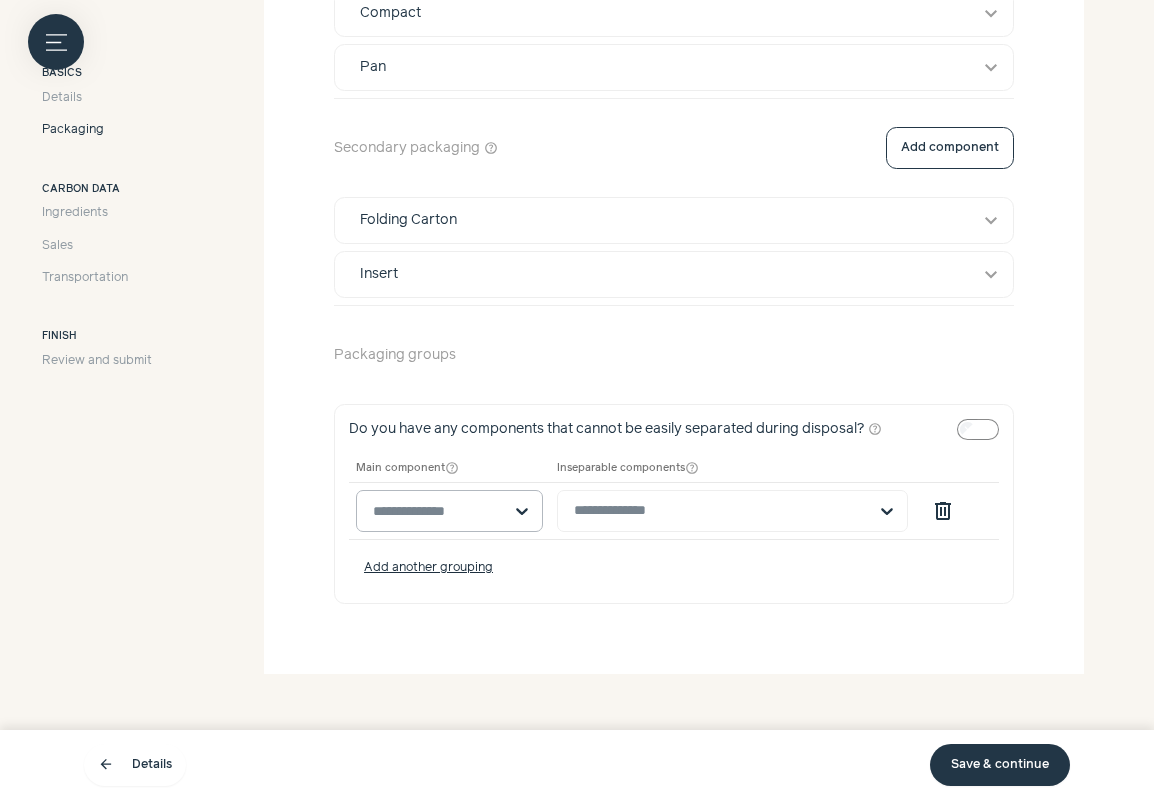click at bounding box center [437, 511] 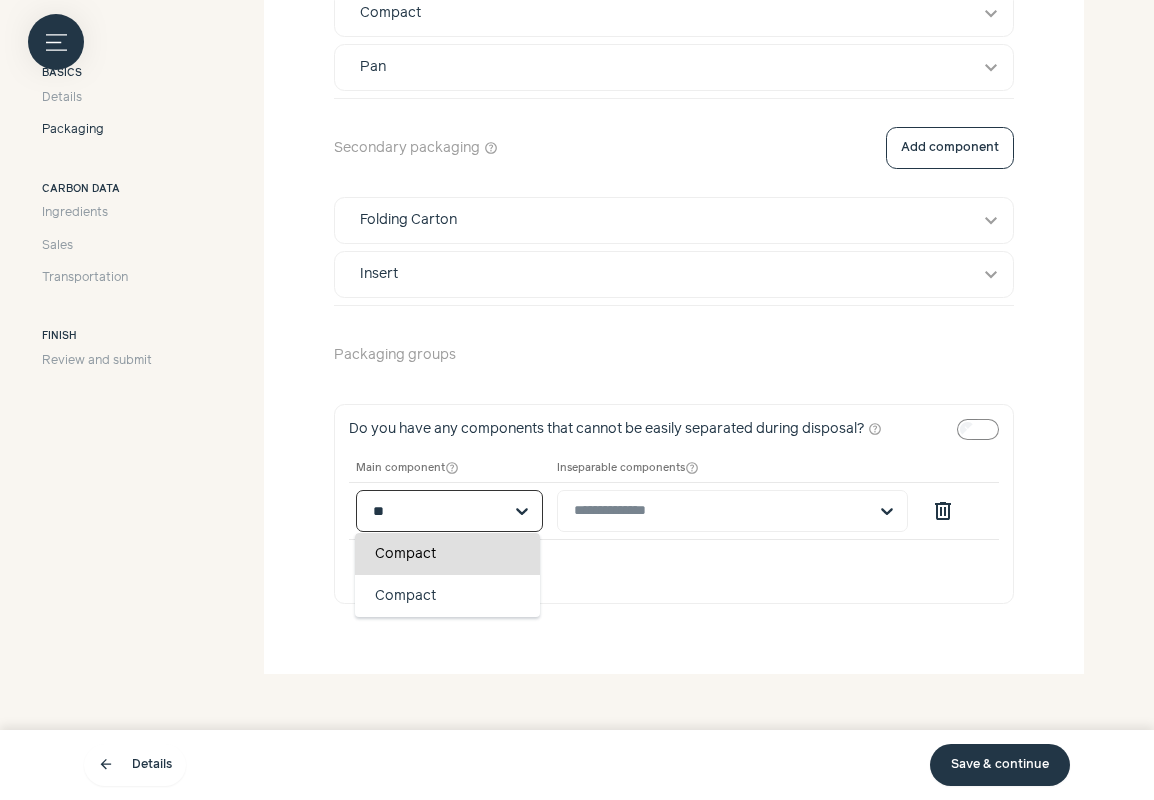 type on "***" 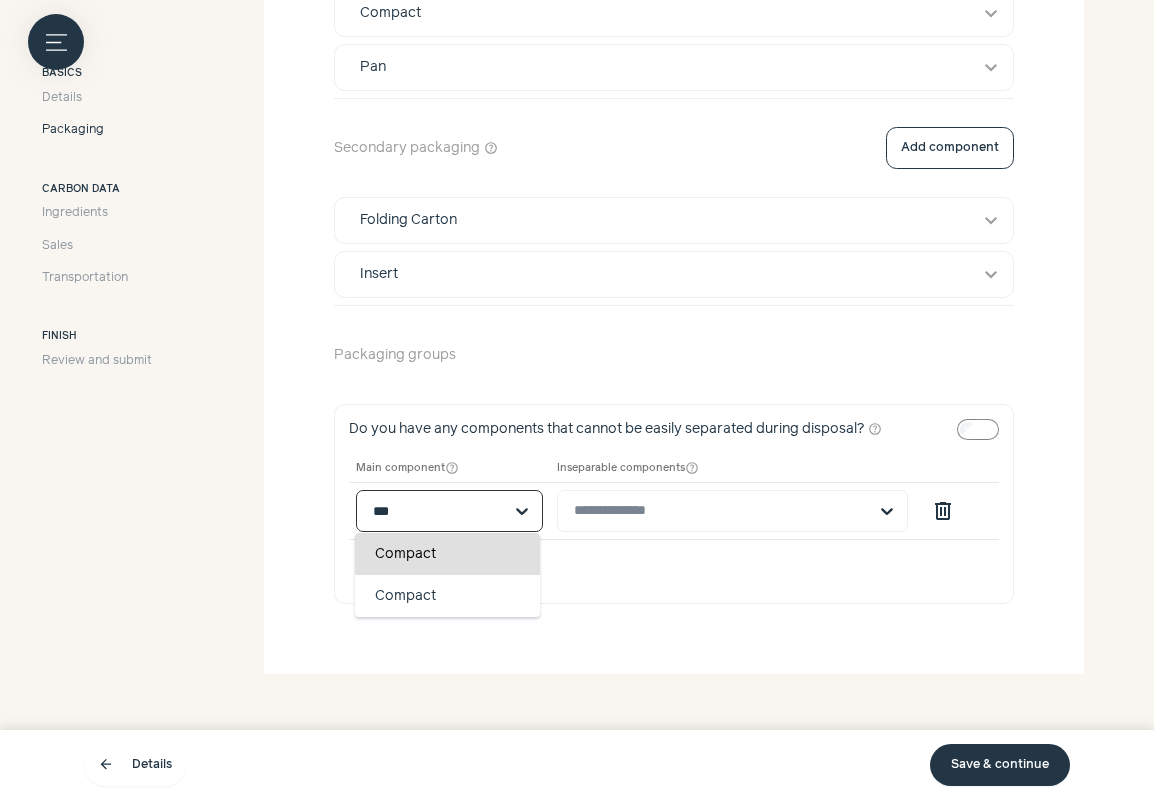 click on "Compact" at bounding box center (447, 554) 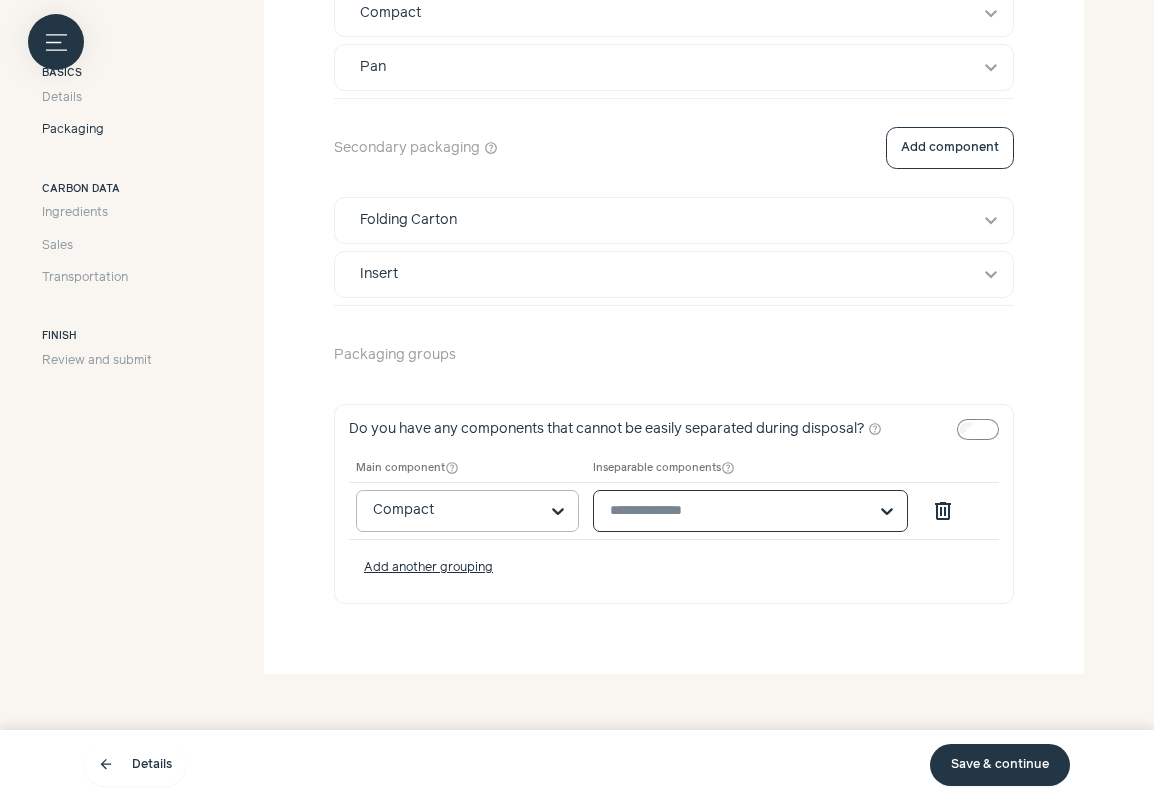 click at bounding box center [738, 511] 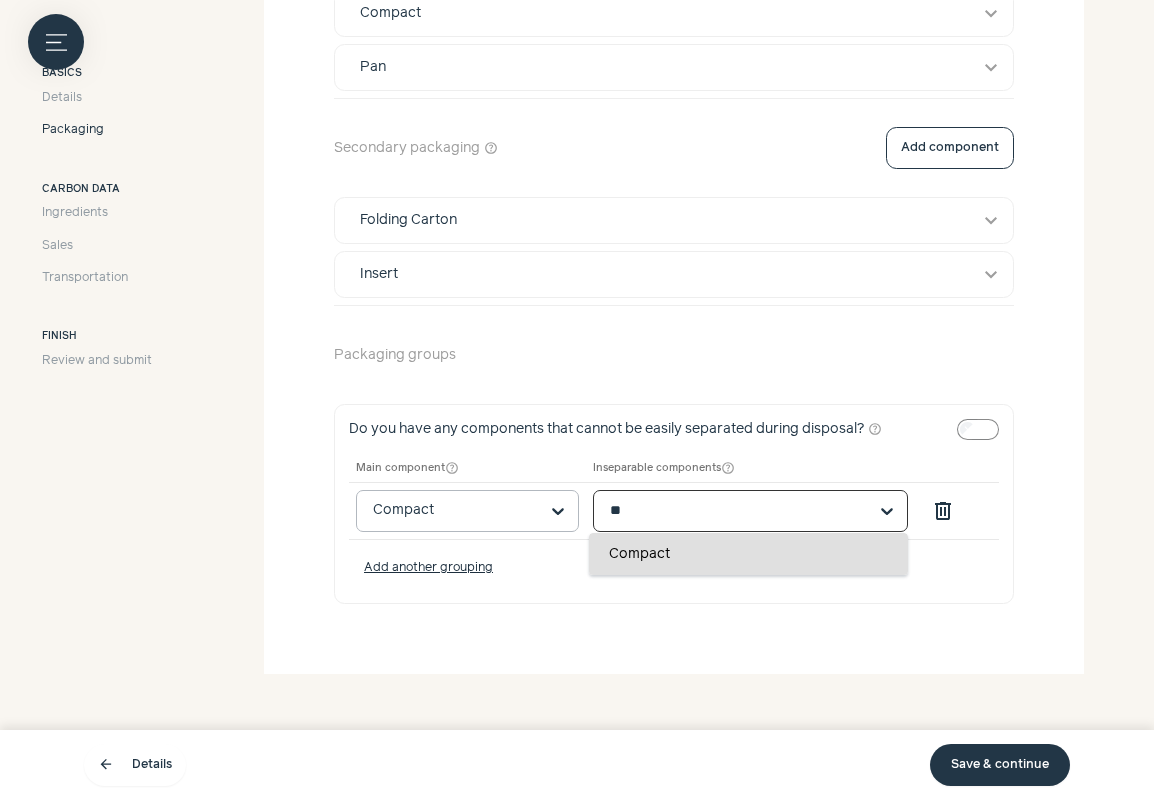 type on "***" 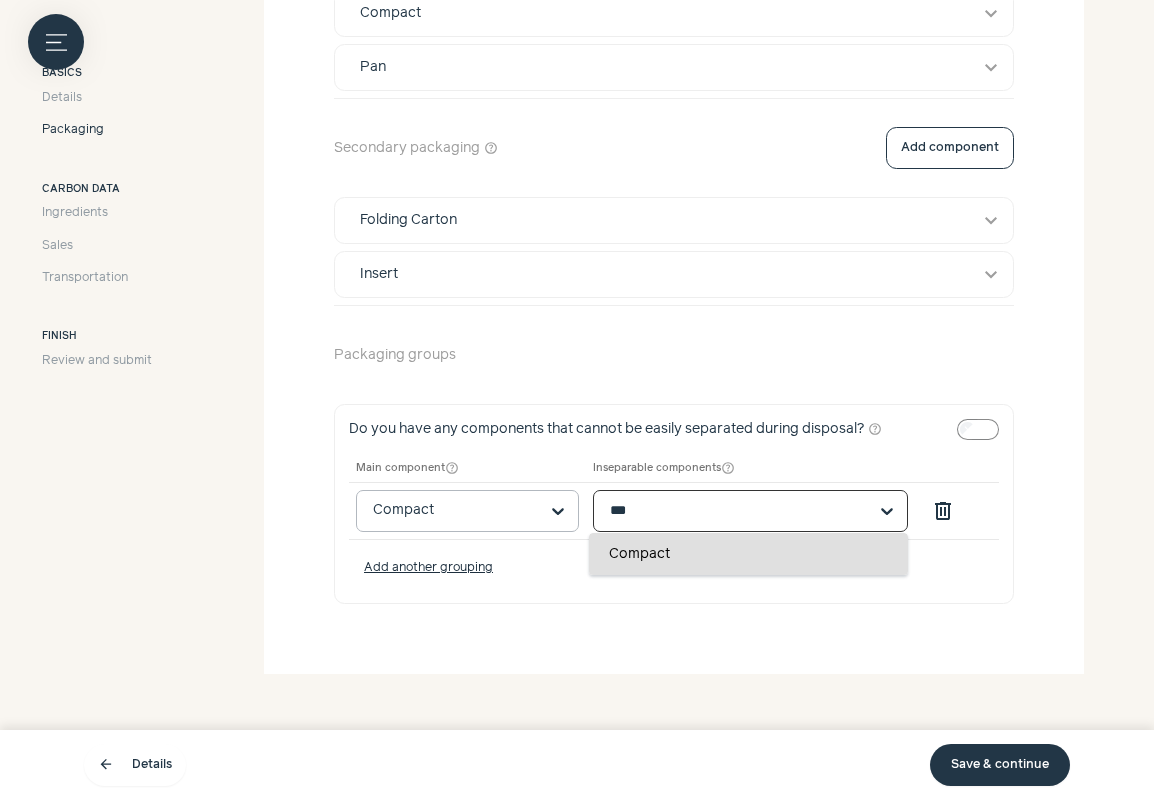 click on "Compact" at bounding box center (748, 554) 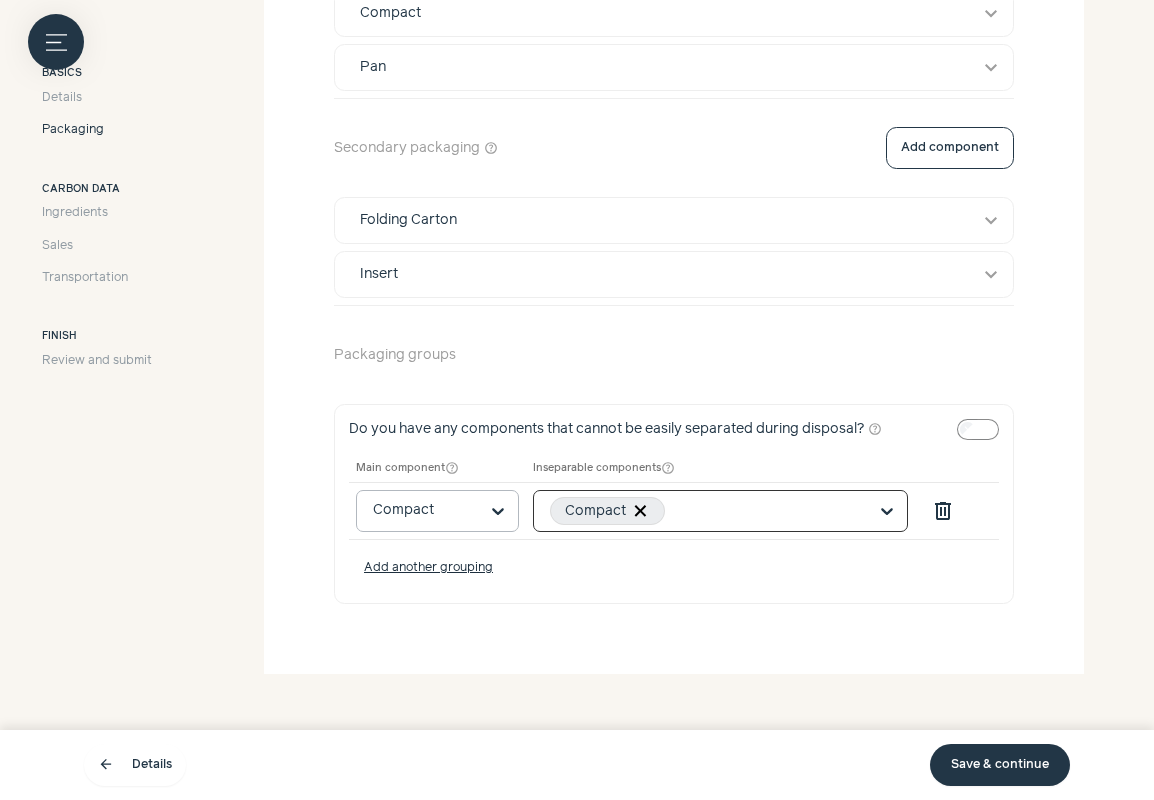 click 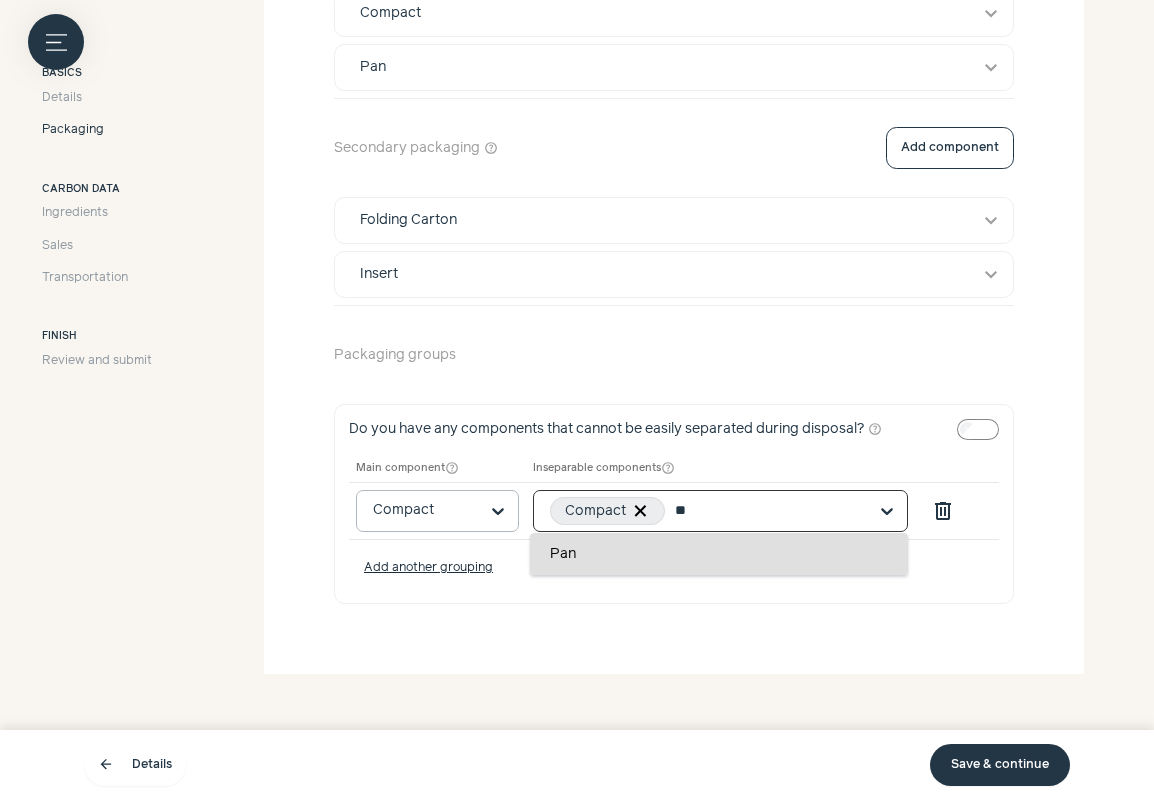type on "***" 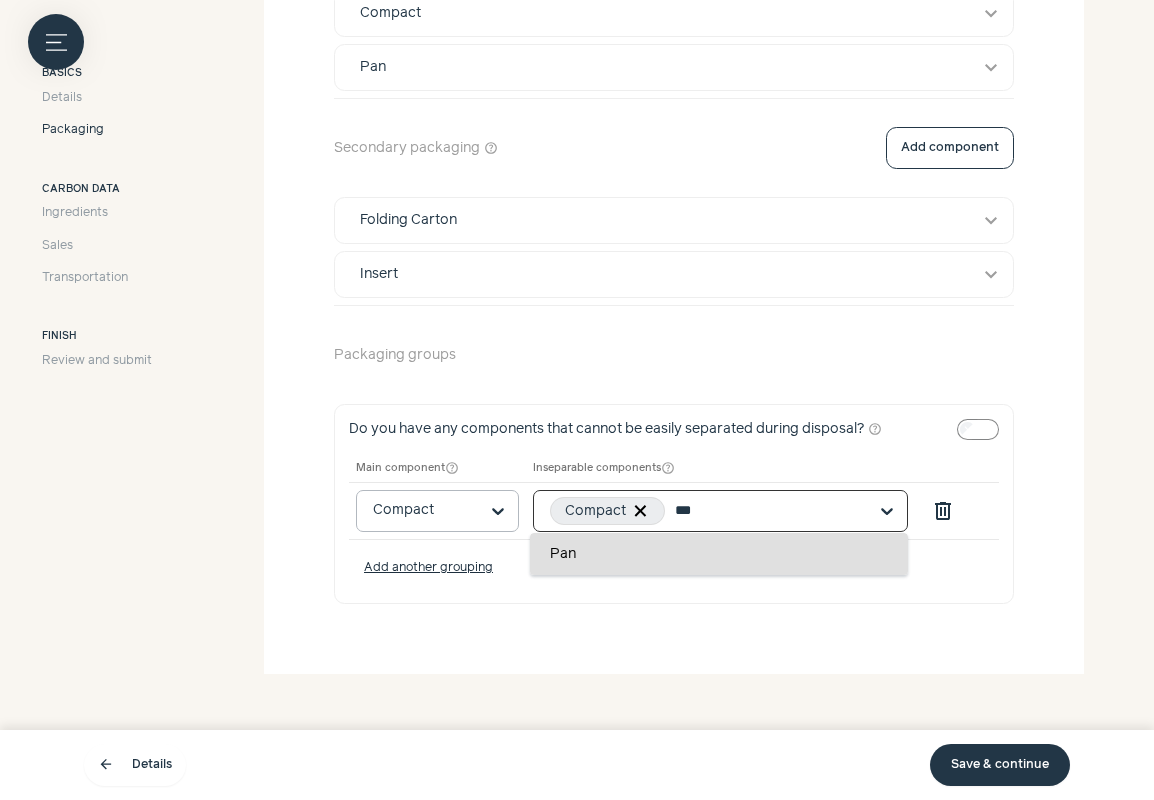 click on "Pan" at bounding box center [719, 554] 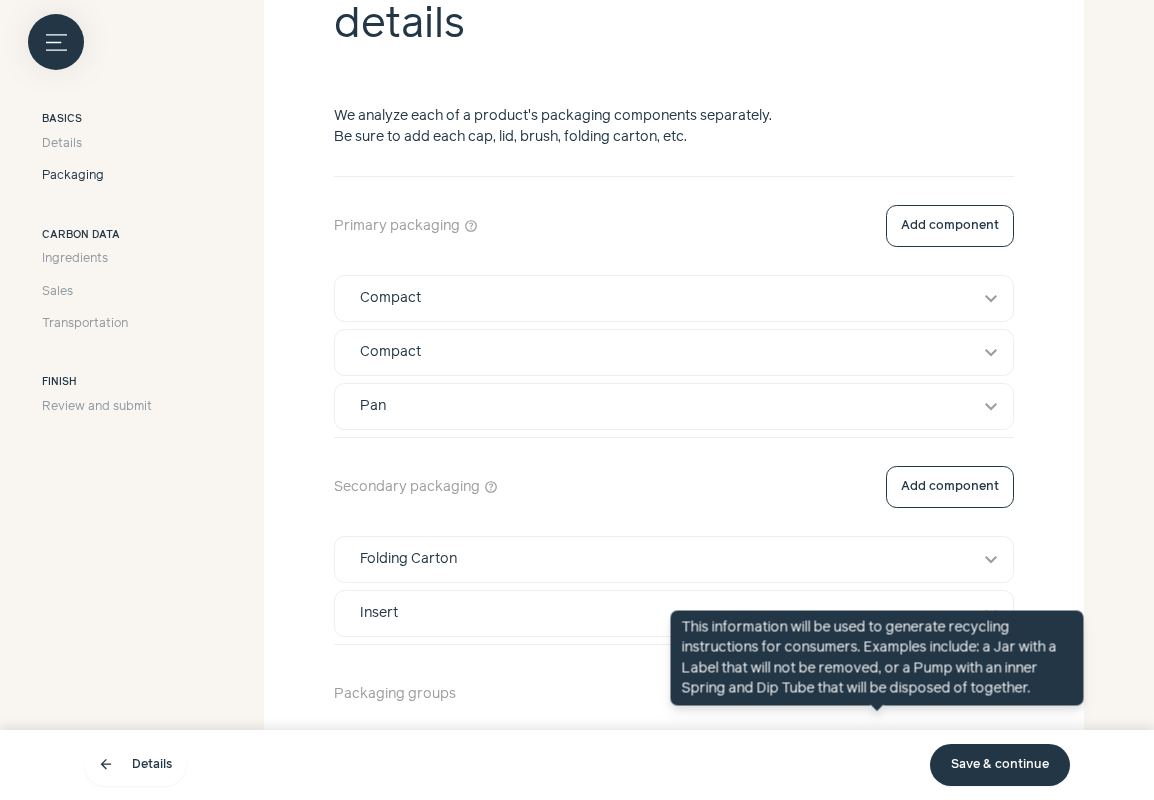 scroll, scrollTop: 513, scrollLeft: 0, axis: vertical 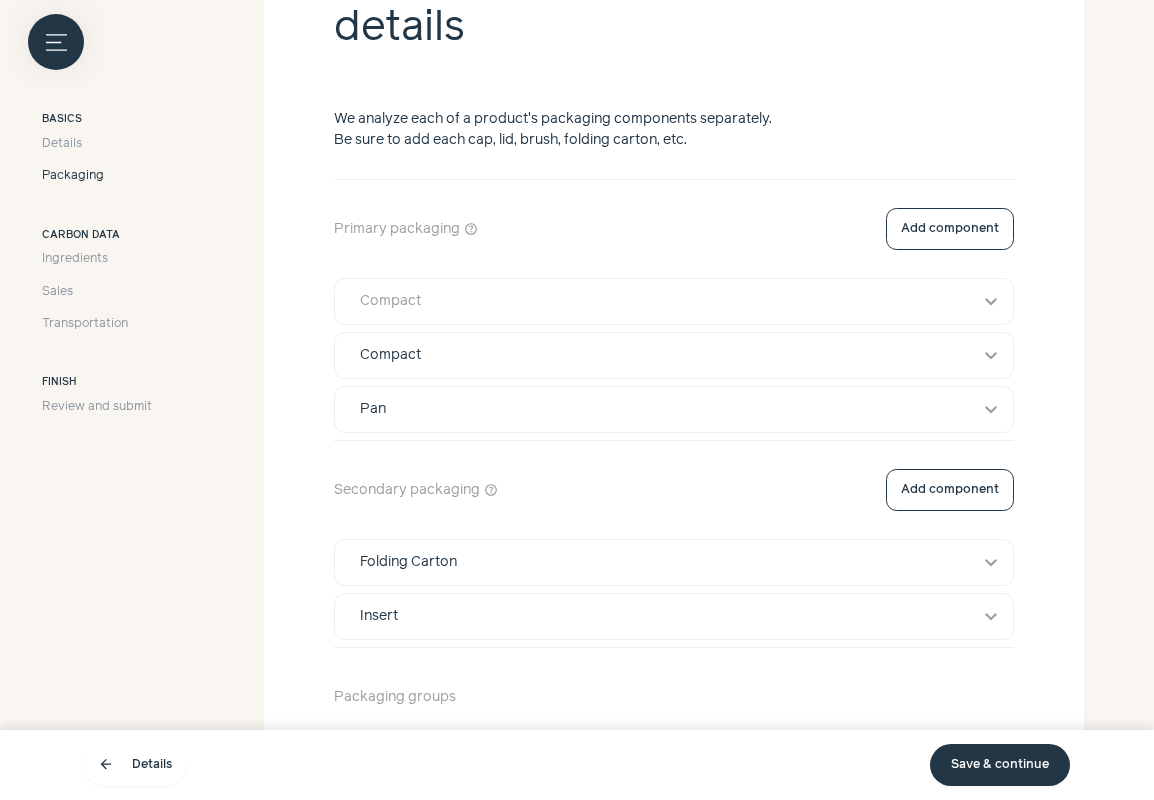 click on "Compact" at bounding box center (655, 301) 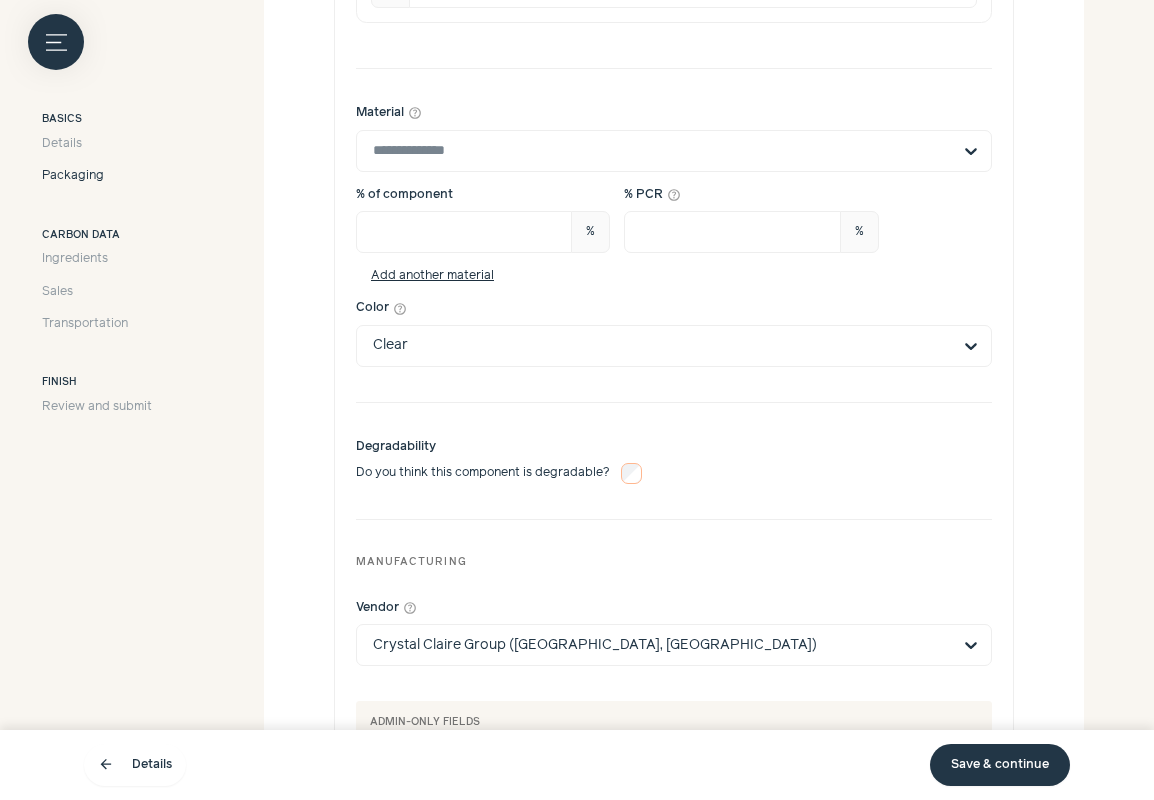 scroll, scrollTop: 1535, scrollLeft: 0, axis: vertical 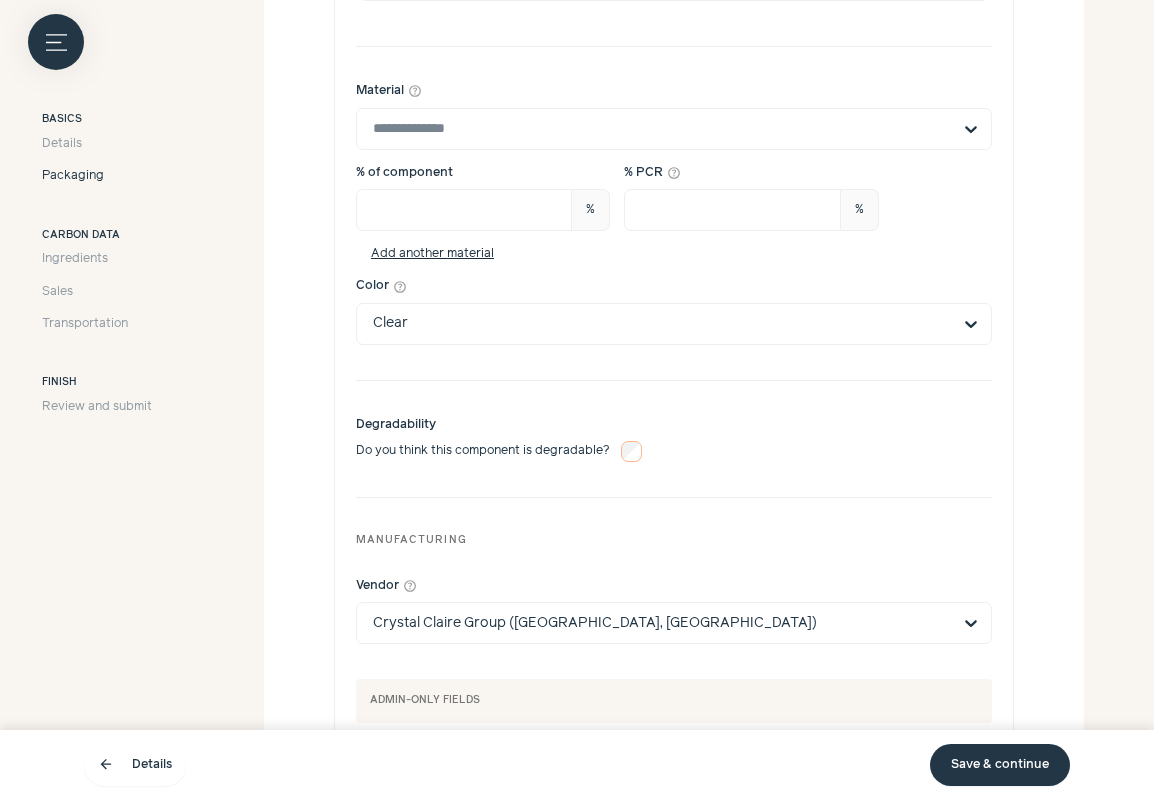 click on "Save & continue" at bounding box center [1000, 765] 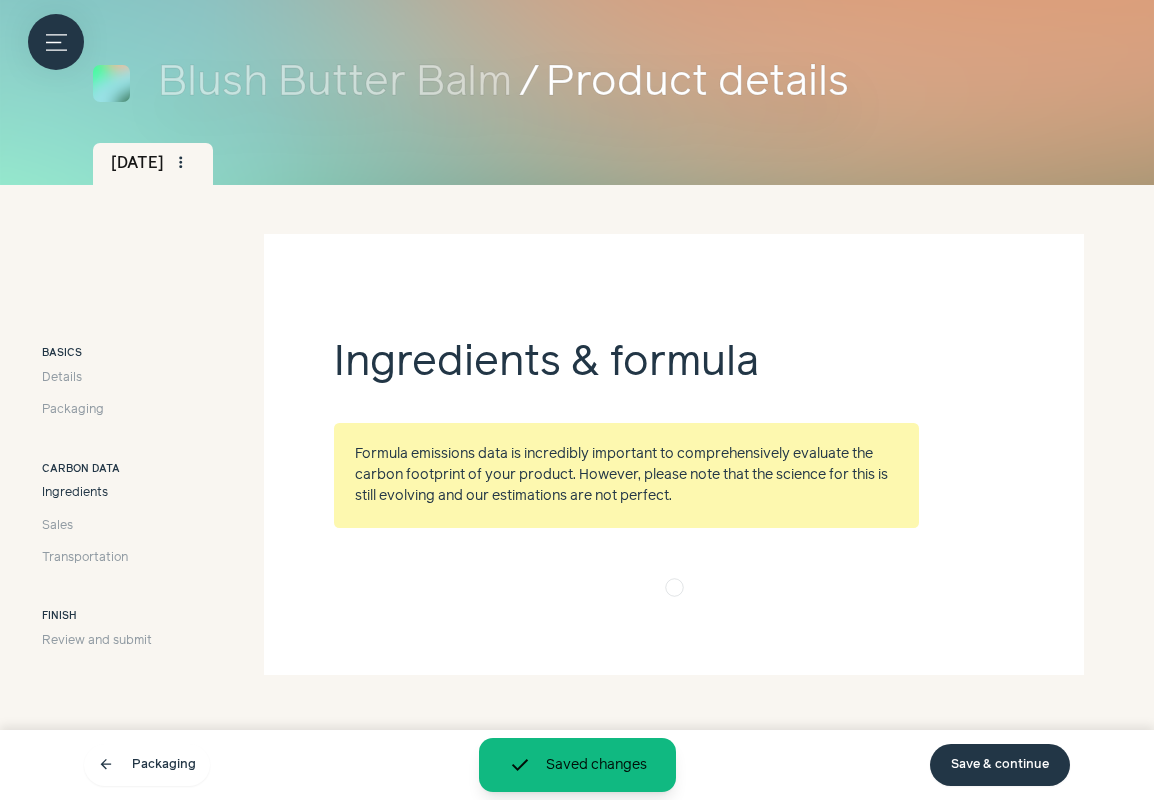 click on "Save & continue" at bounding box center [1000, 765] 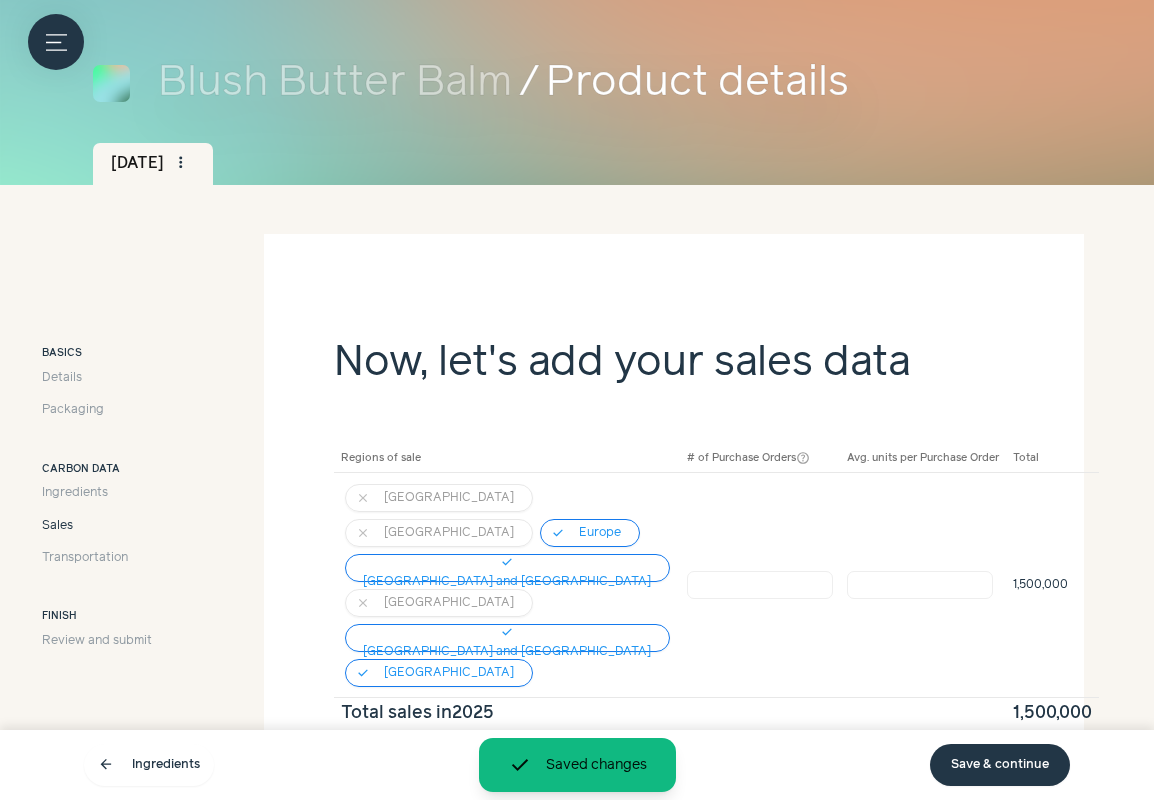 scroll, scrollTop: 240, scrollLeft: 0, axis: vertical 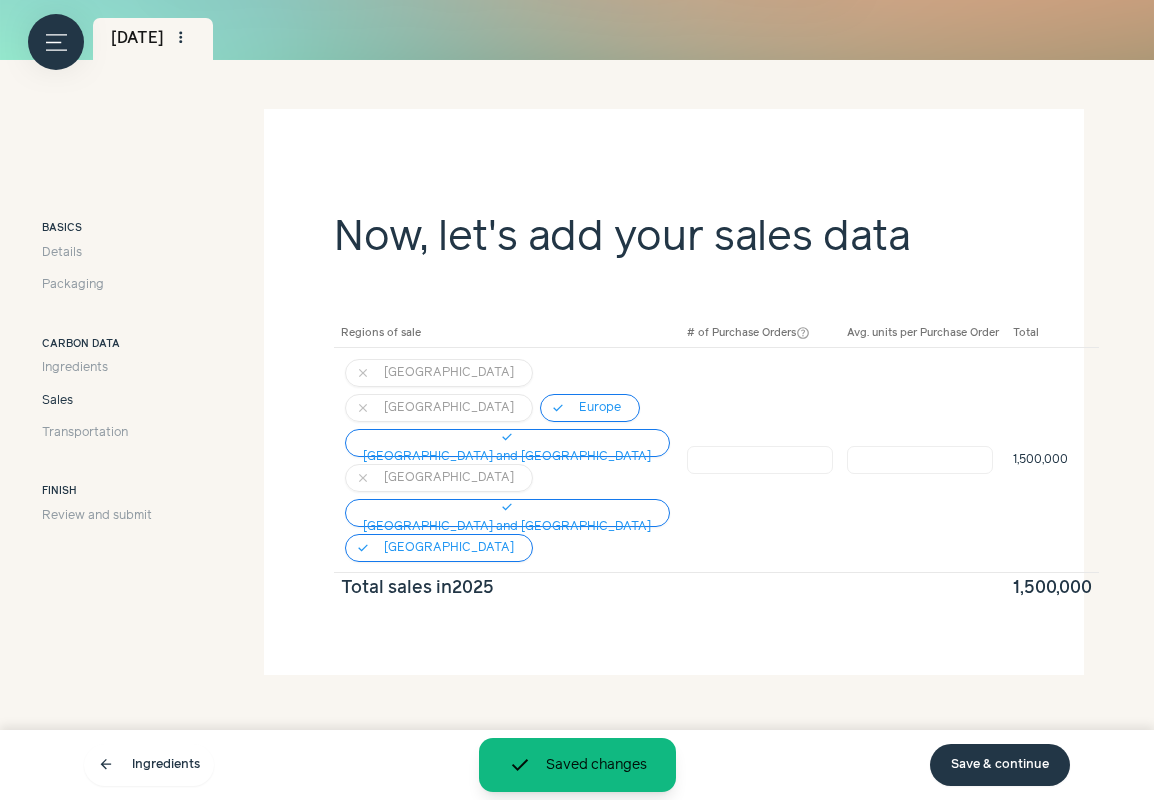 click on "Save & continue" at bounding box center [1000, 765] 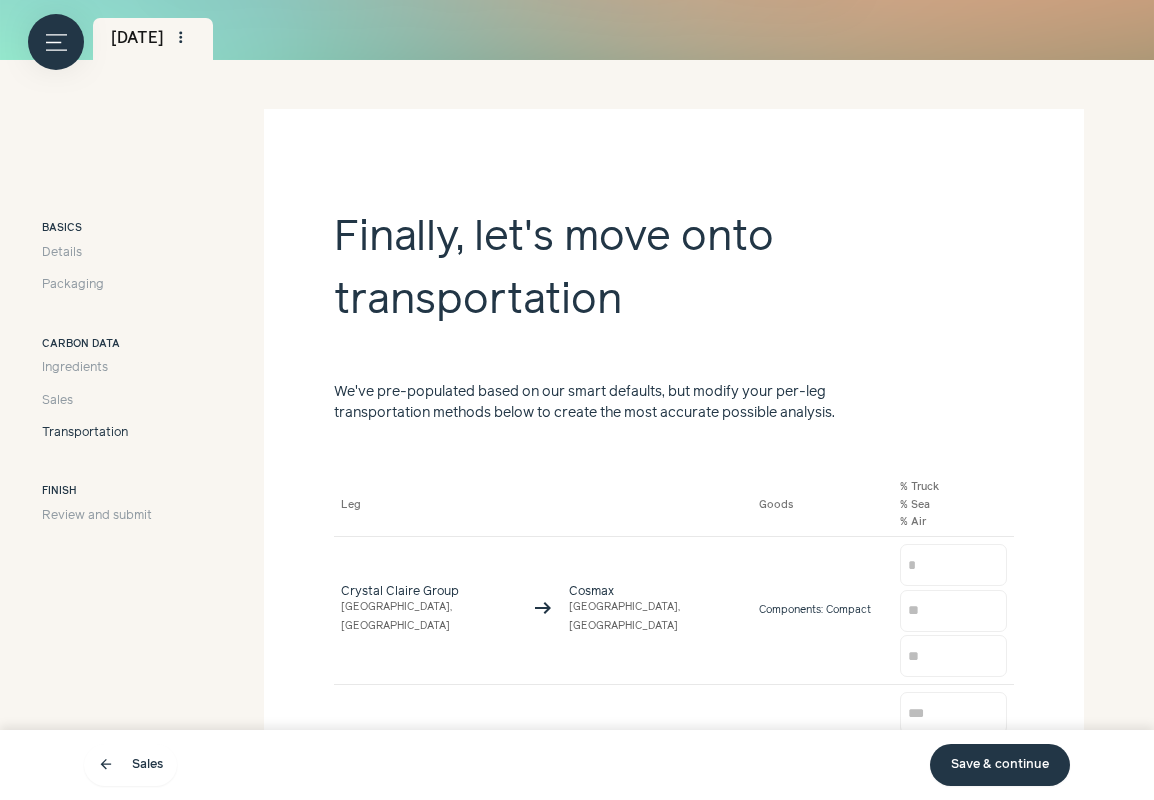 scroll, scrollTop: 764, scrollLeft: 0, axis: vertical 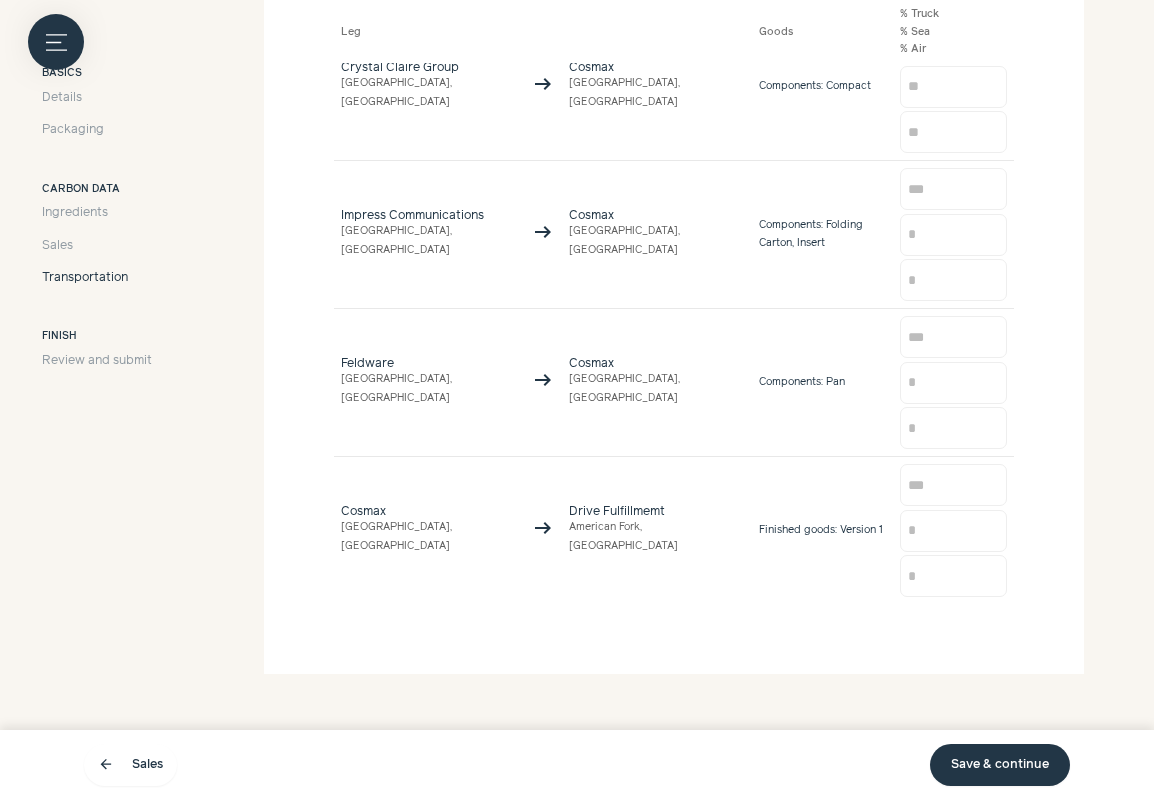 click on "Save & continue" at bounding box center [1000, 765] 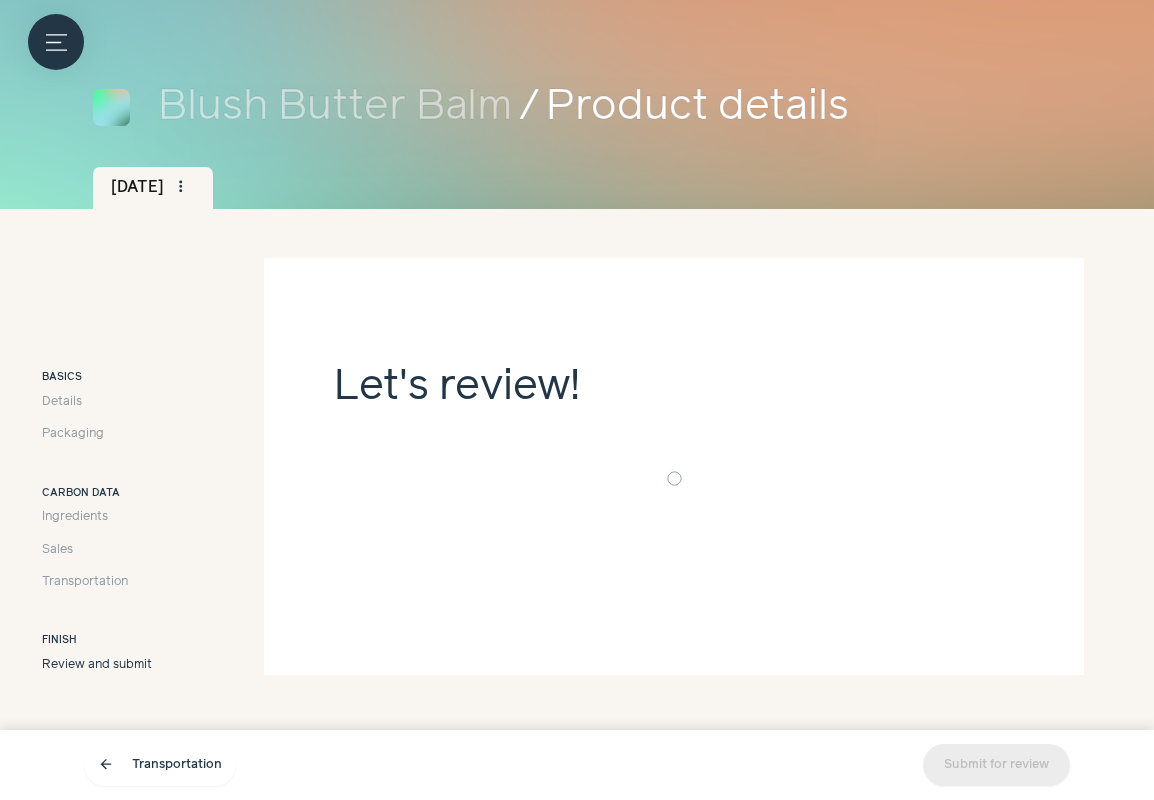 click on "Ingredients" at bounding box center (75, 517) 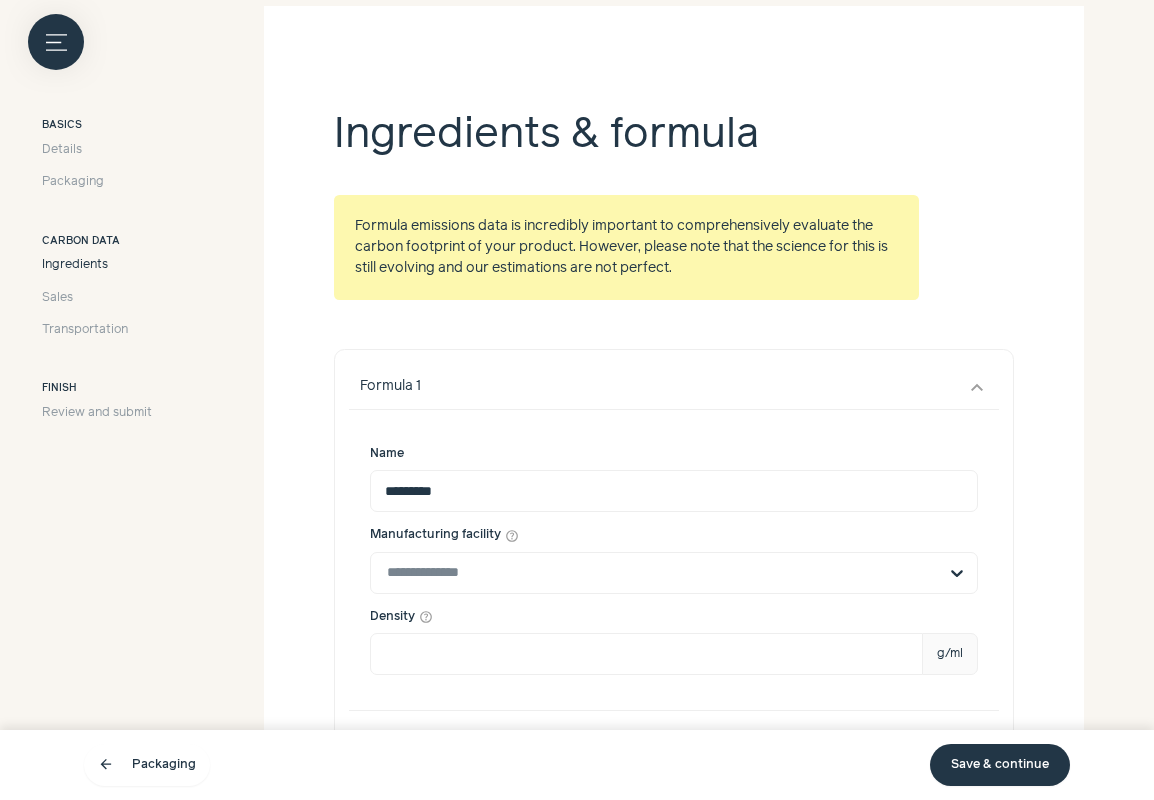 scroll, scrollTop: 350, scrollLeft: 0, axis: vertical 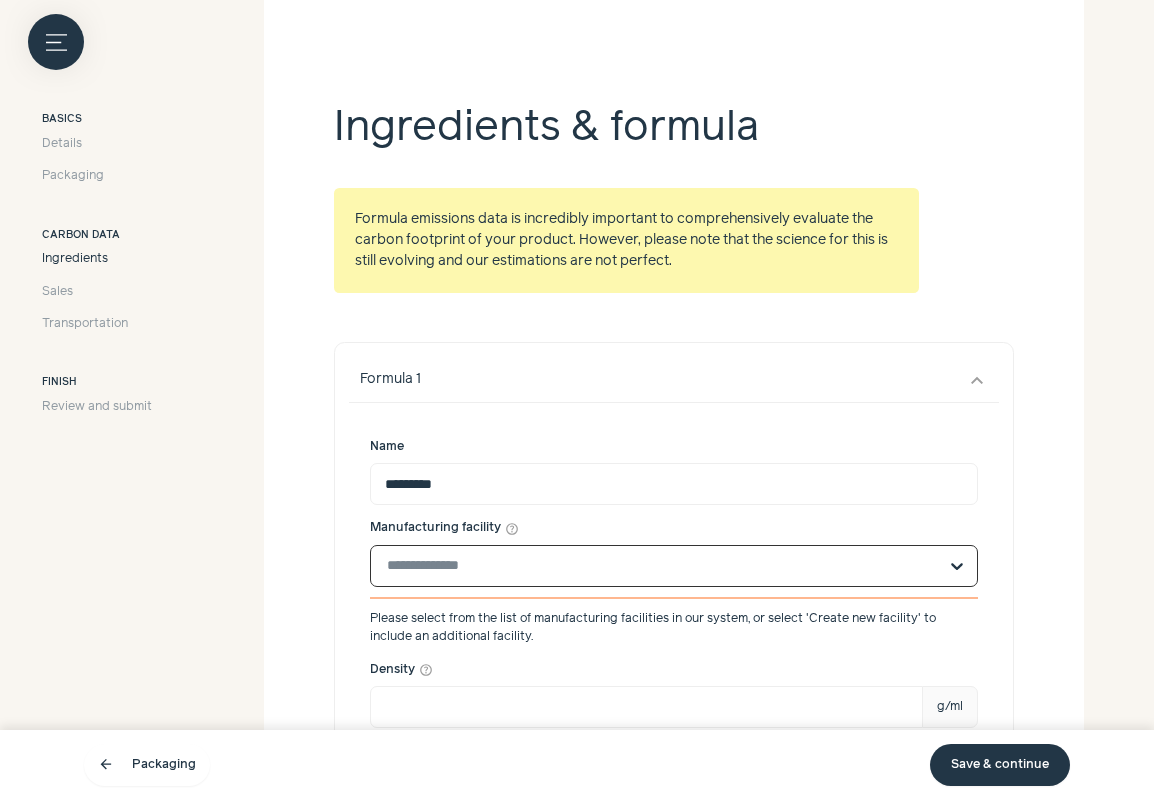 click at bounding box center [662, 566] 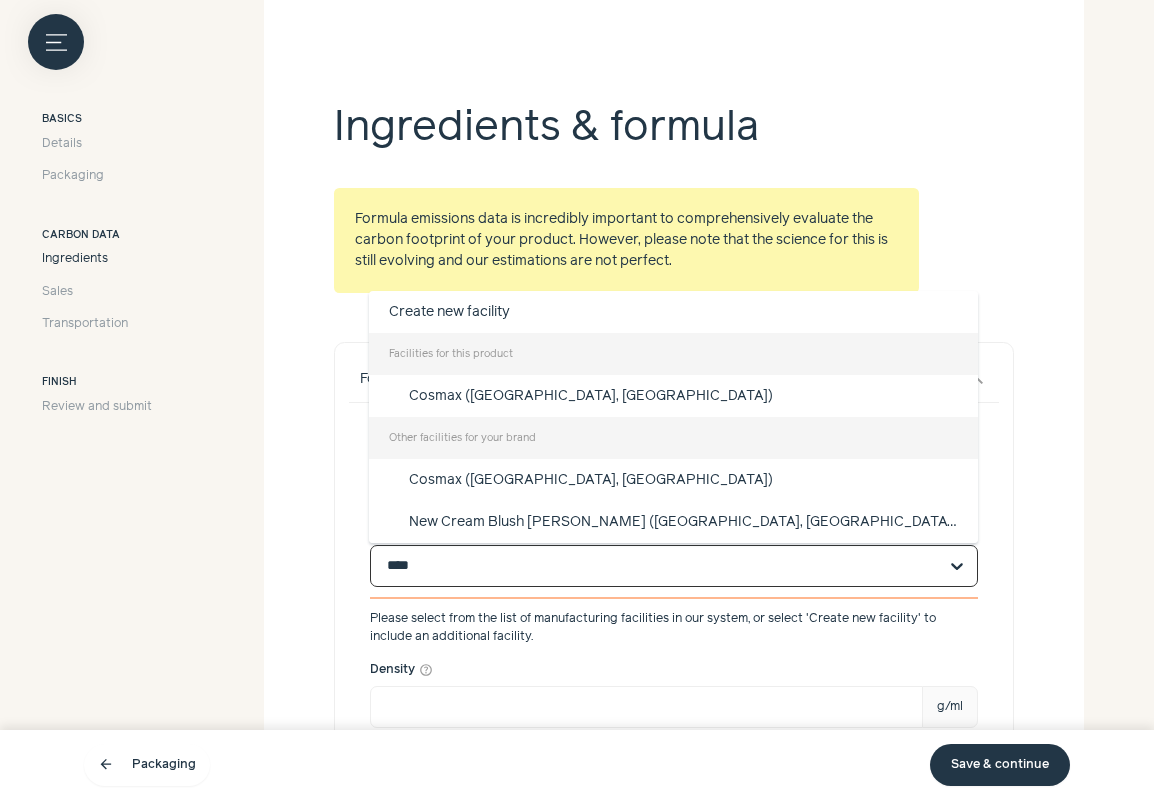 type on "****" 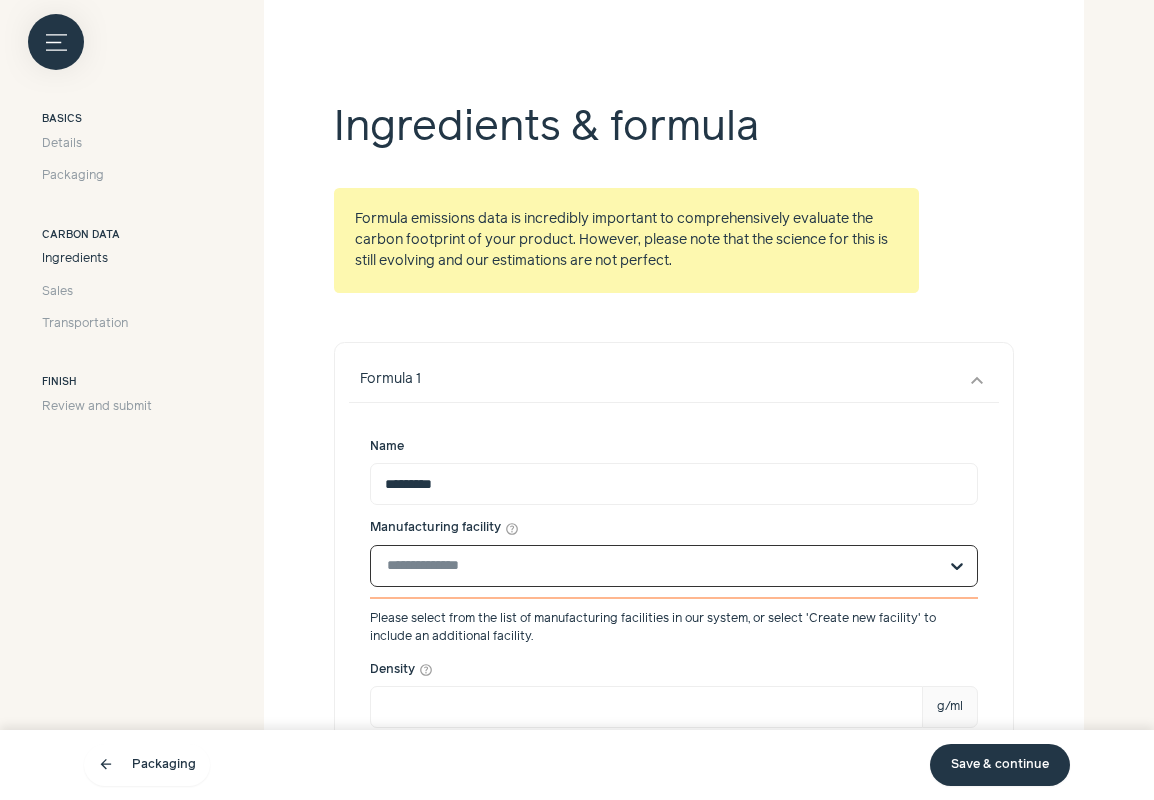 click at bounding box center (662, 566) 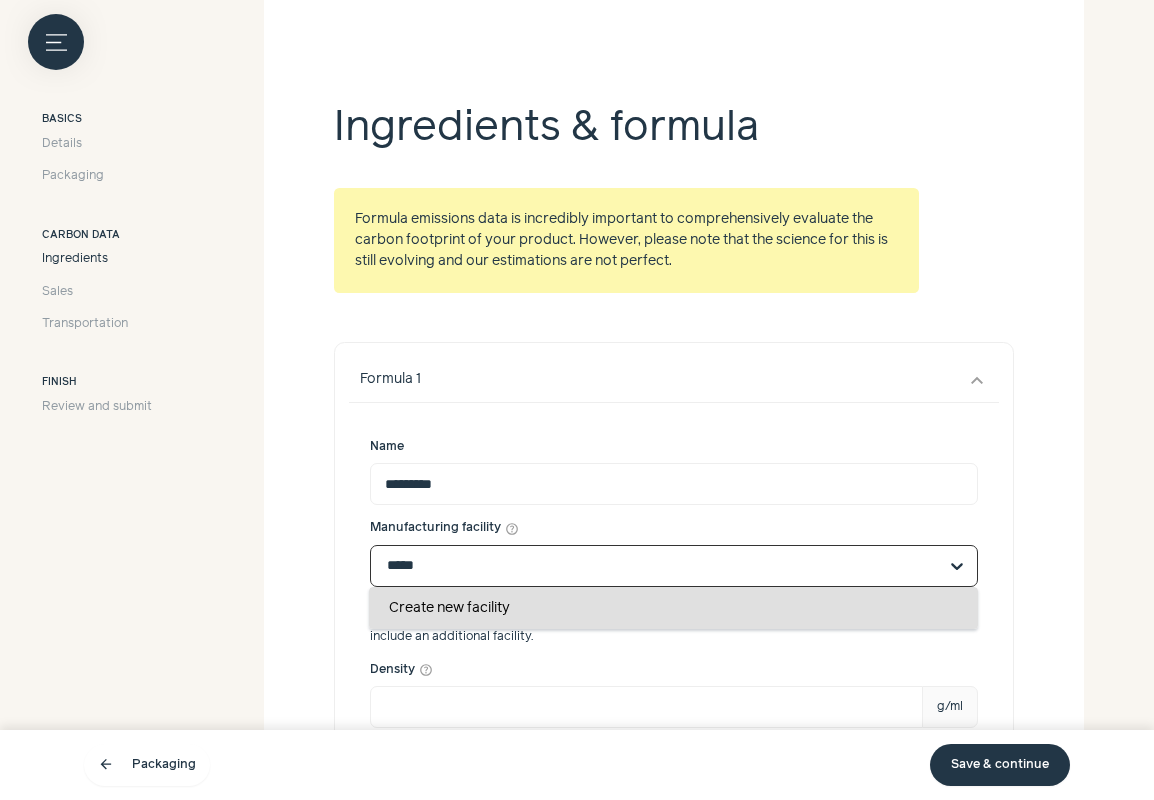 type on "****" 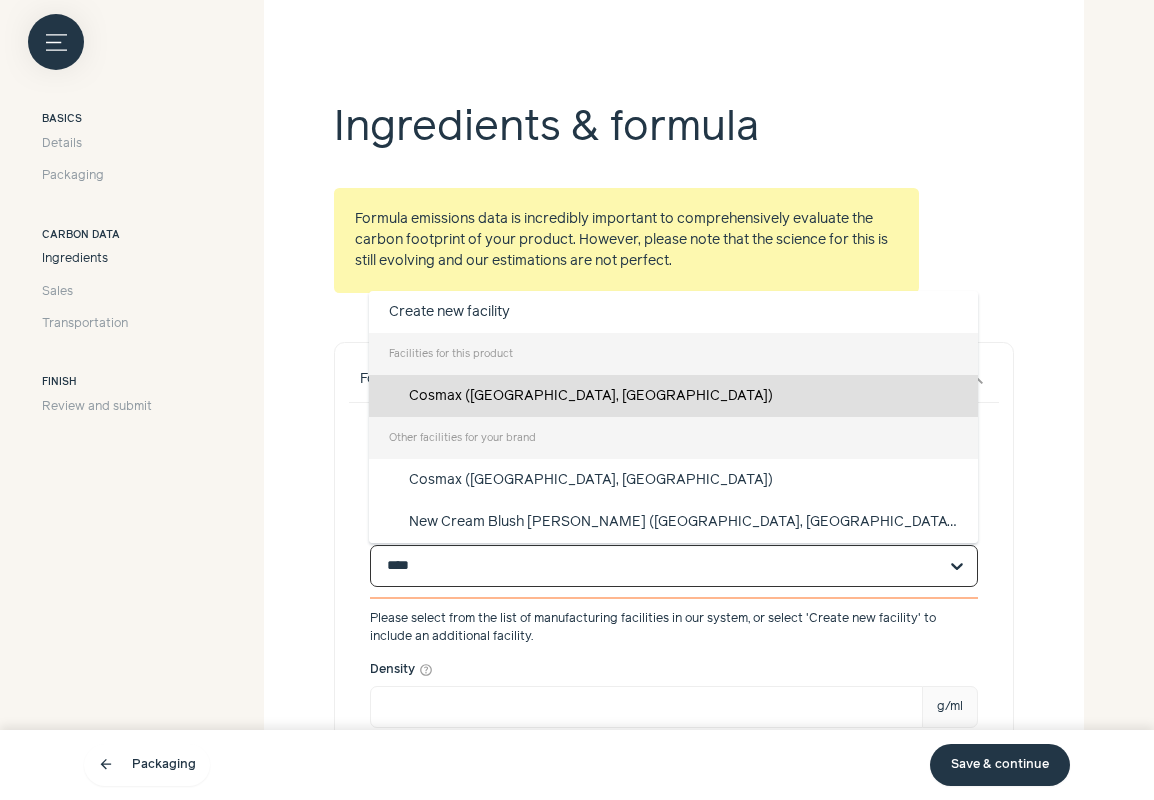 click on "Cosmax ([GEOGRAPHIC_DATA], [GEOGRAPHIC_DATA])" at bounding box center (673, 396) 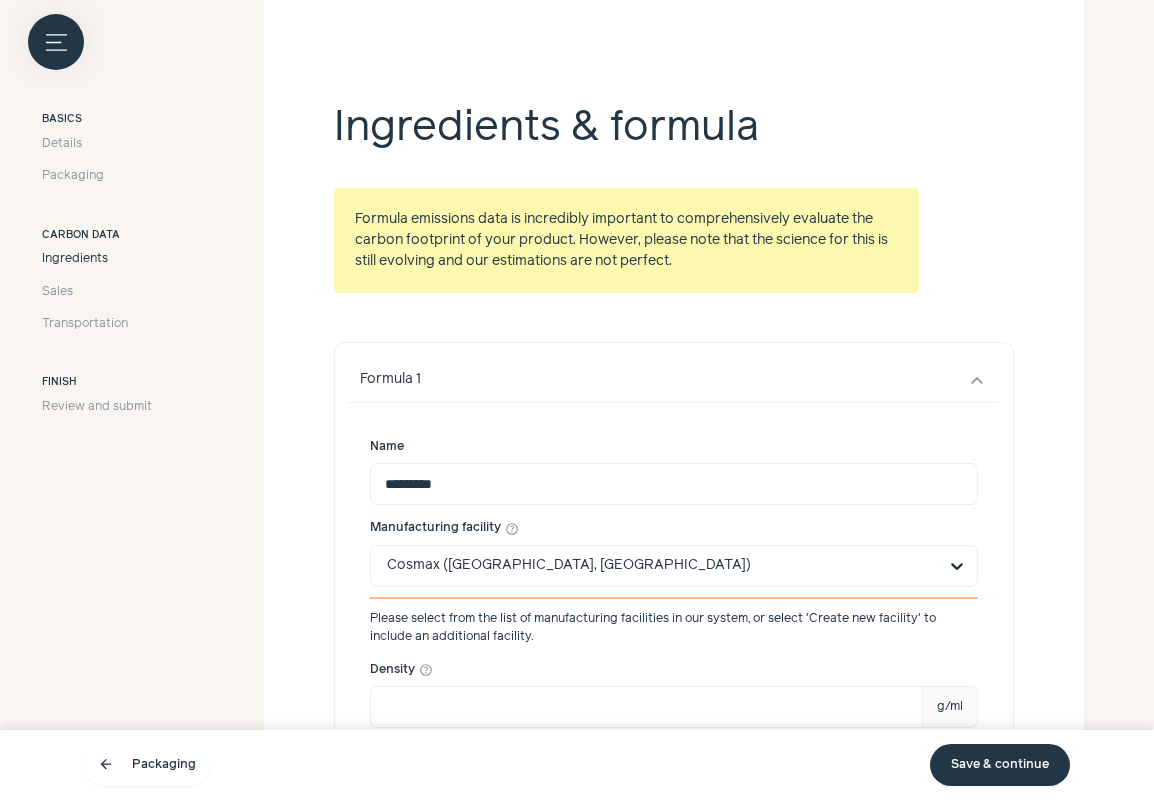click on "Save & continue" at bounding box center (1000, 765) 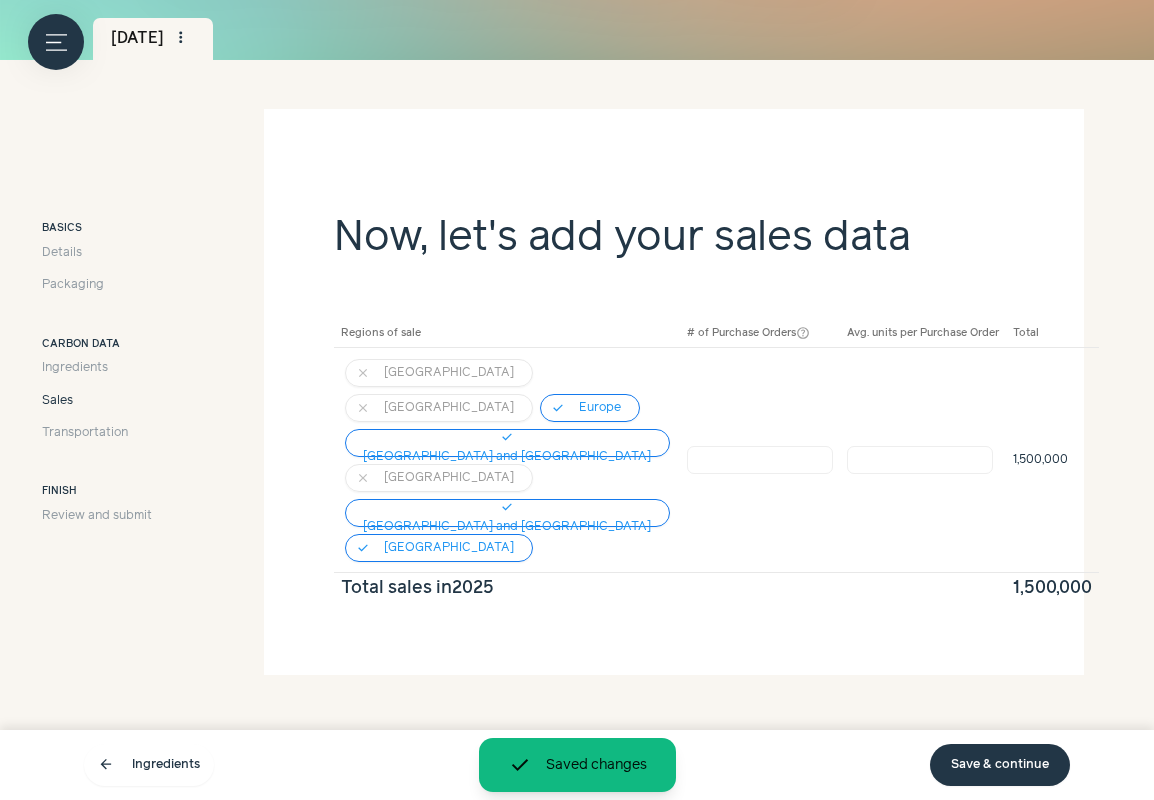 click on "Save & continue" at bounding box center [1000, 765] 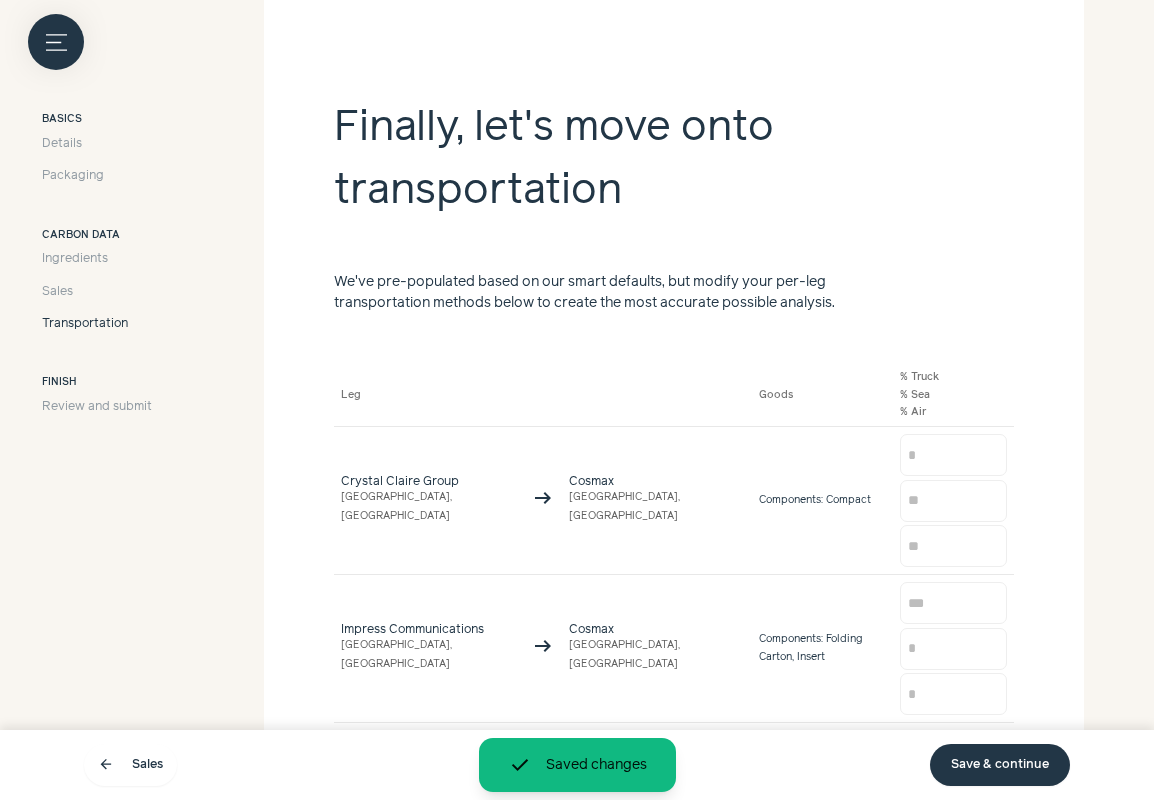 click on "Save & continue" at bounding box center (1000, 765) 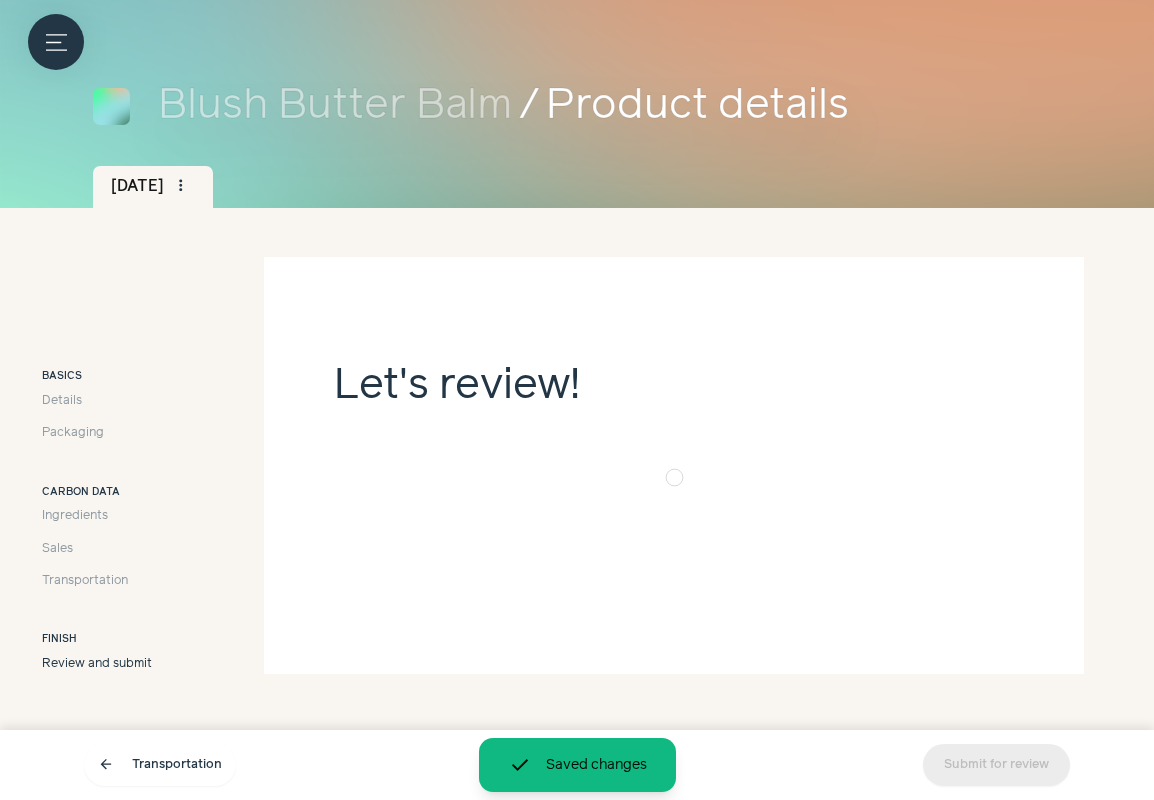 scroll, scrollTop: 91, scrollLeft: 0, axis: vertical 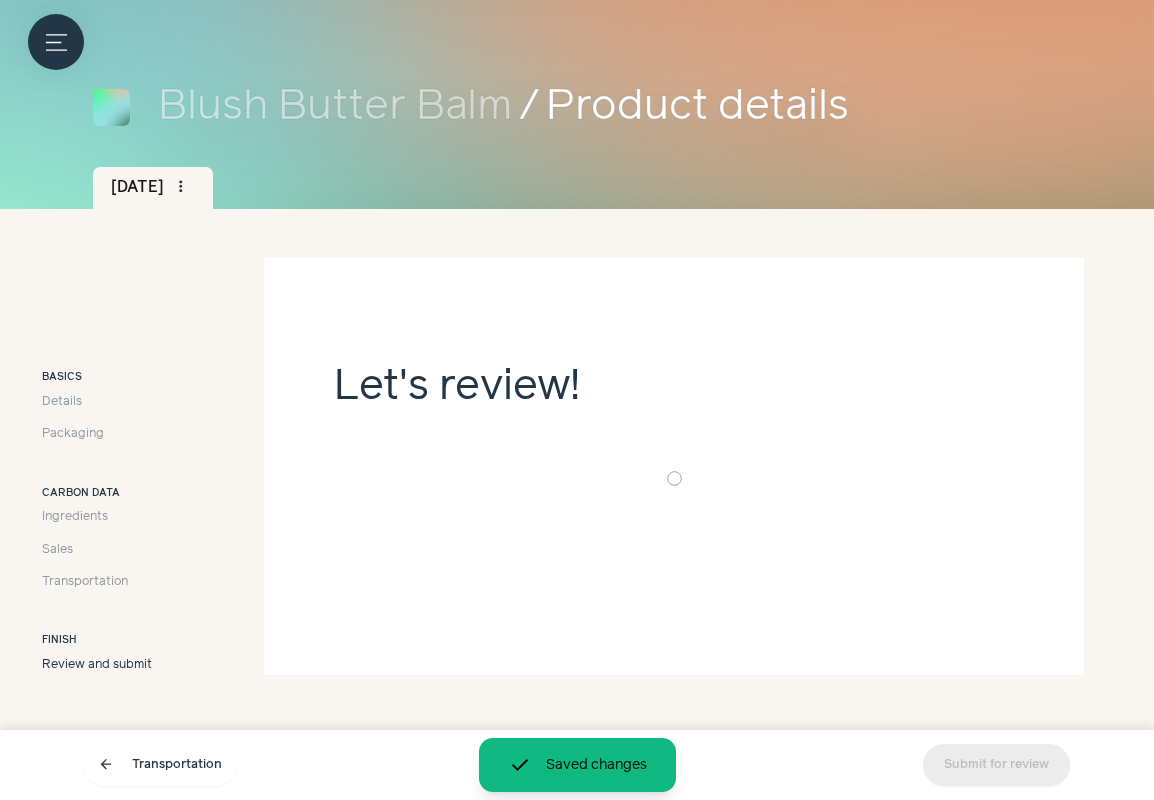 click on "Submit for review" at bounding box center [996, 765] 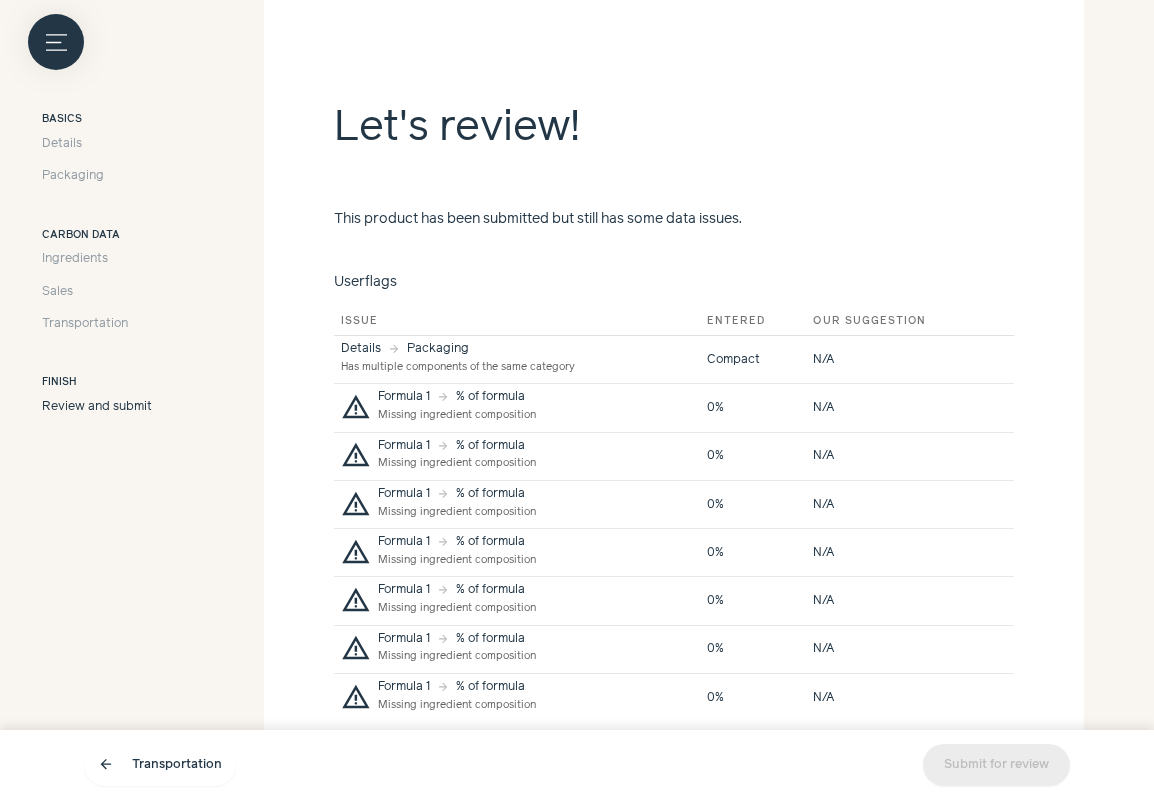 scroll, scrollTop: 0, scrollLeft: 0, axis: both 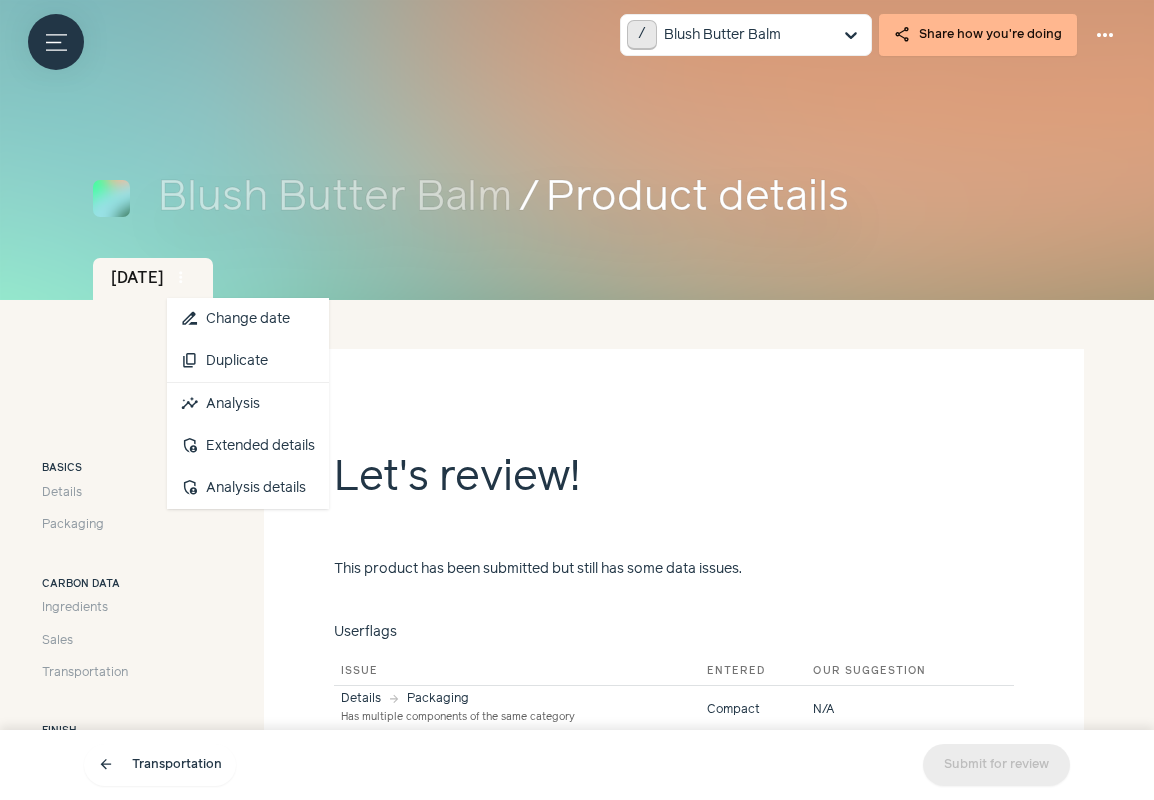 click on "more_vert" at bounding box center (181, 278) 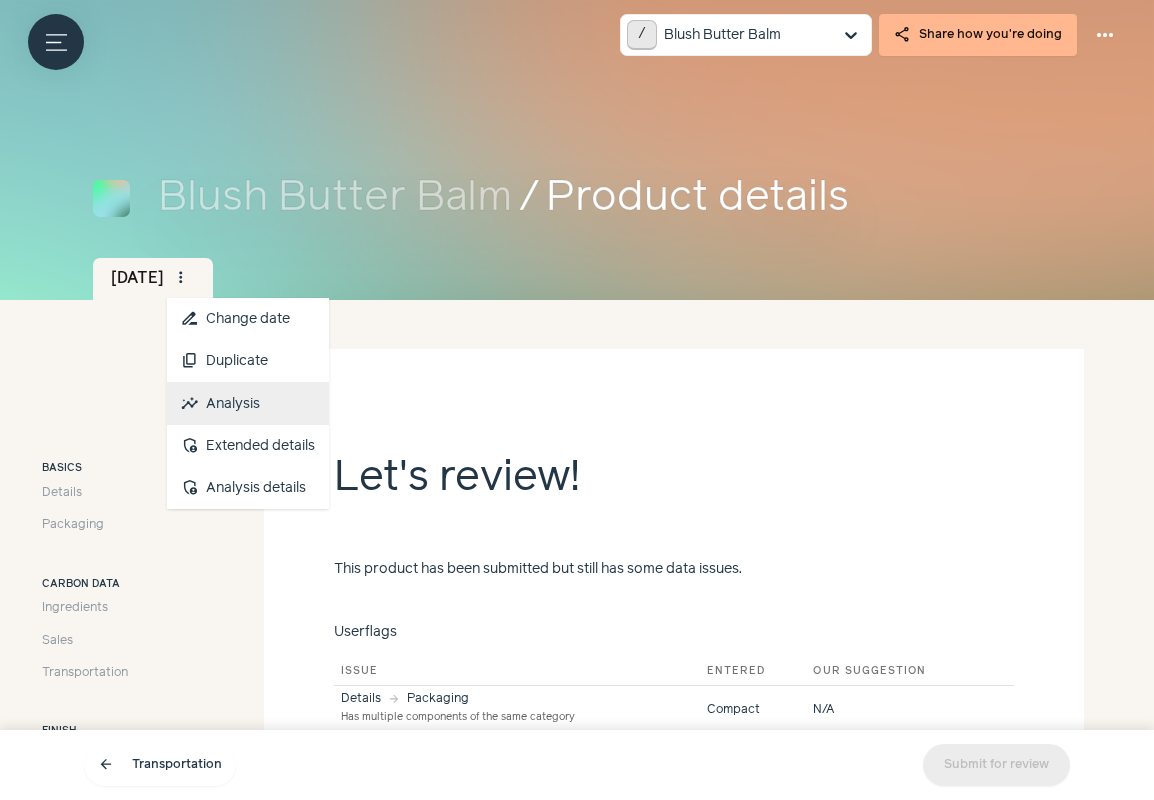 click on "insights   Analysis" at bounding box center [248, 404] 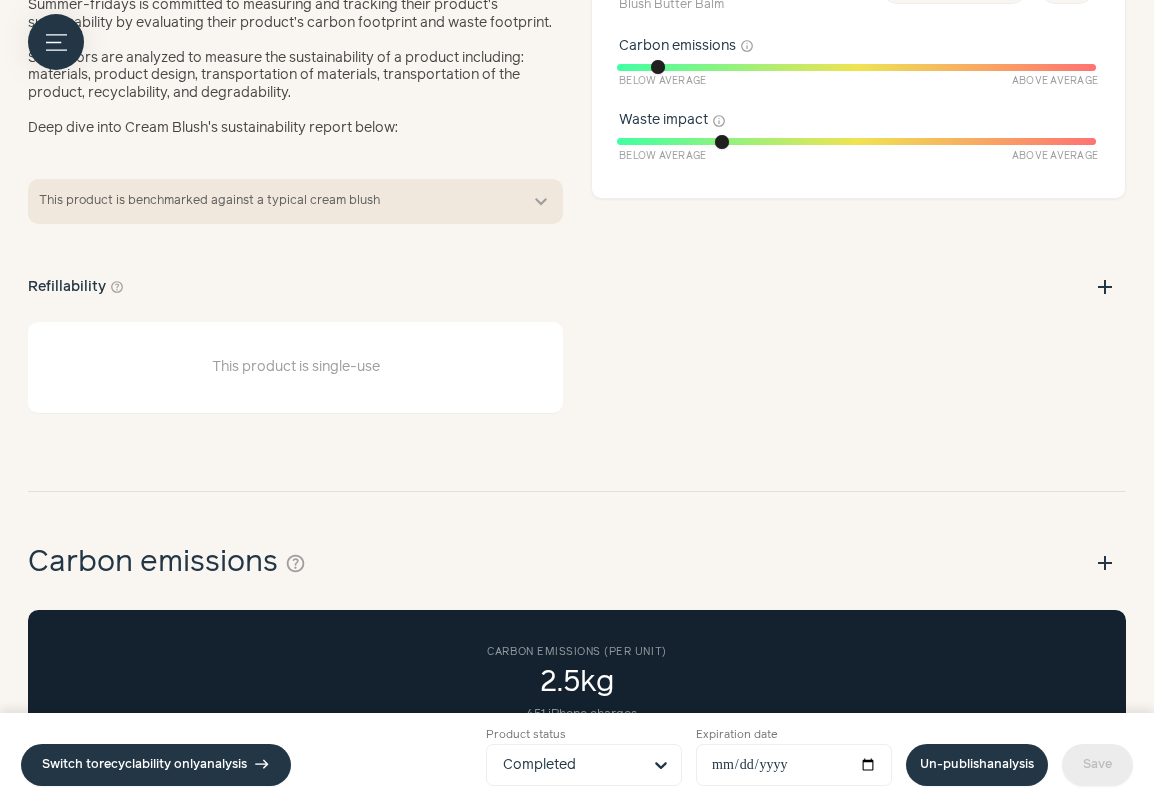 scroll, scrollTop: 0, scrollLeft: 0, axis: both 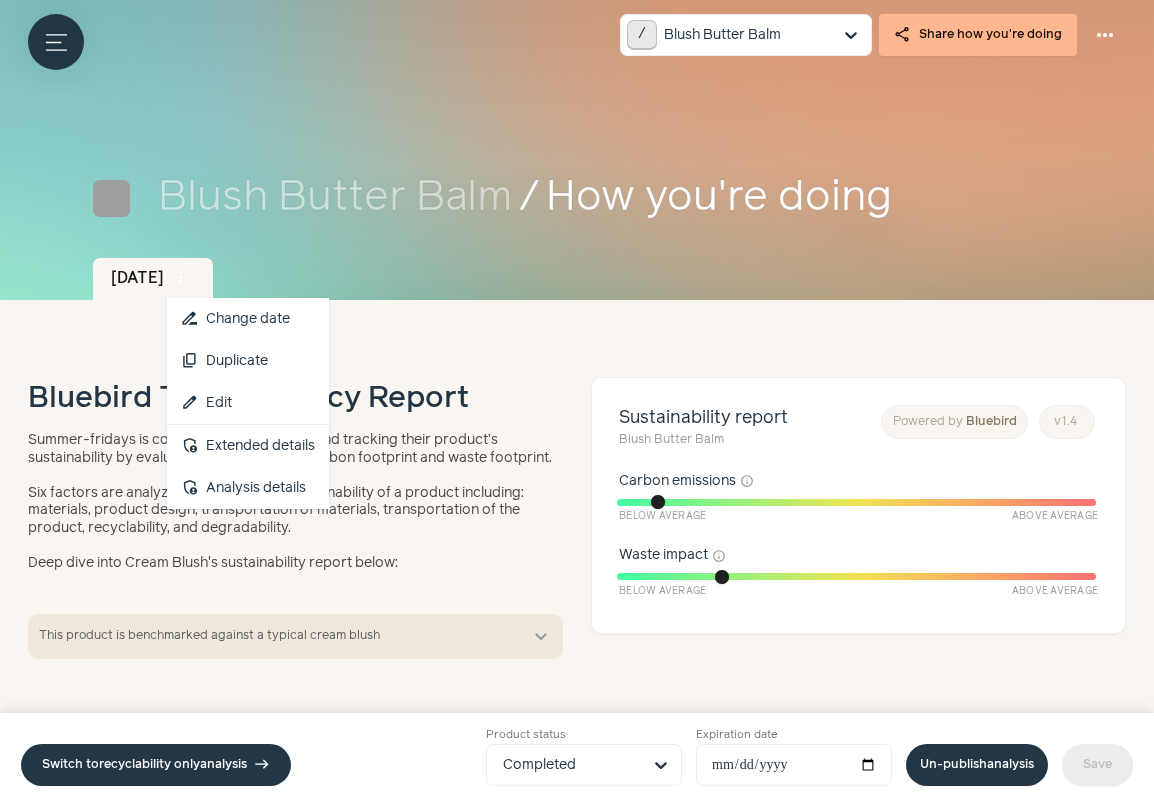 click on "more_vert" at bounding box center [181, 278] 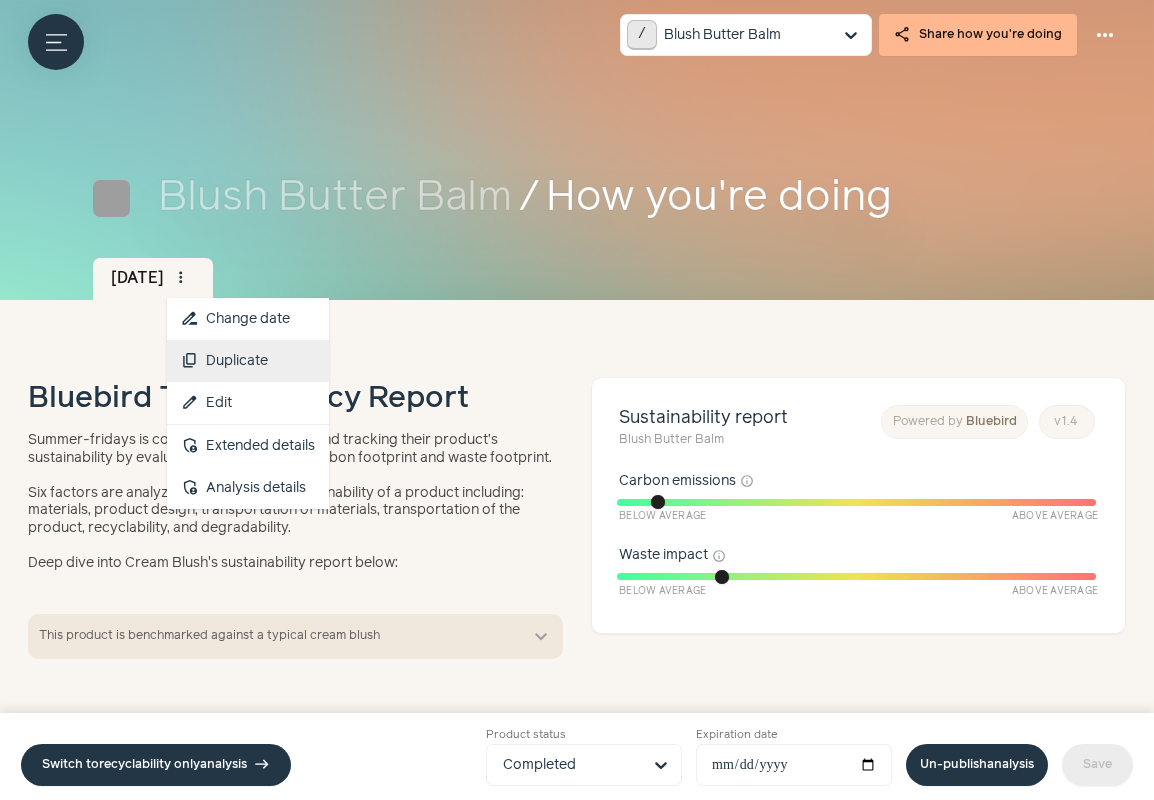 click on "content_copy   Duplicate" at bounding box center [248, 361] 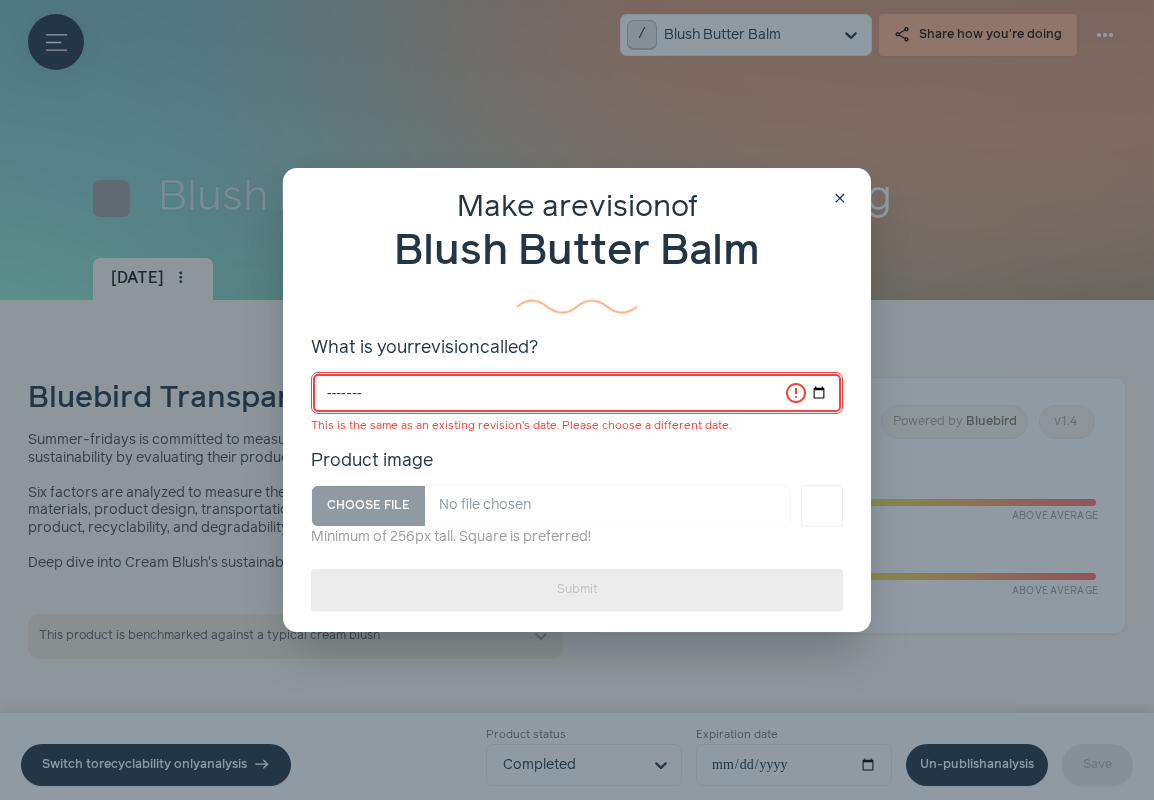 click on "*******" at bounding box center [577, 393] 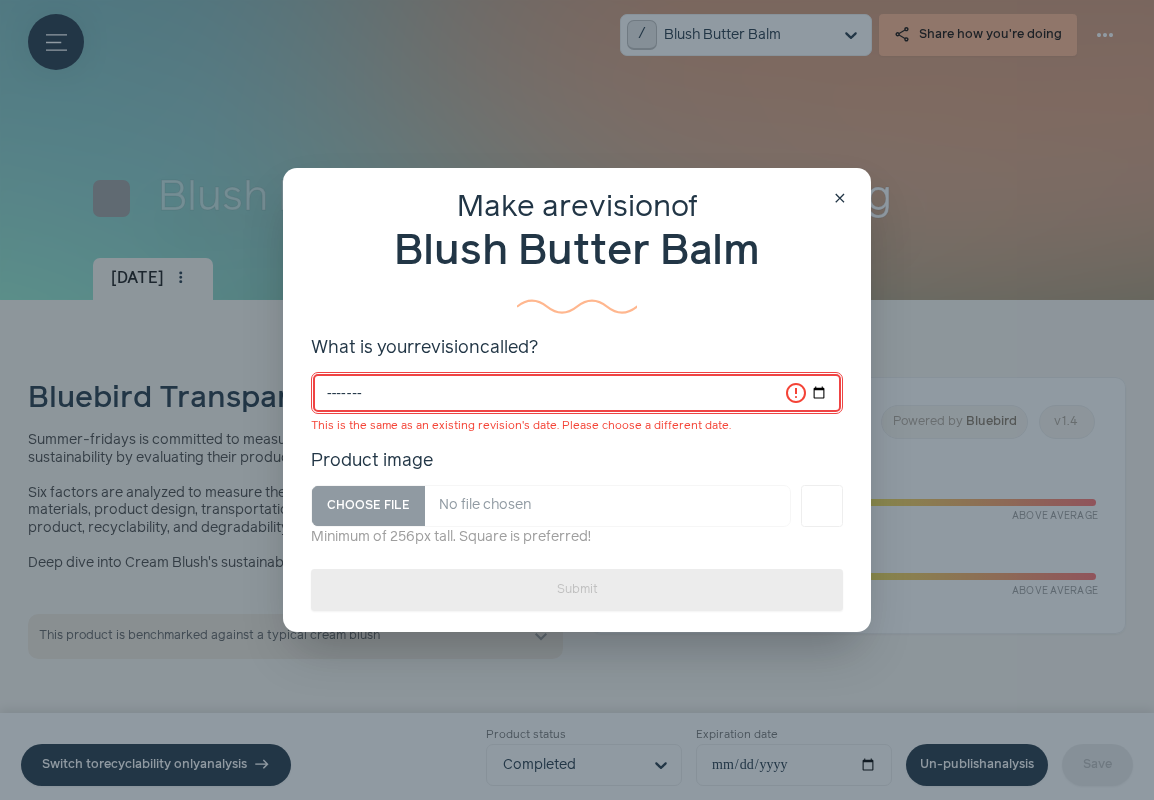 type on "*******" 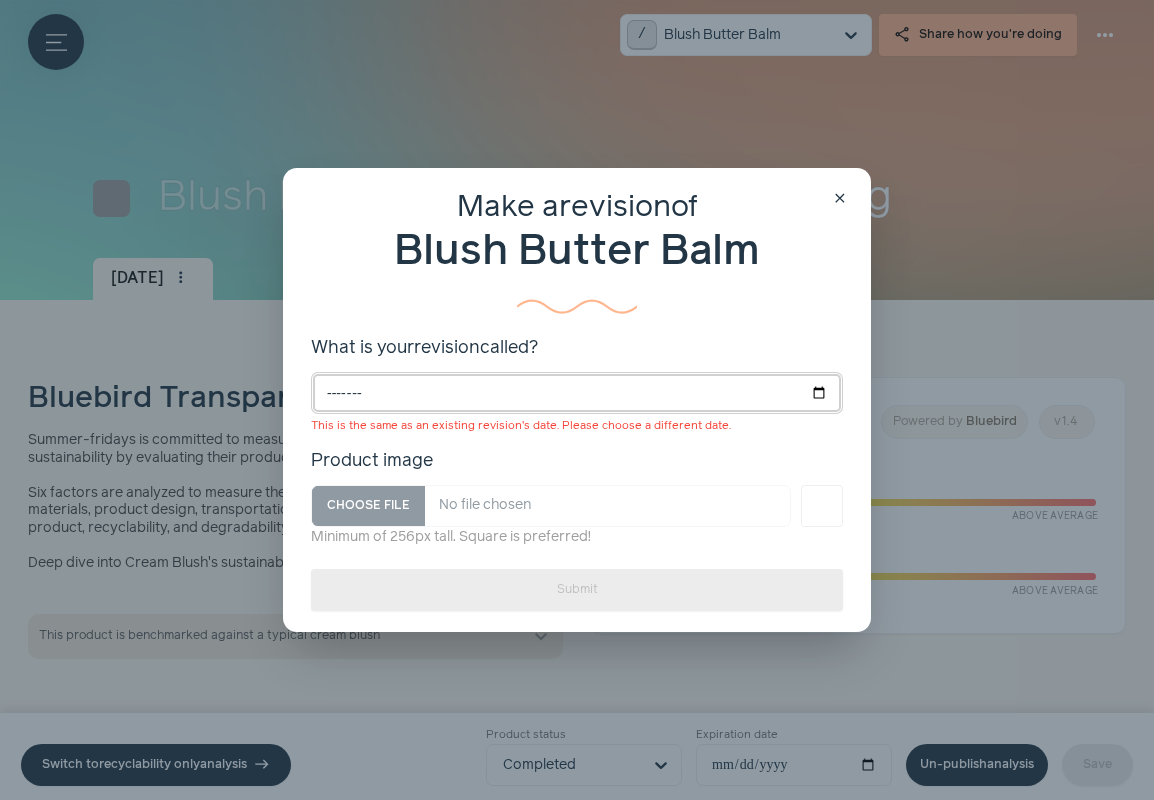 click on "*******" at bounding box center [577, 393] 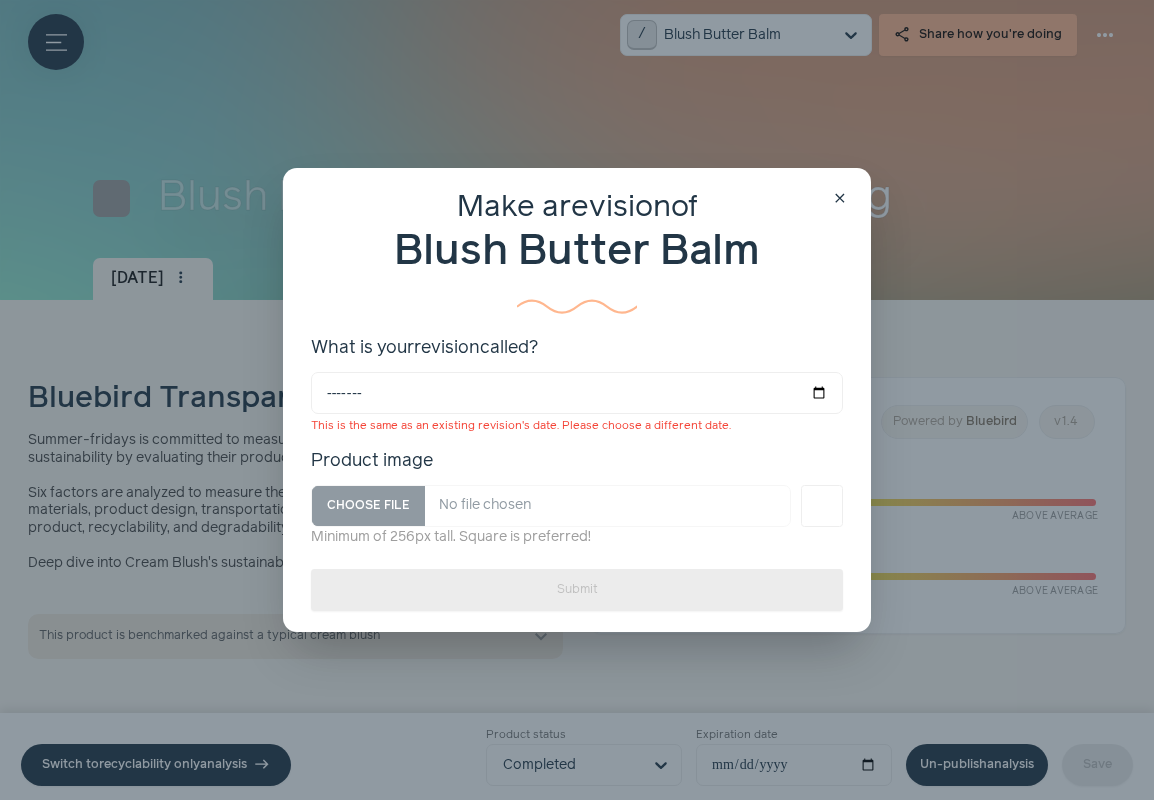 click at bounding box center [577, 306] 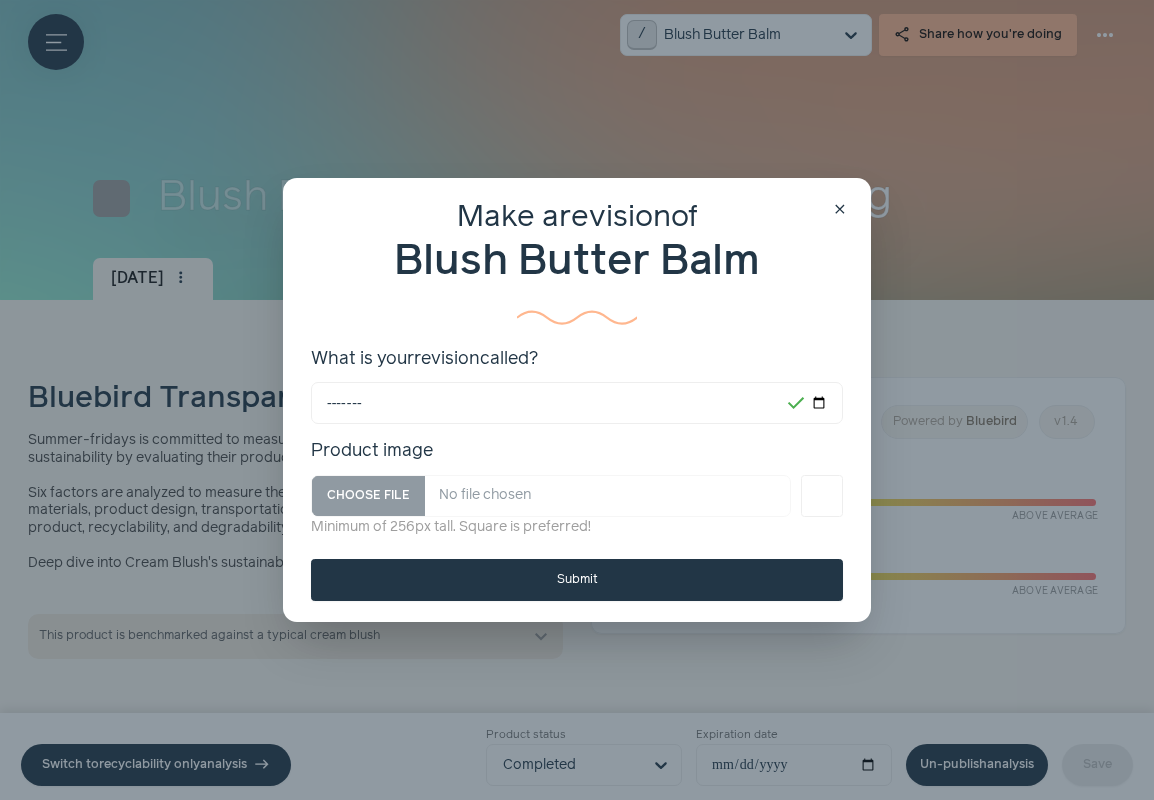 click on "Submit" at bounding box center (577, 580) 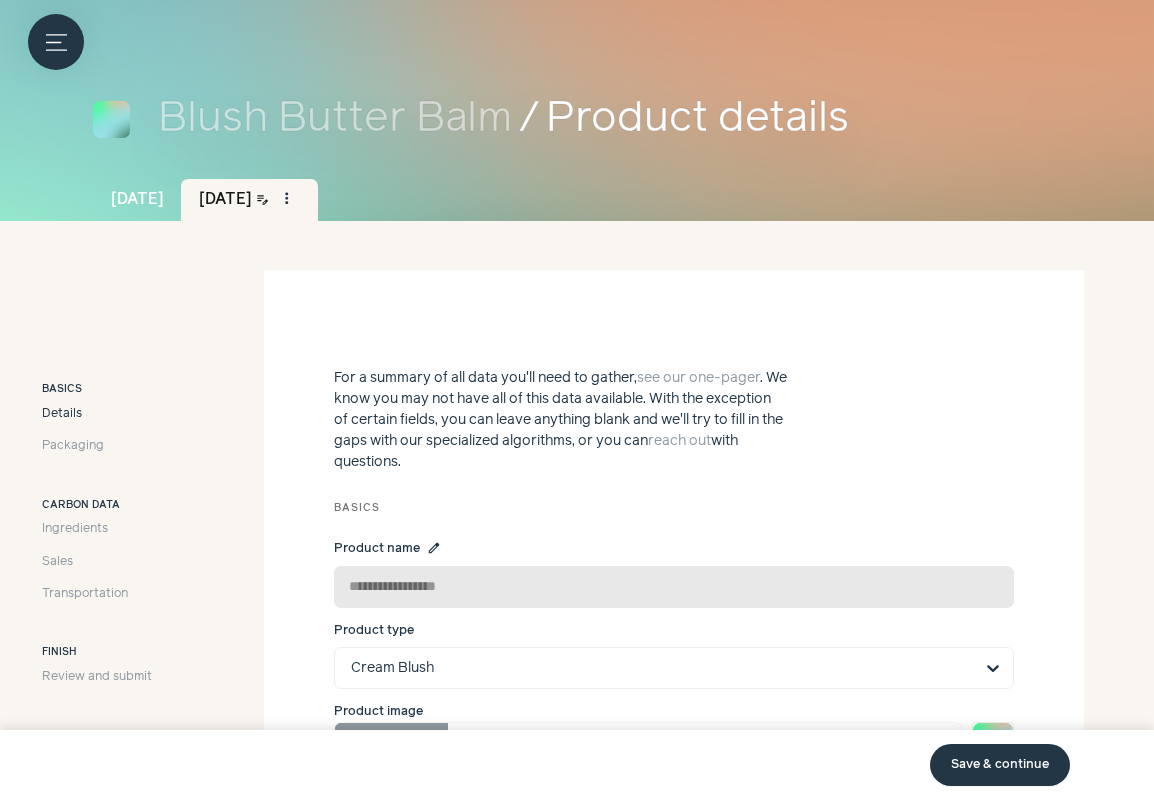scroll, scrollTop: 128, scrollLeft: 0, axis: vertical 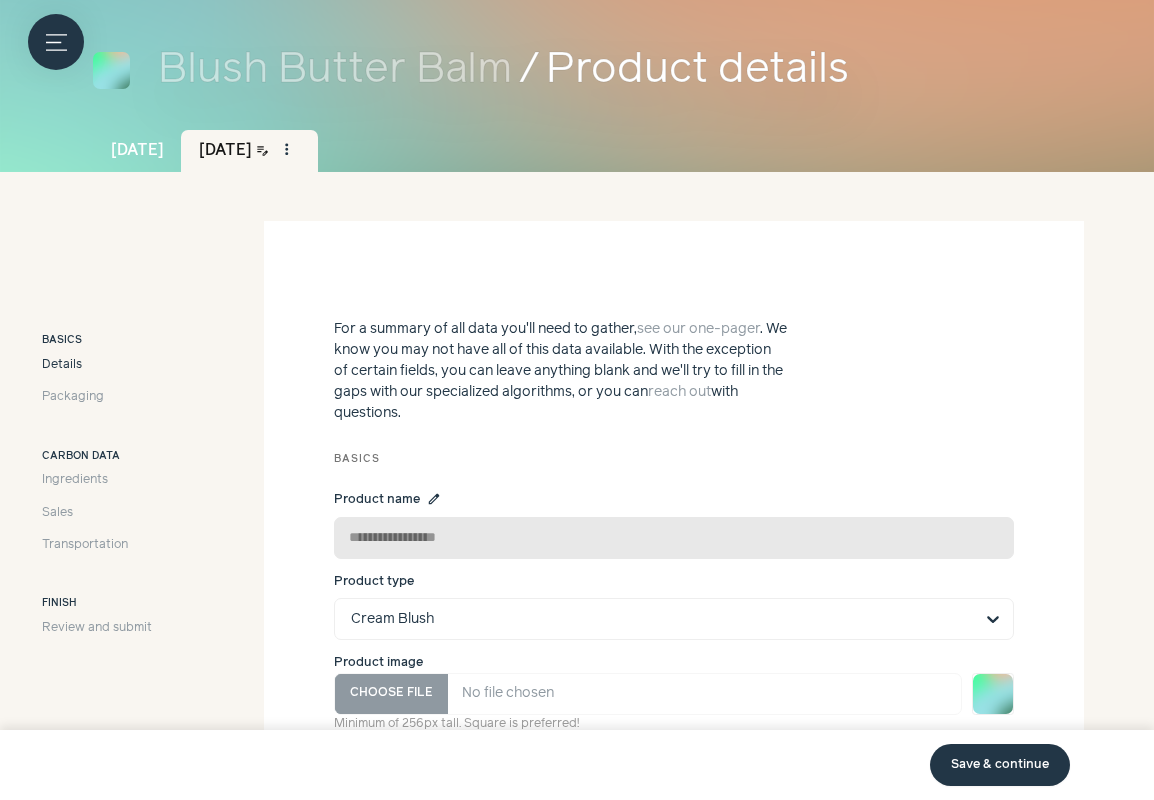 click on "Details     Packaging" at bounding box center (97, 381) 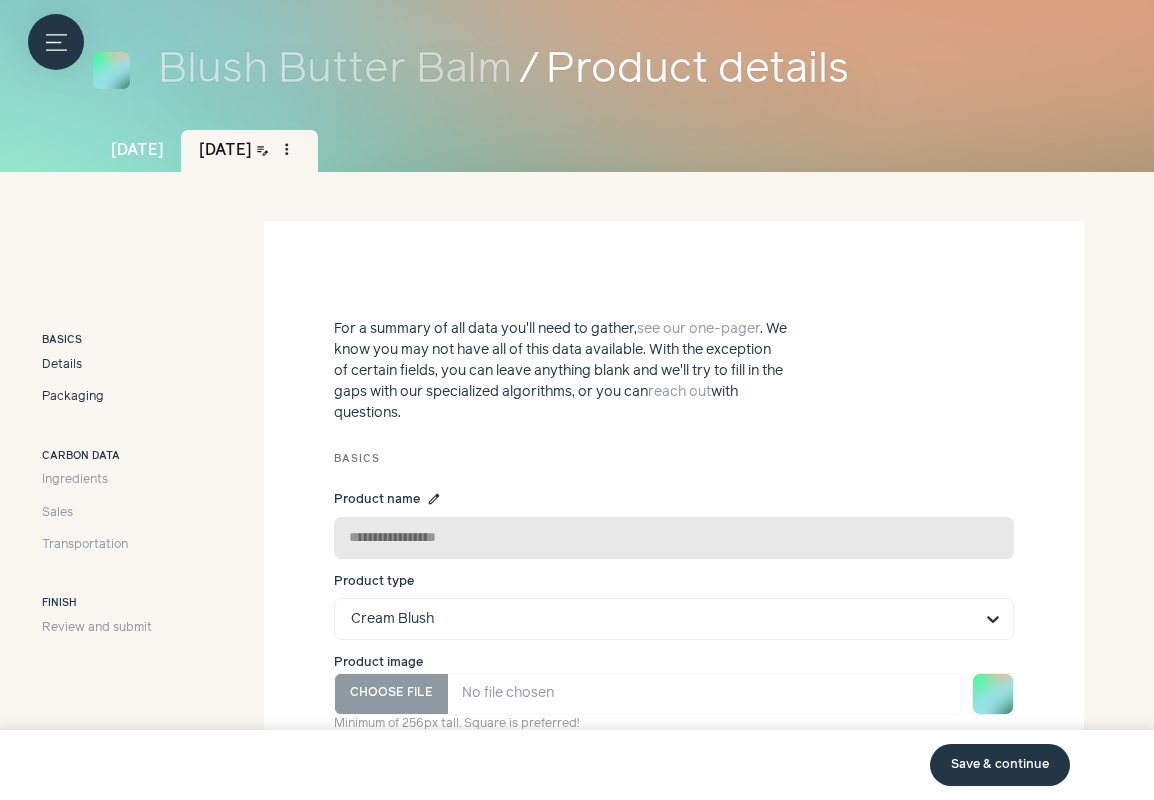 click on "Packaging" at bounding box center [73, 397] 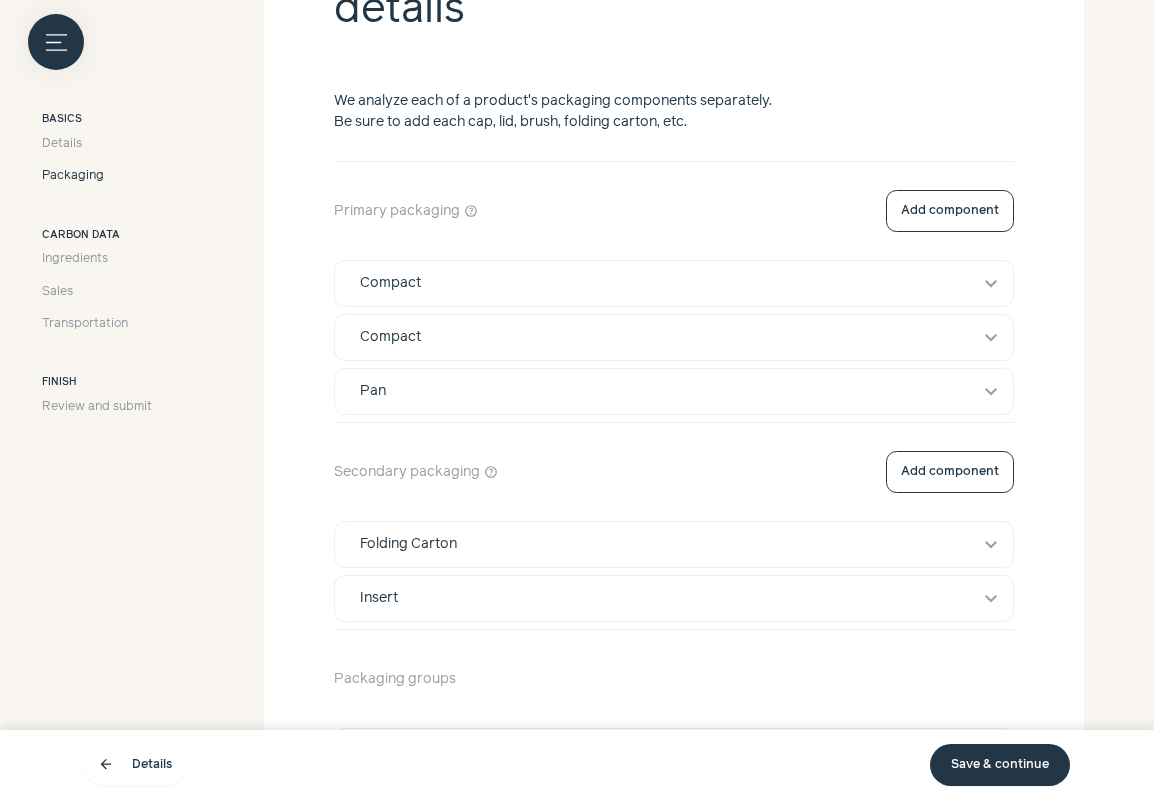 scroll, scrollTop: 855, scrollLeft: 0, axis: vertical 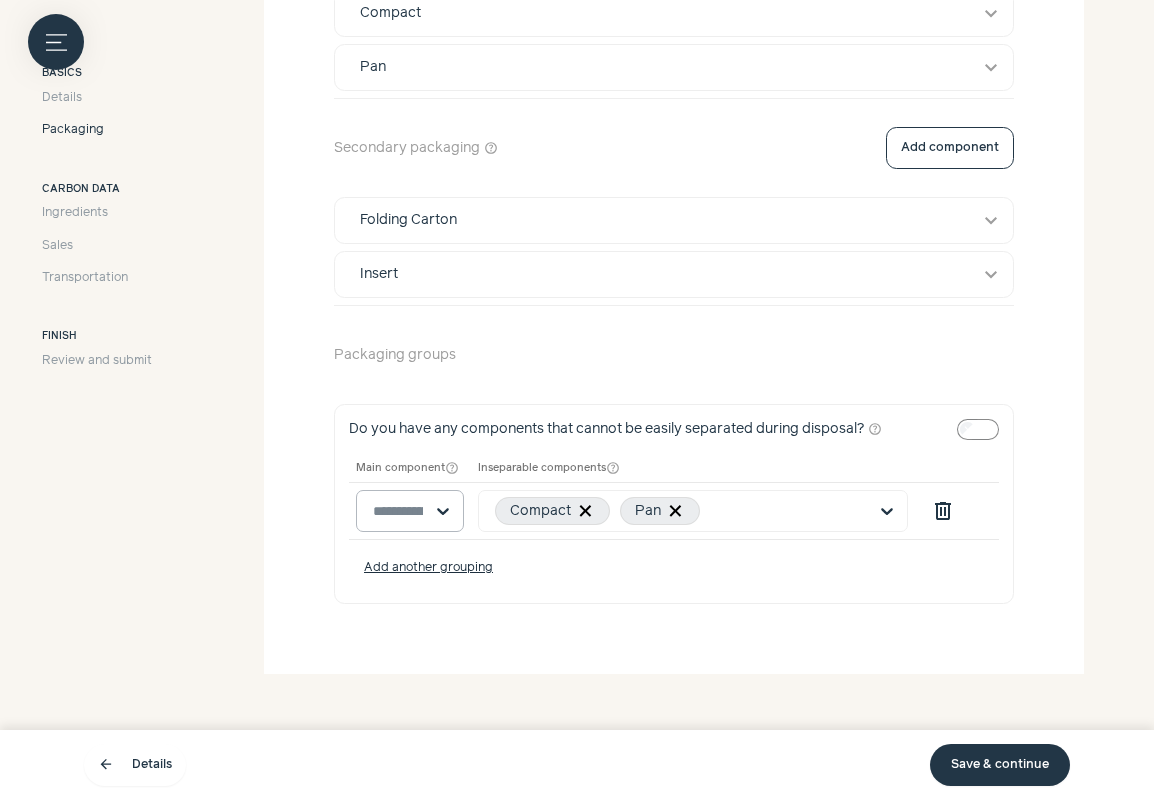 click at bounding box center (443, 511) 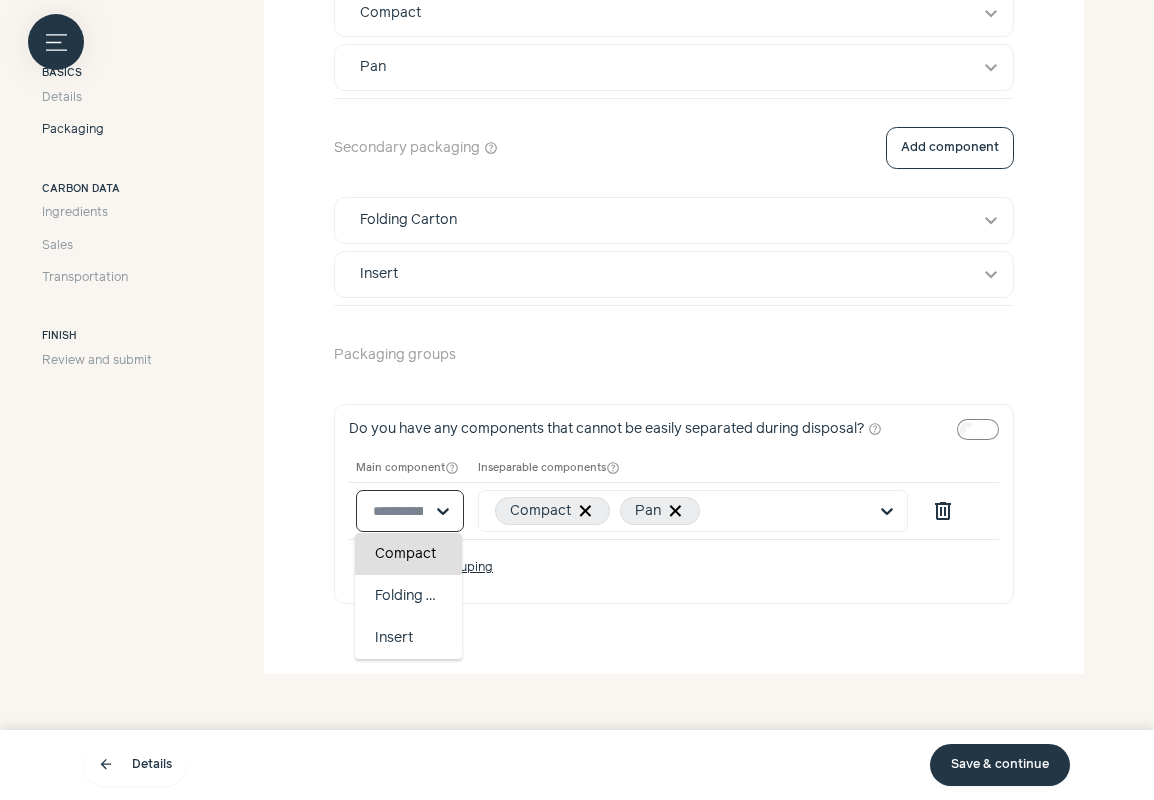 click on "Compact" at bounding box center [408, 554] 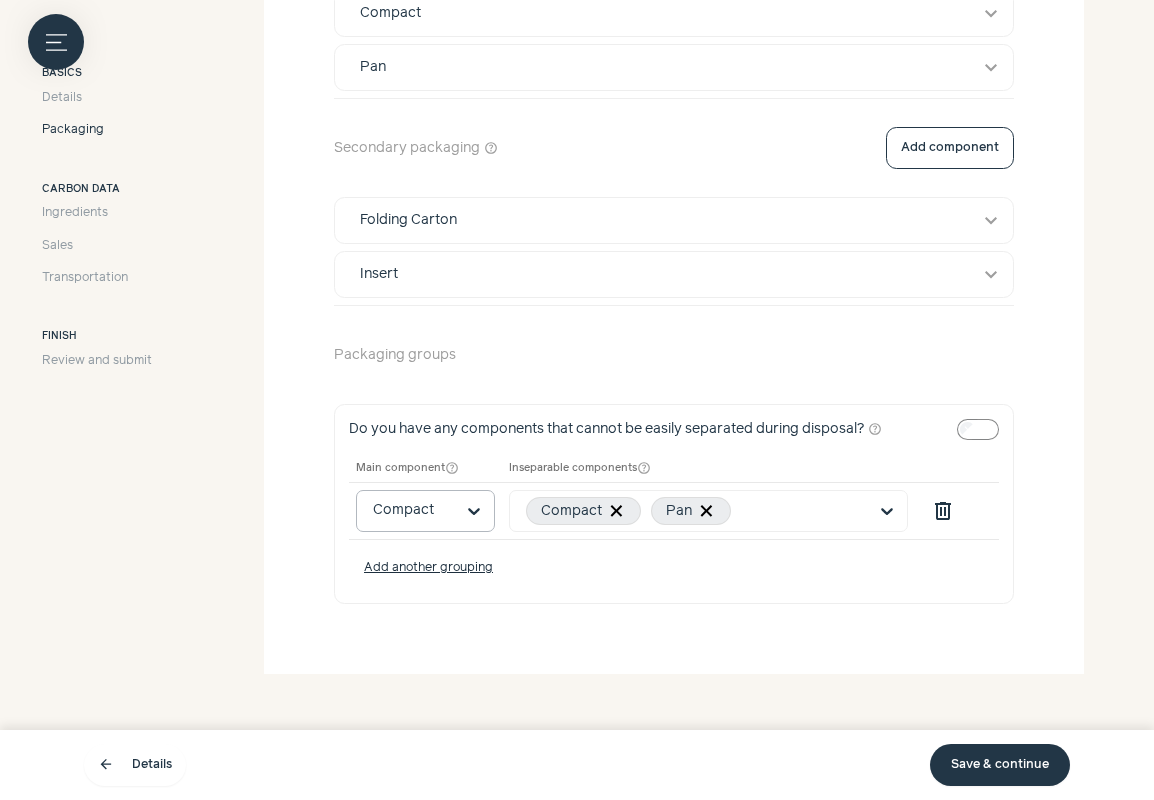 click on "Save & continue" at bounding box center [1000, 765] 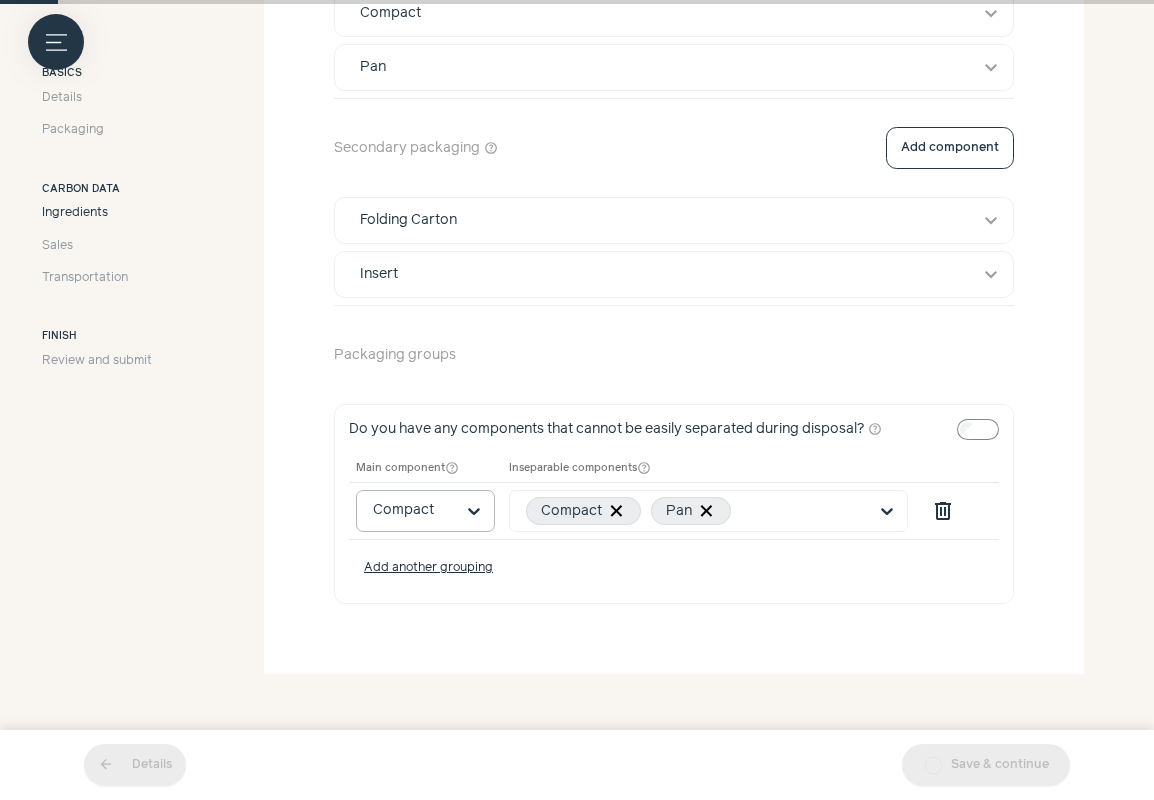 click on "Save & continue" at bounding box center [986, 765] 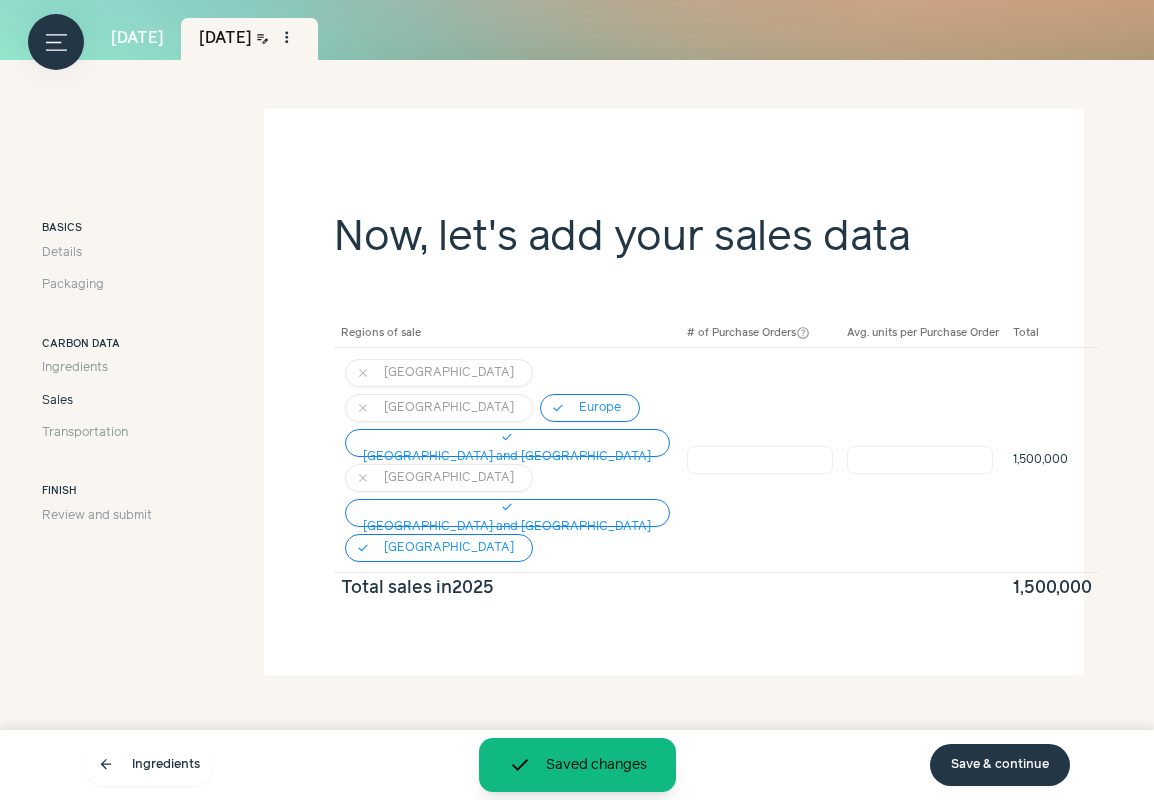 click on "Save & continue" at bounding box center [1000, 765] 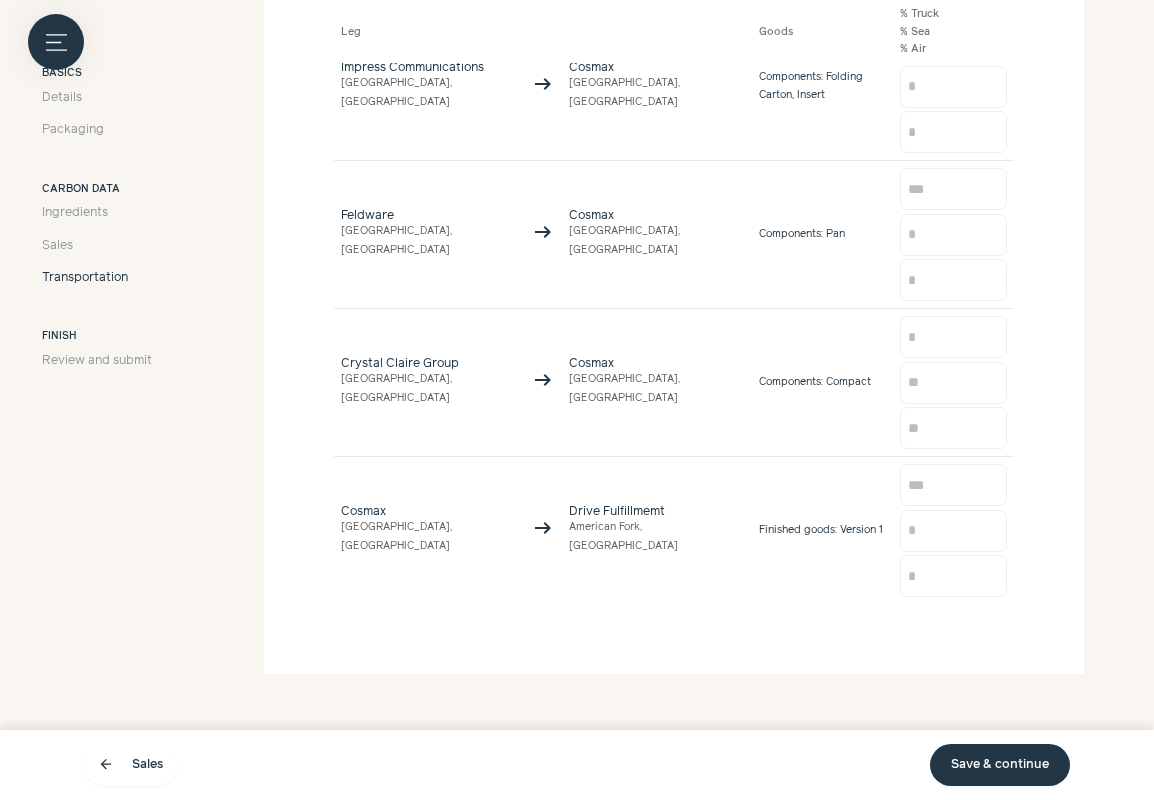 click on "Save & continue" at bounding box center [1000, 765] 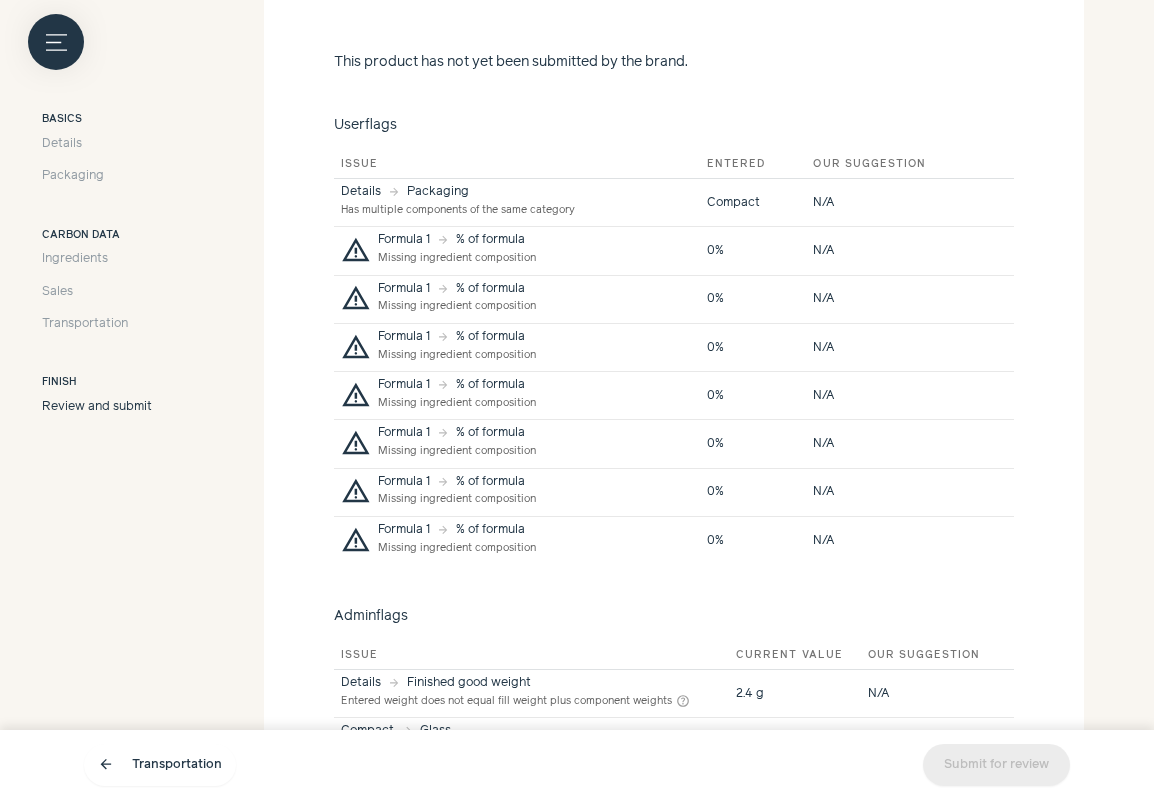 scroll, scrollTop: 813, scrollLeft: 0, axis: vertical 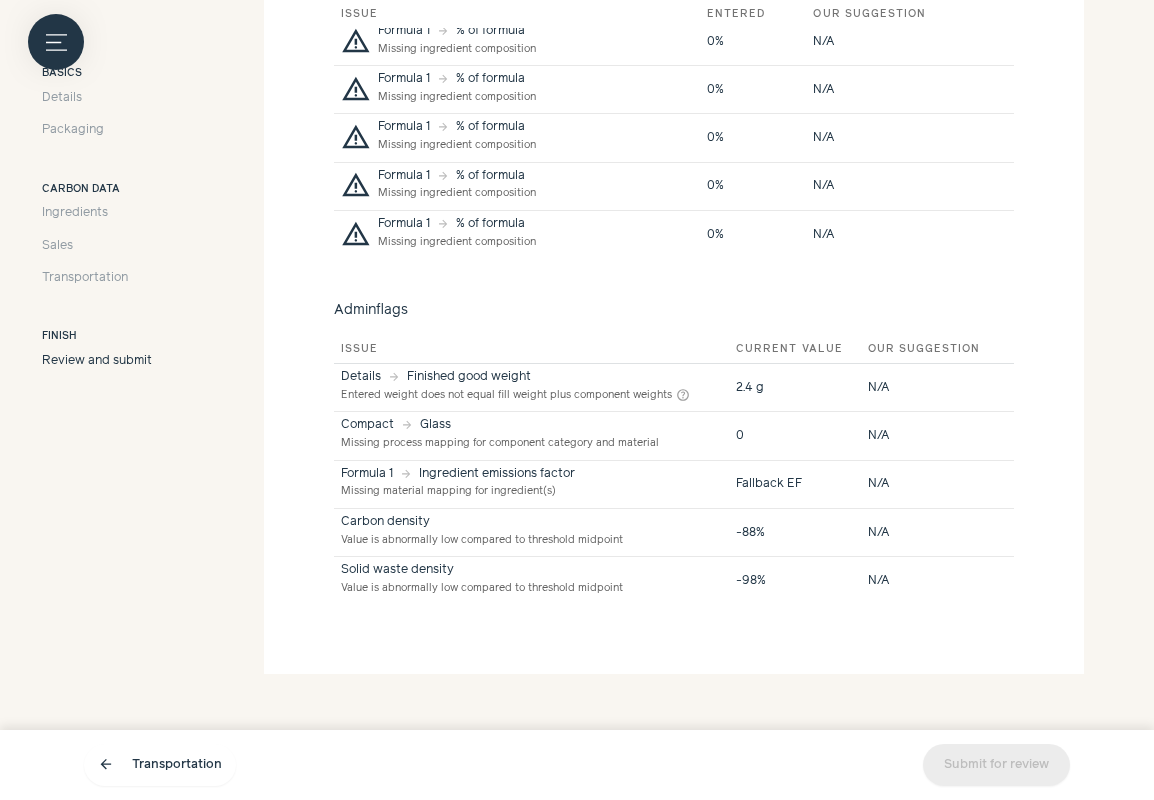 click on "Submit for review" at bounding box center (996, 765) 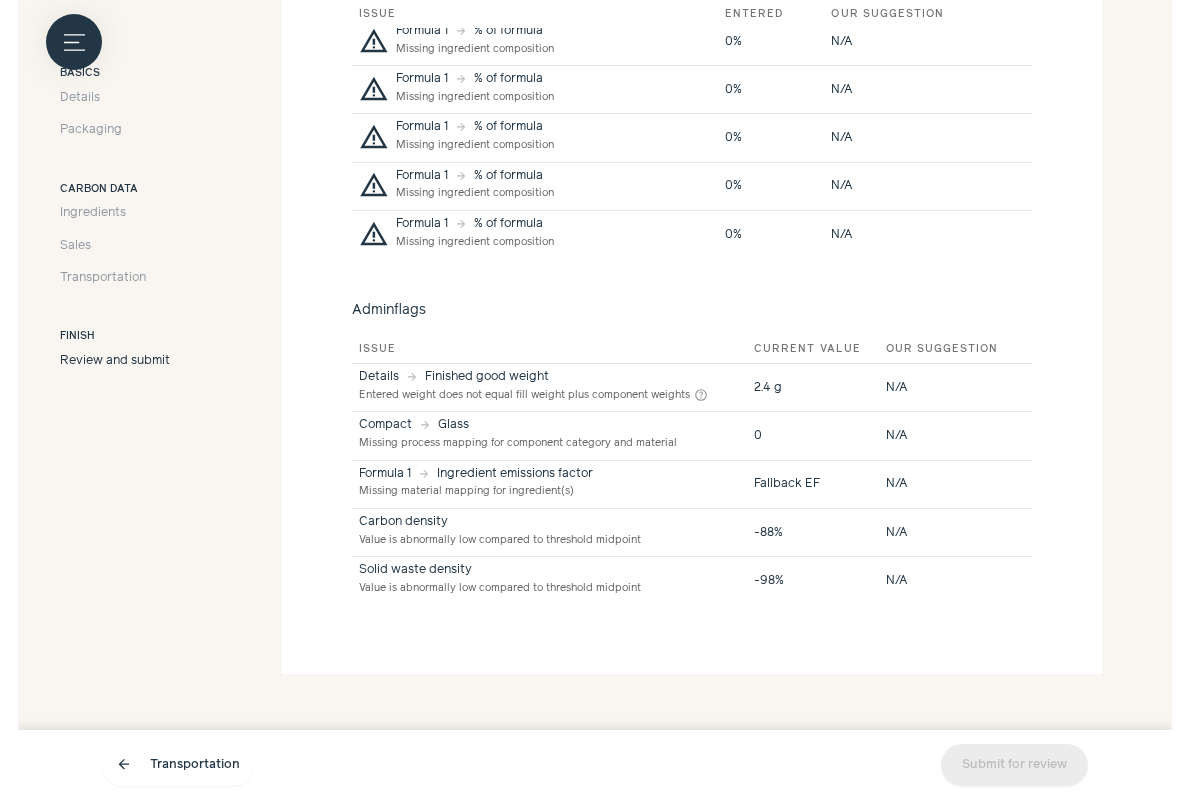 scroll, scrollTop: 0, scrollLeft: 0, axis: both 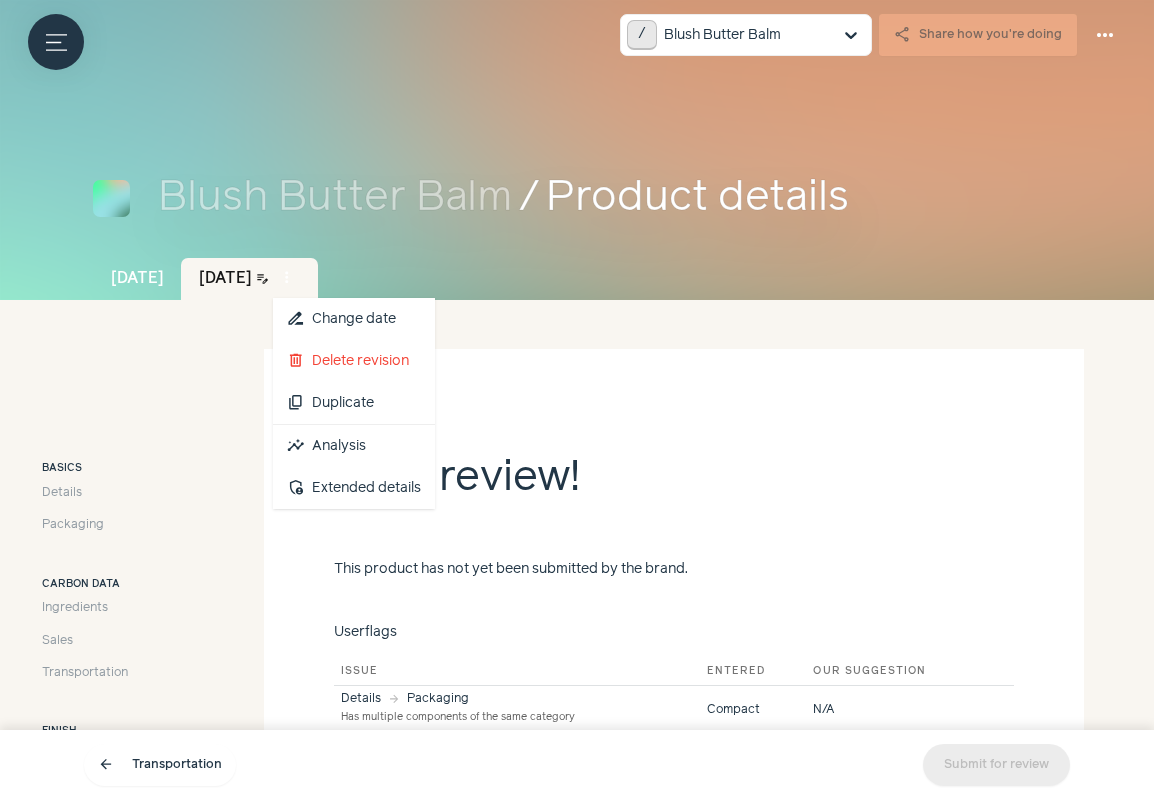 click on "more_vert" at bounding box center (287, 278) 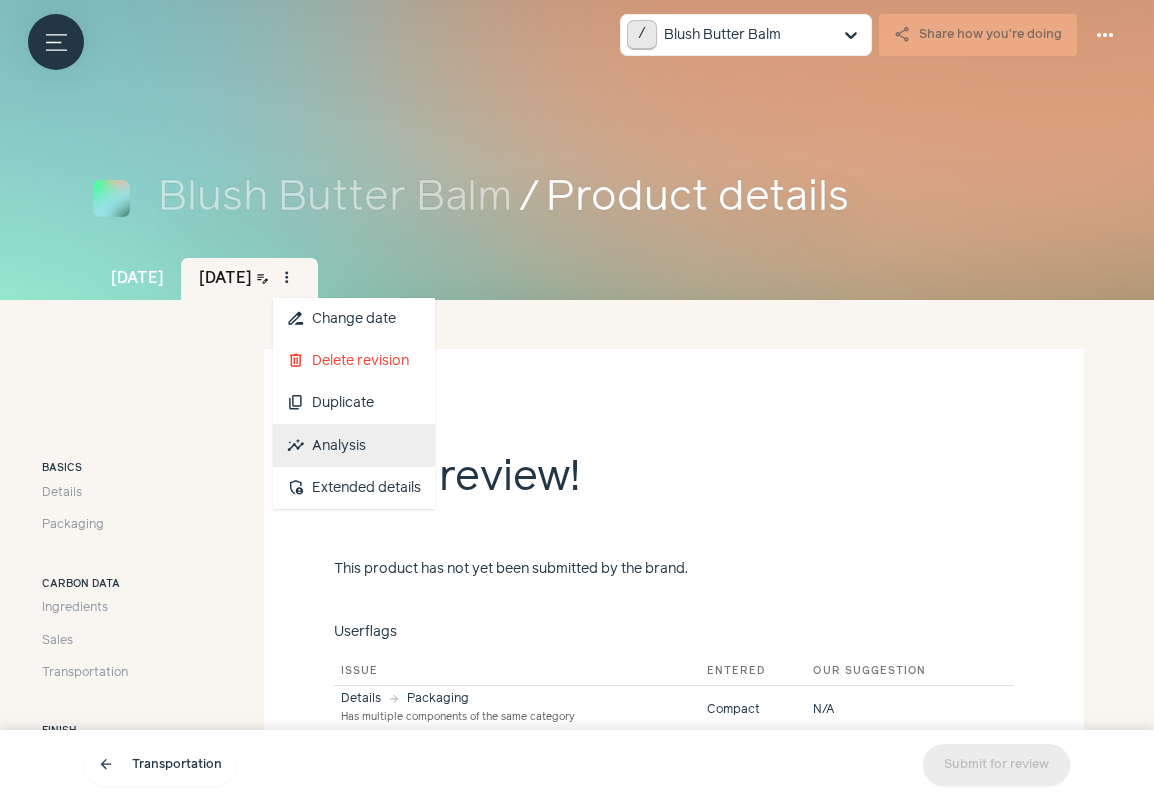 click on "insights   Analysis" at bounding box center (354, 446) 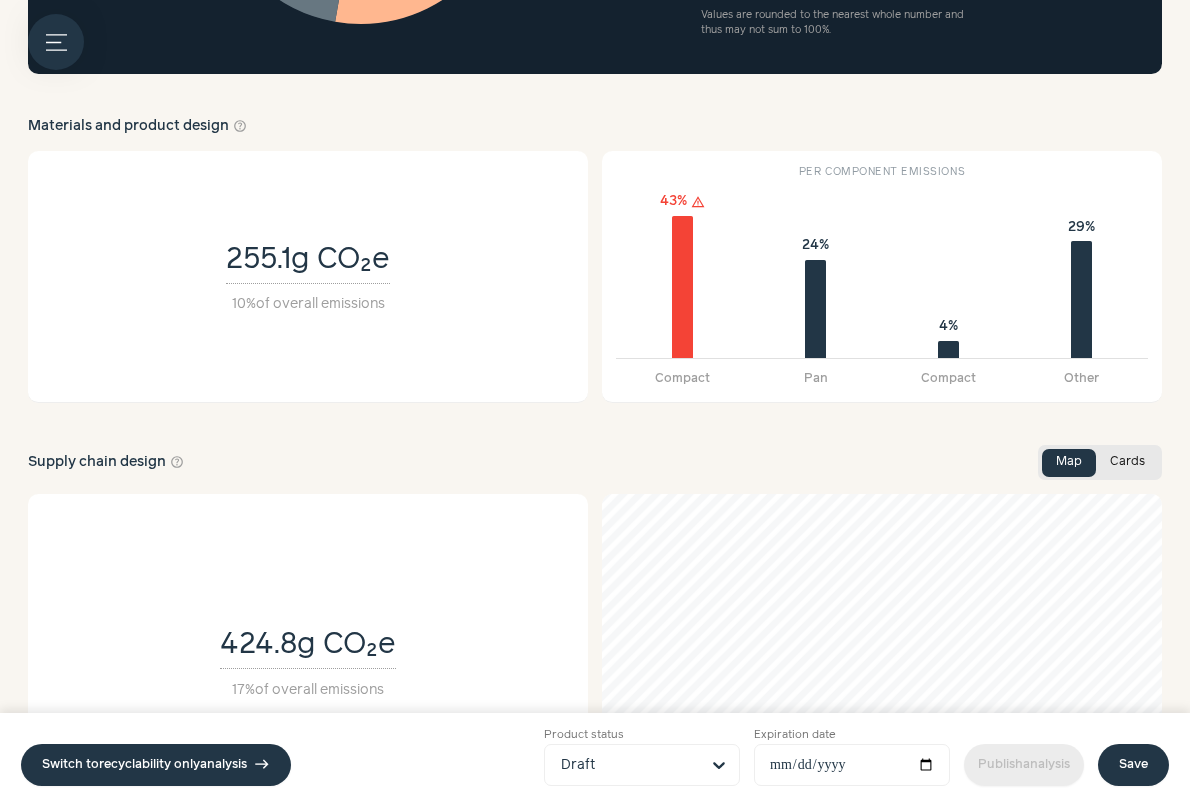 scroll, scrollTop: 0, scrollLeft: 0, axis: both 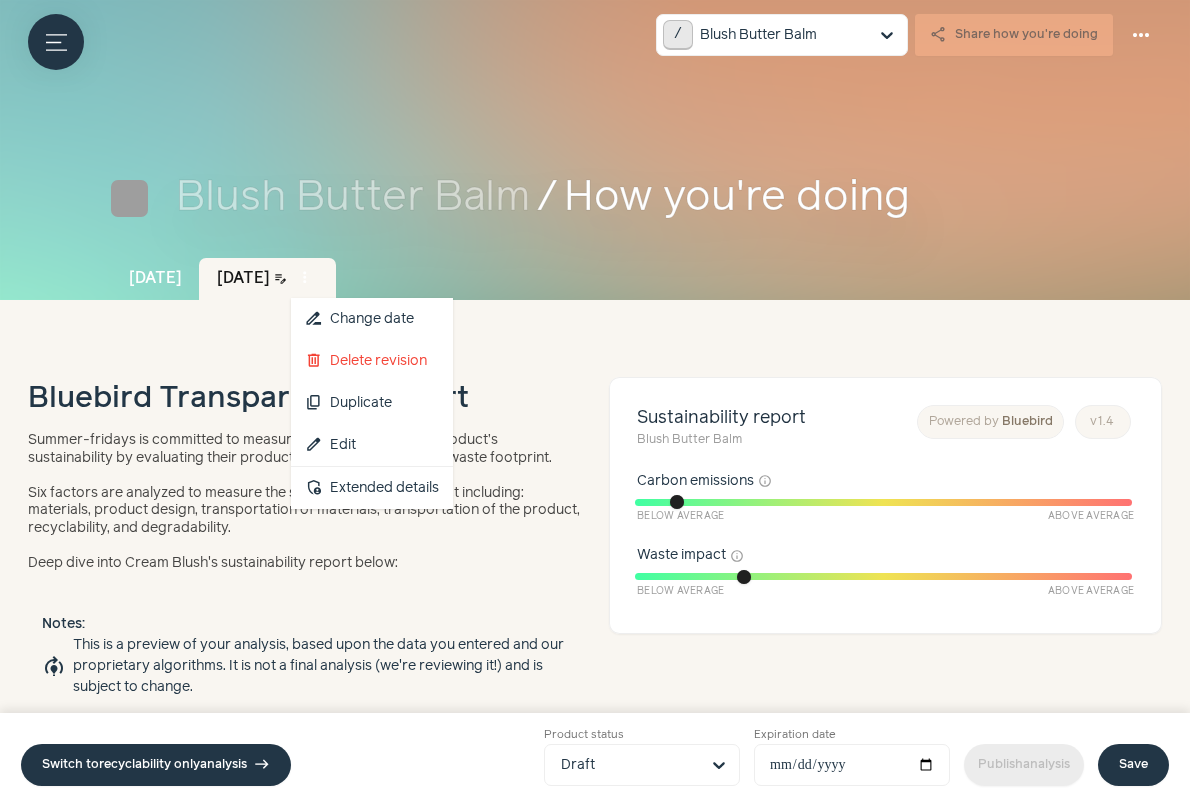 click on "more_vert" at bounding box center [305, 278] 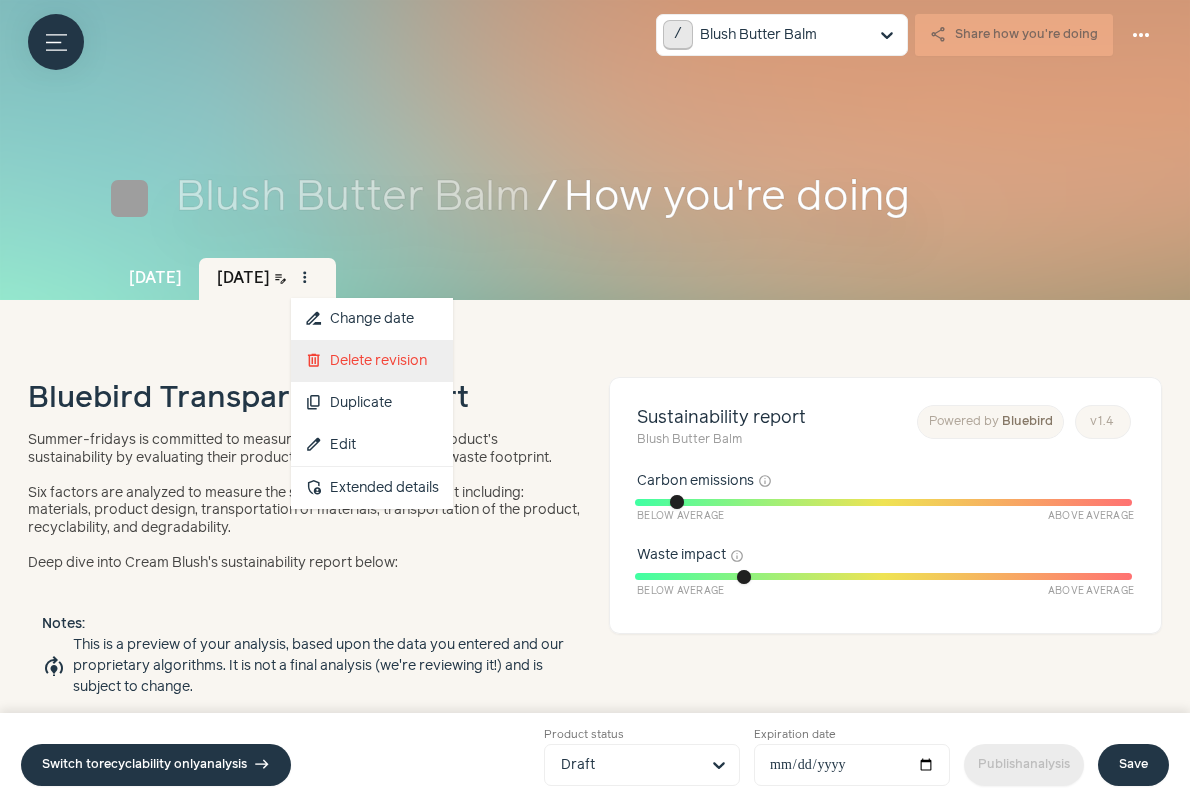 click on "delete   Delete revision" at bounding box center (372, 361) 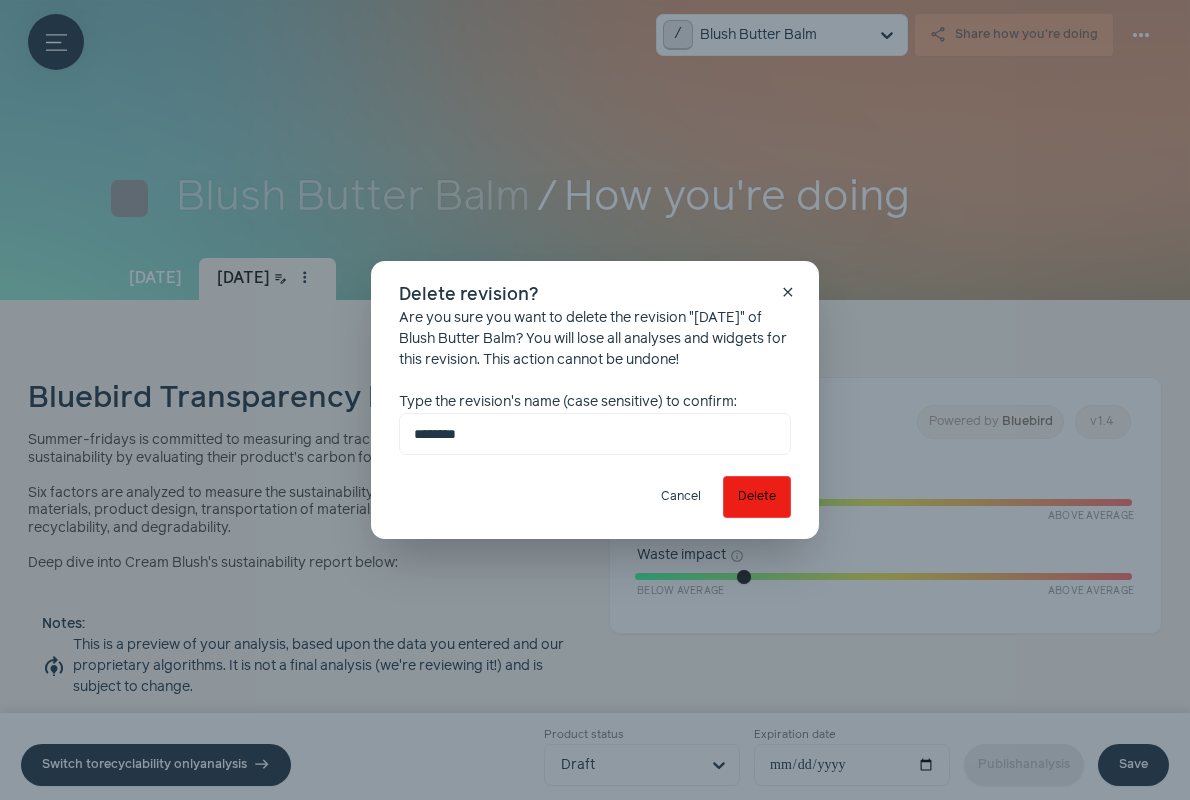 type on "********" 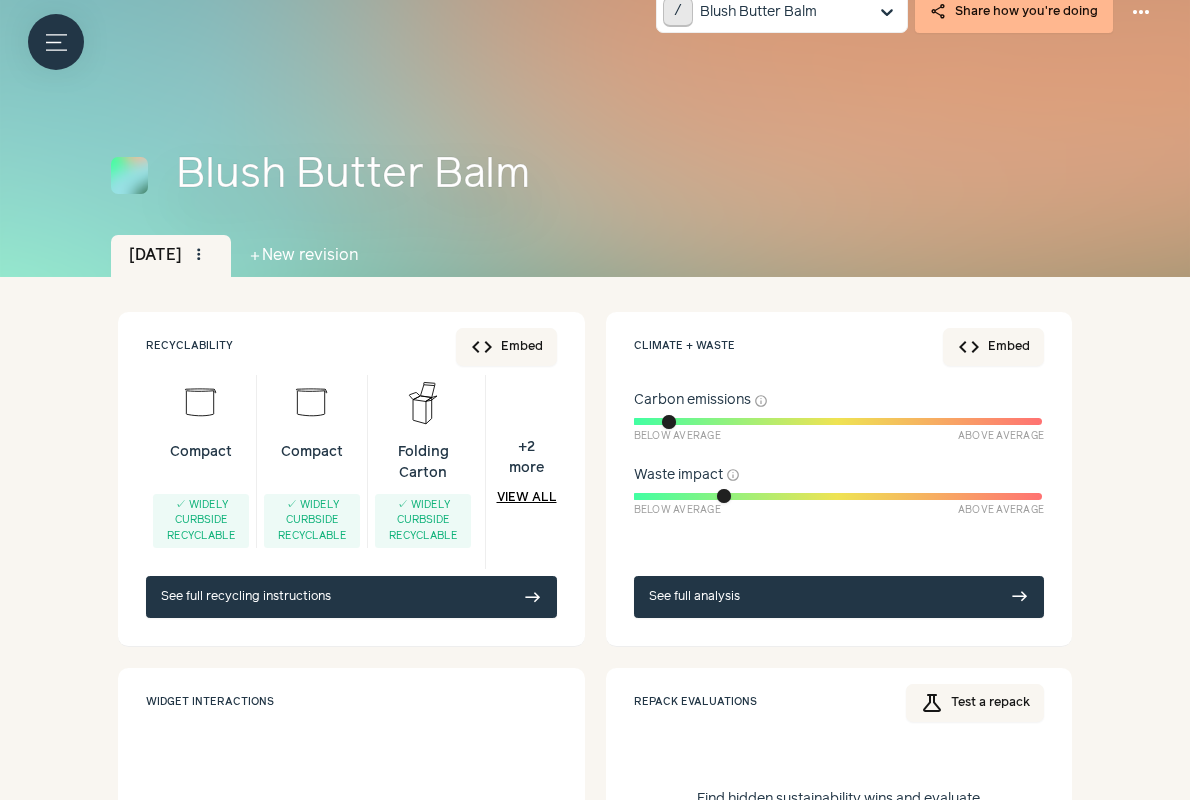 scroll, scrollTop: 24, scrollLeft: 0, axis: vertical 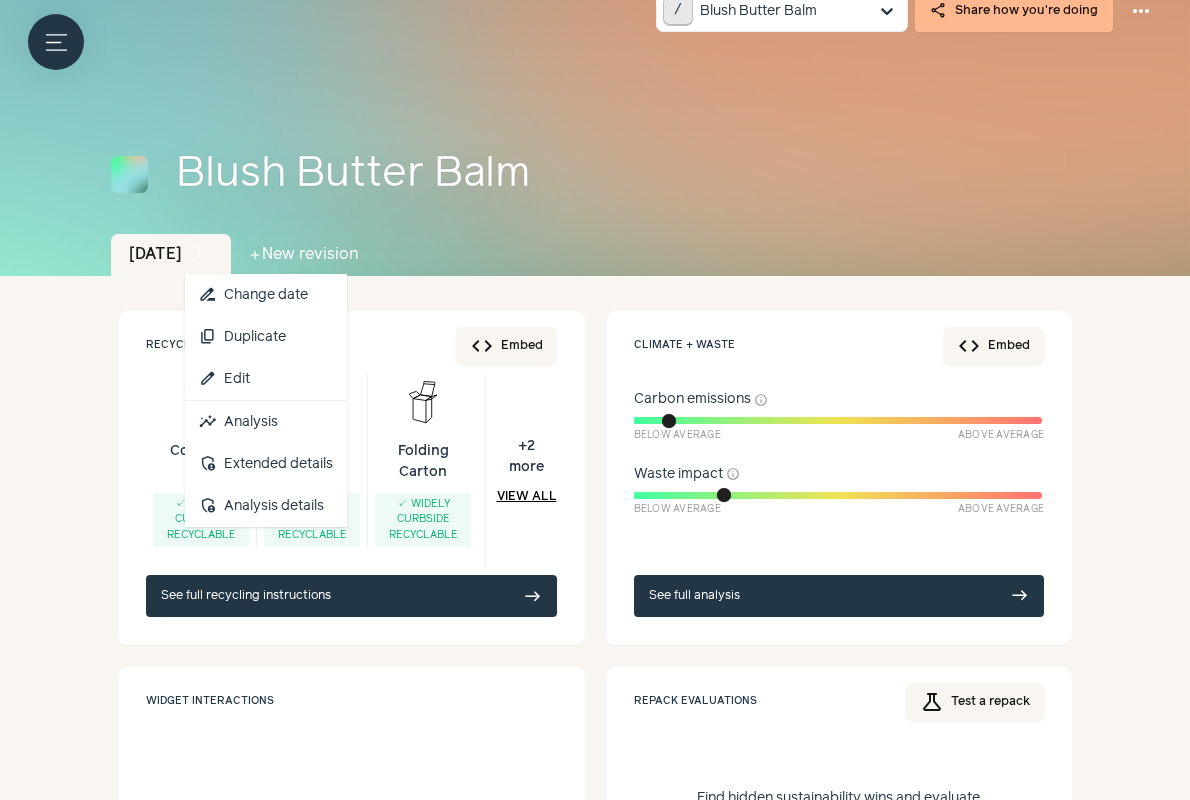 click on "more_vert" at bounding box center [199, 254] 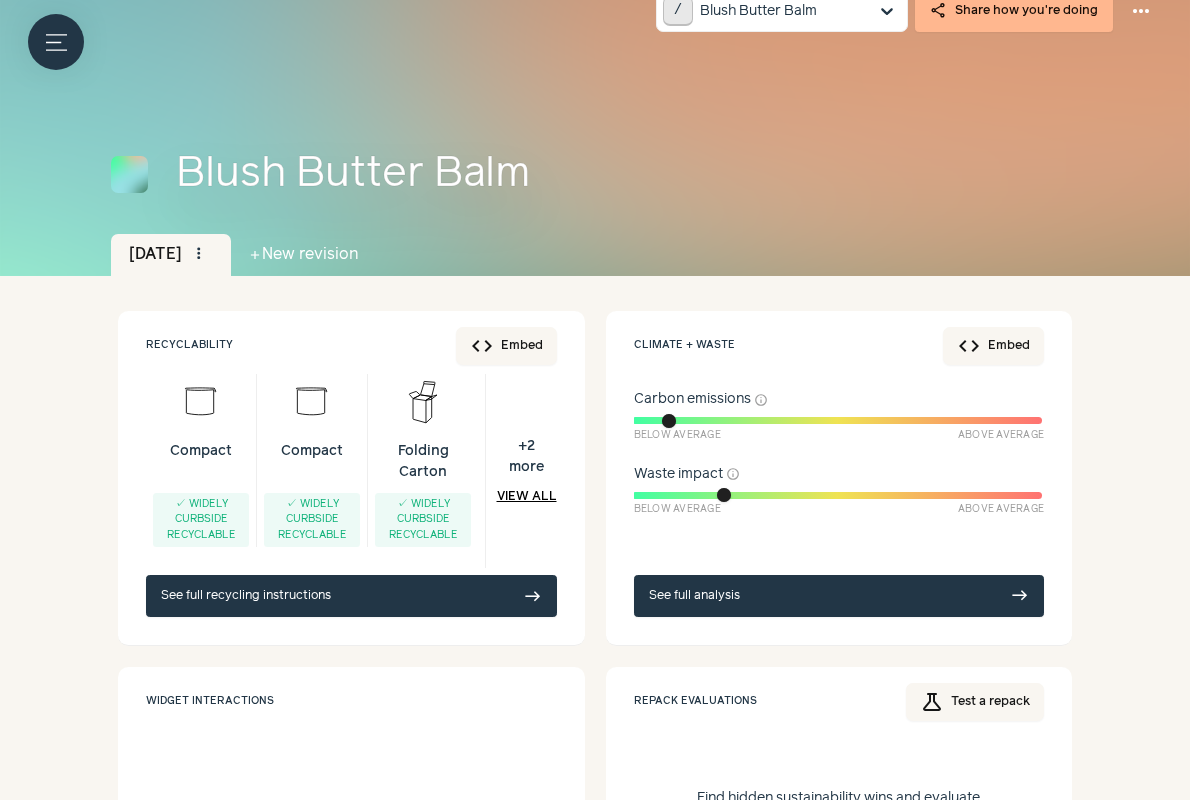 click on "add New revision" 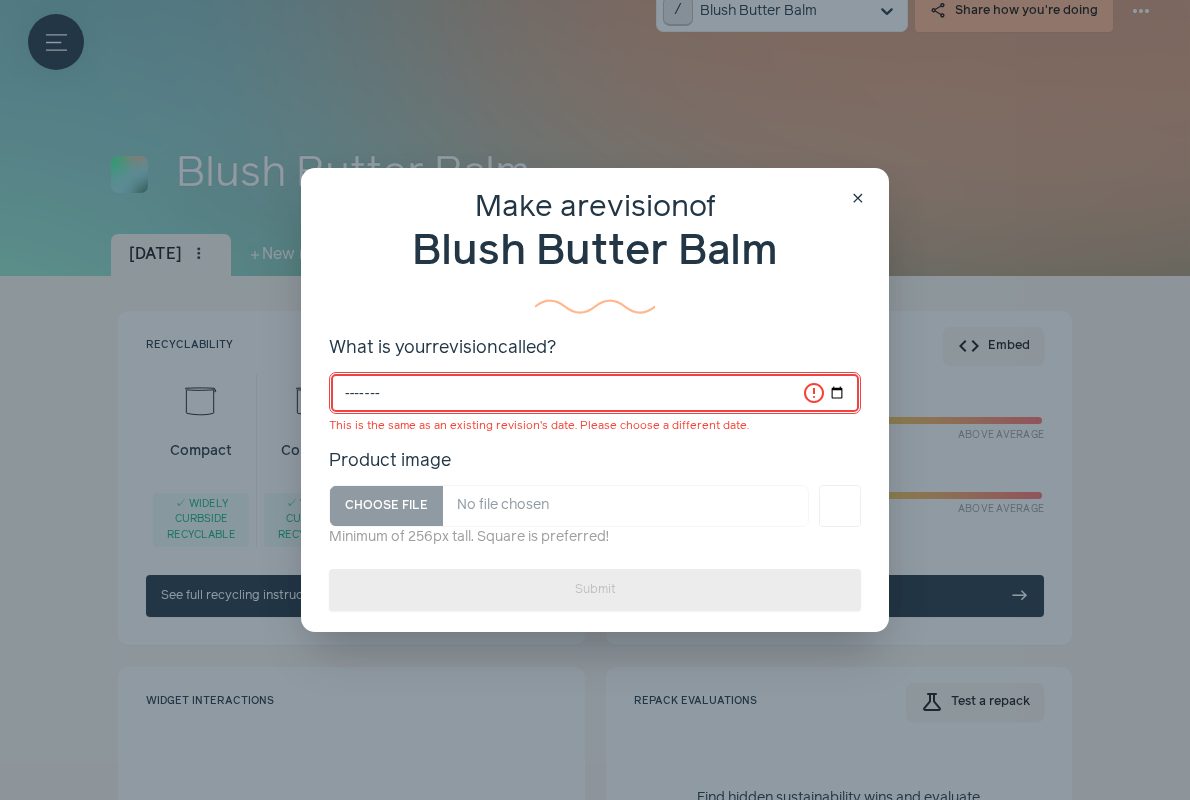 click on "*******" at bounding box center [595, 393] 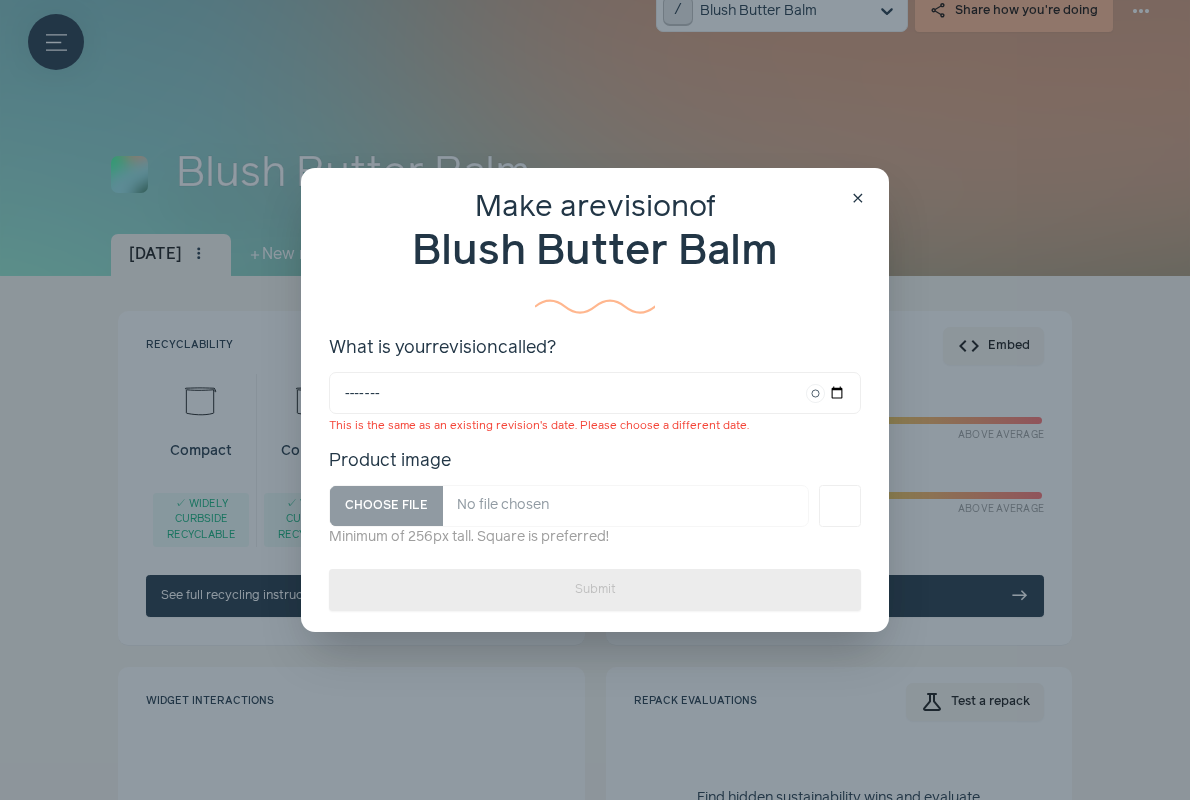 drag, startPoint x: 523, startPoint y: 336, endPoint x: 523, endPoint y: 482, distance: 146 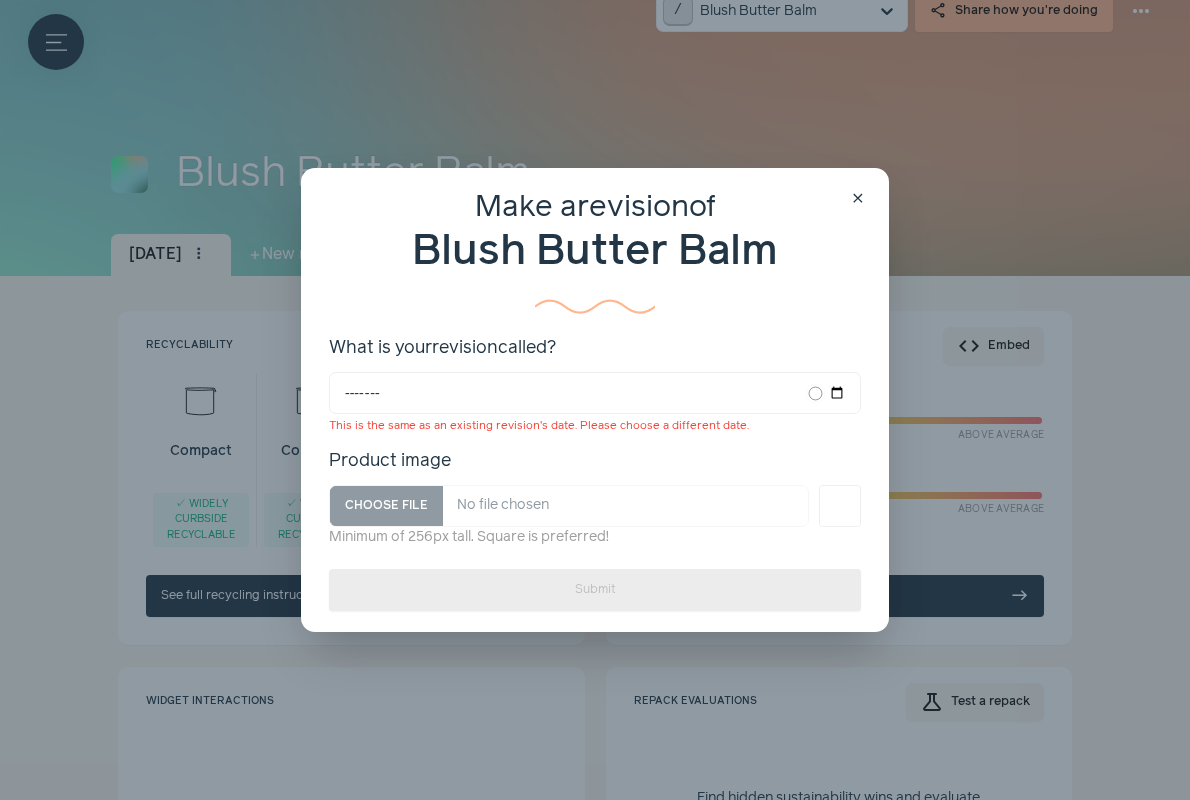 click on "Make a  revision  of
Blush Butter Balm     What is your  revision  called?     *******     This is the same as an existing revision's date. Please choose a different date.     Product image     Minimum of 256px tall. Square is preferred!" 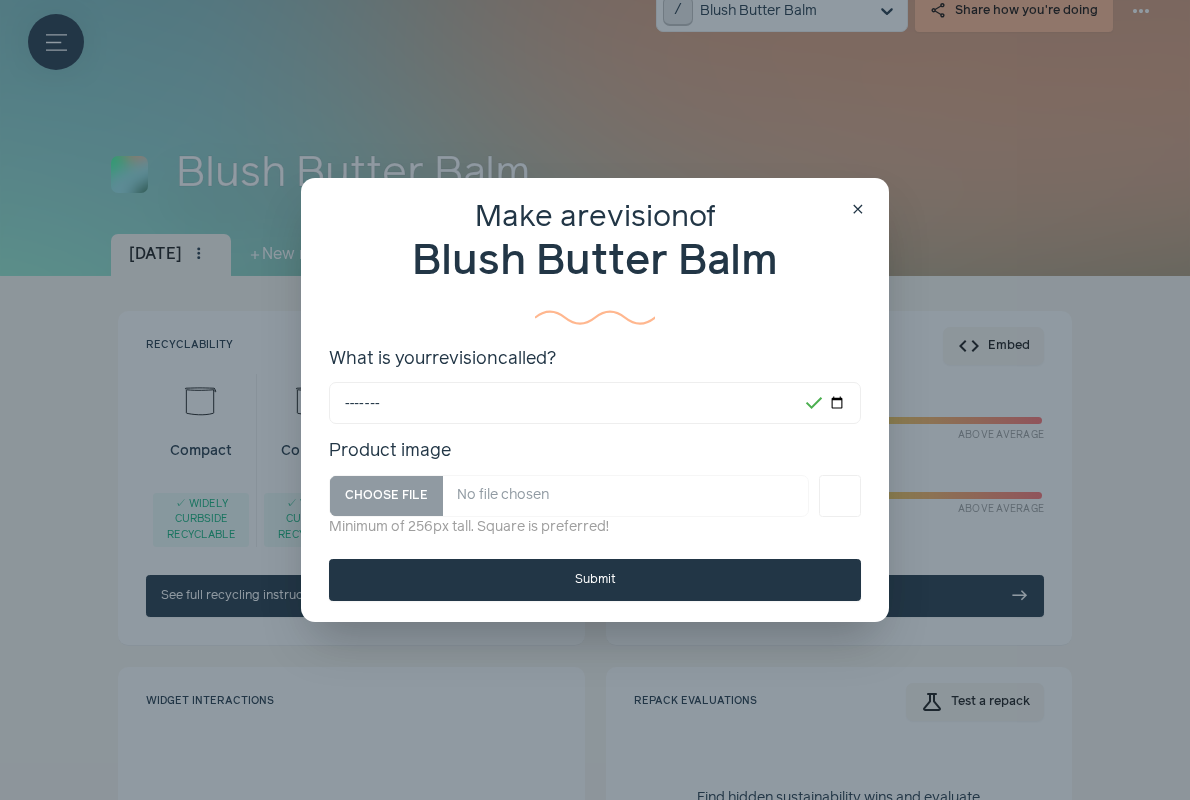 click on "Submit" at bounding box center (595, 580) 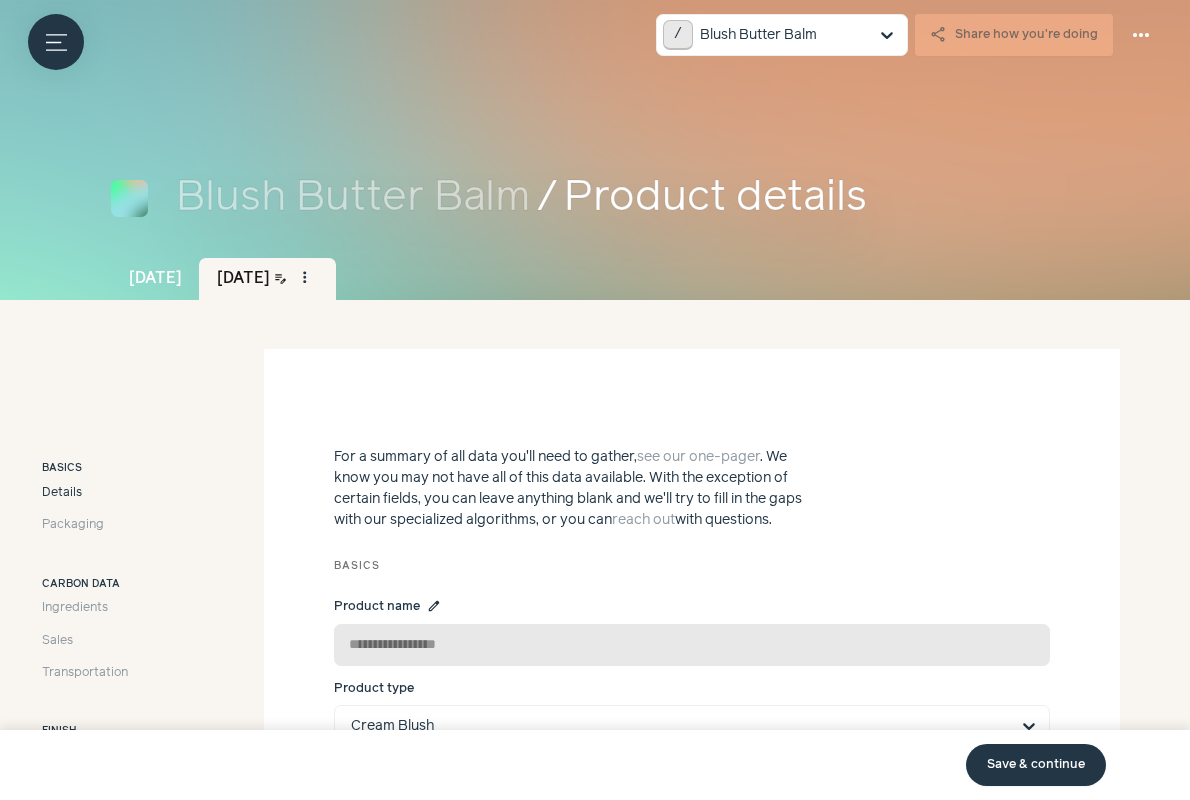 scroll, scrollTop: 0, scrollLeft: 0, axis: both 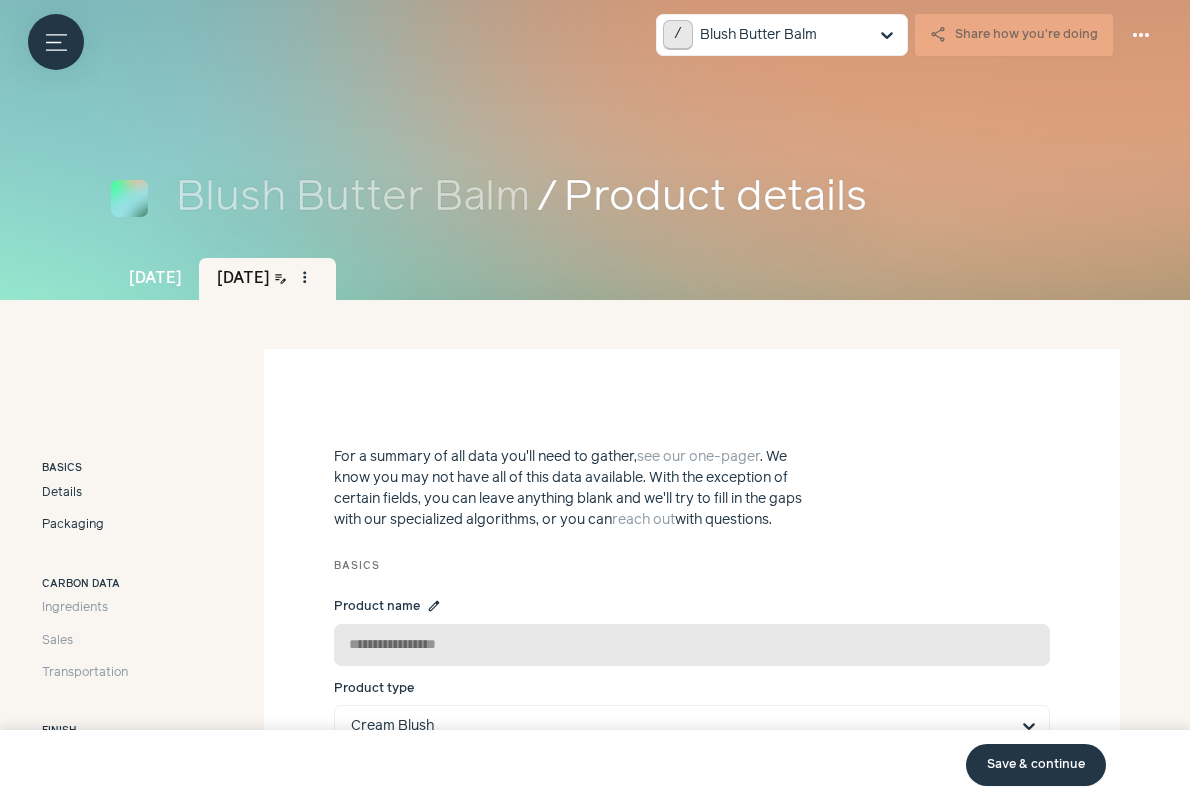 click on "Packaging" at bounding box center [73, 525] 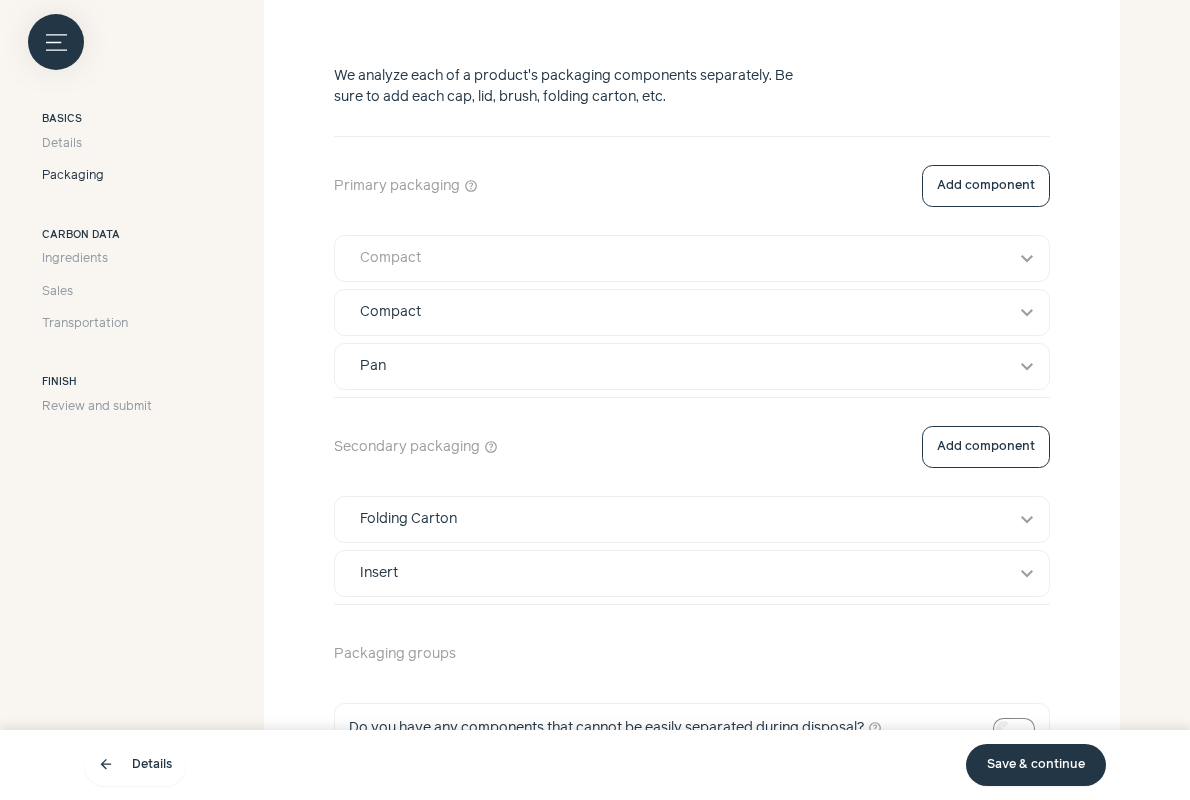 scroll, scrollTop: 855, scrollLeft: 0, axis: vertical 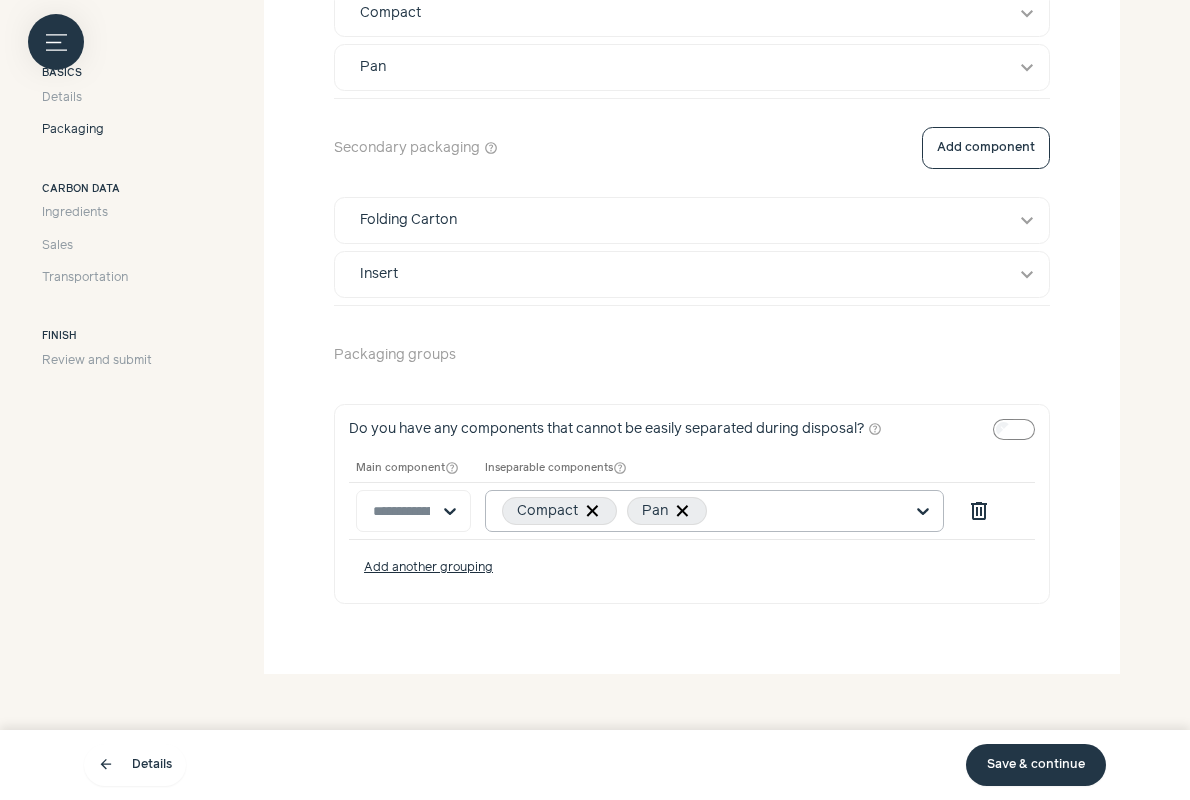 click 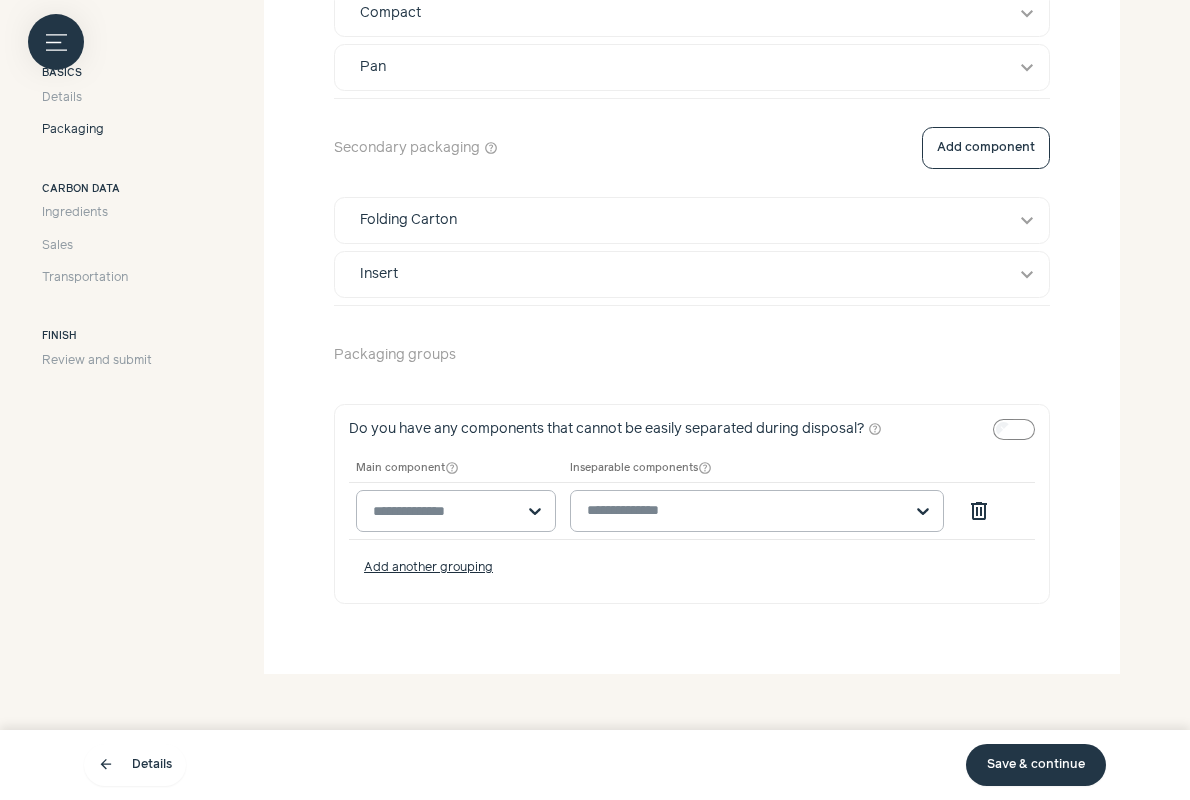click at bounding box center (444, 511) 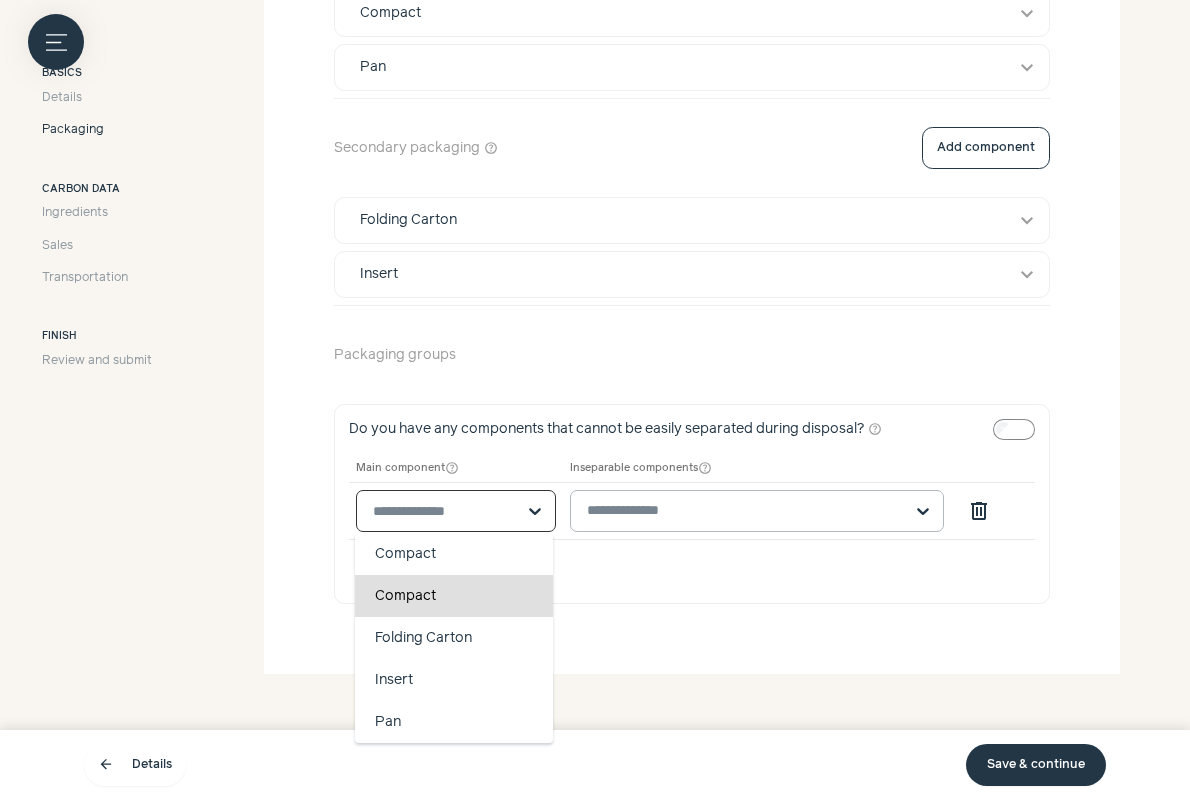click on "Compact" at bounding box center (454, 596) 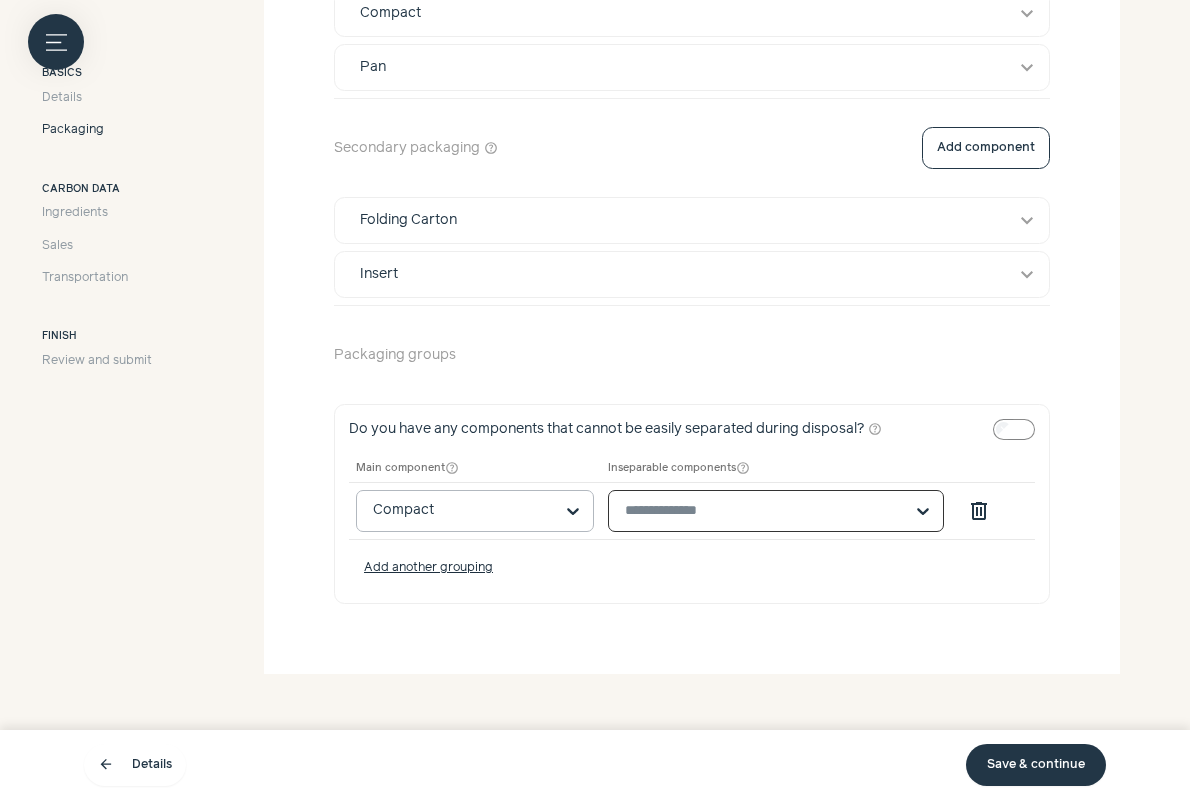 click at bounding box center (764, 511) 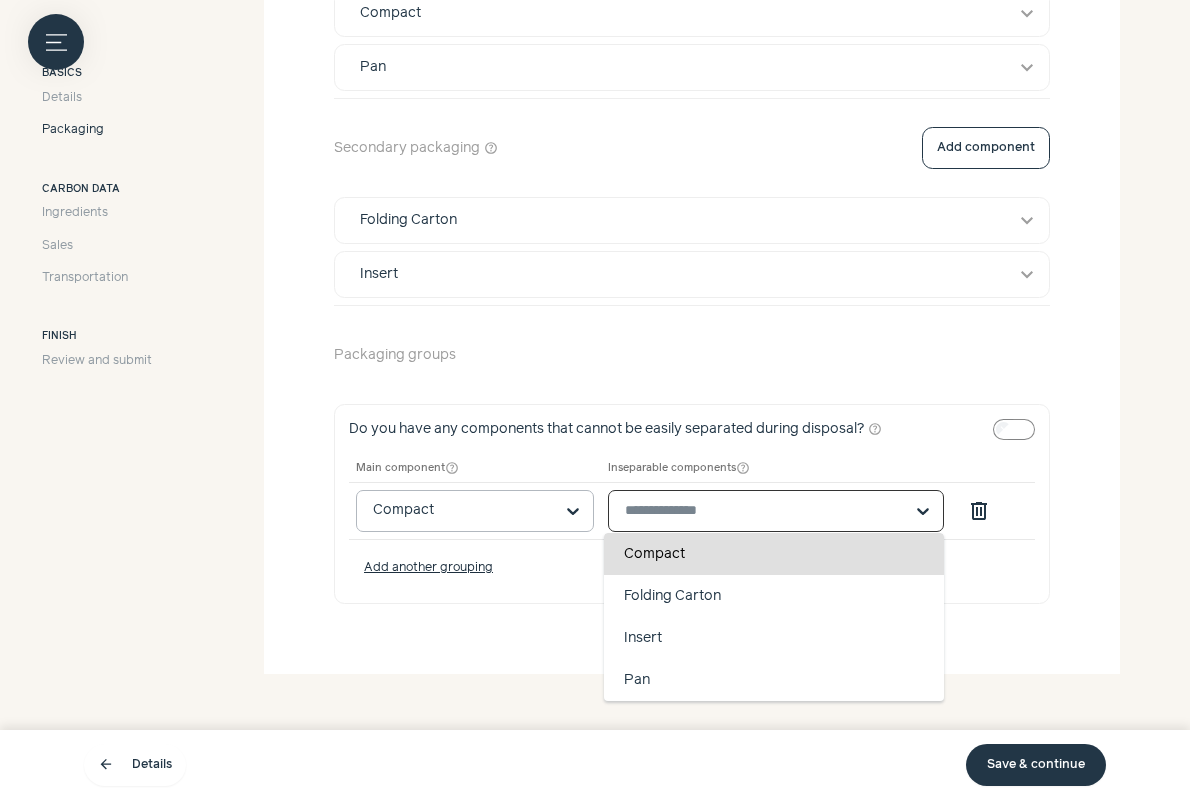 click on "Compact" at bounding box center [774, 554] 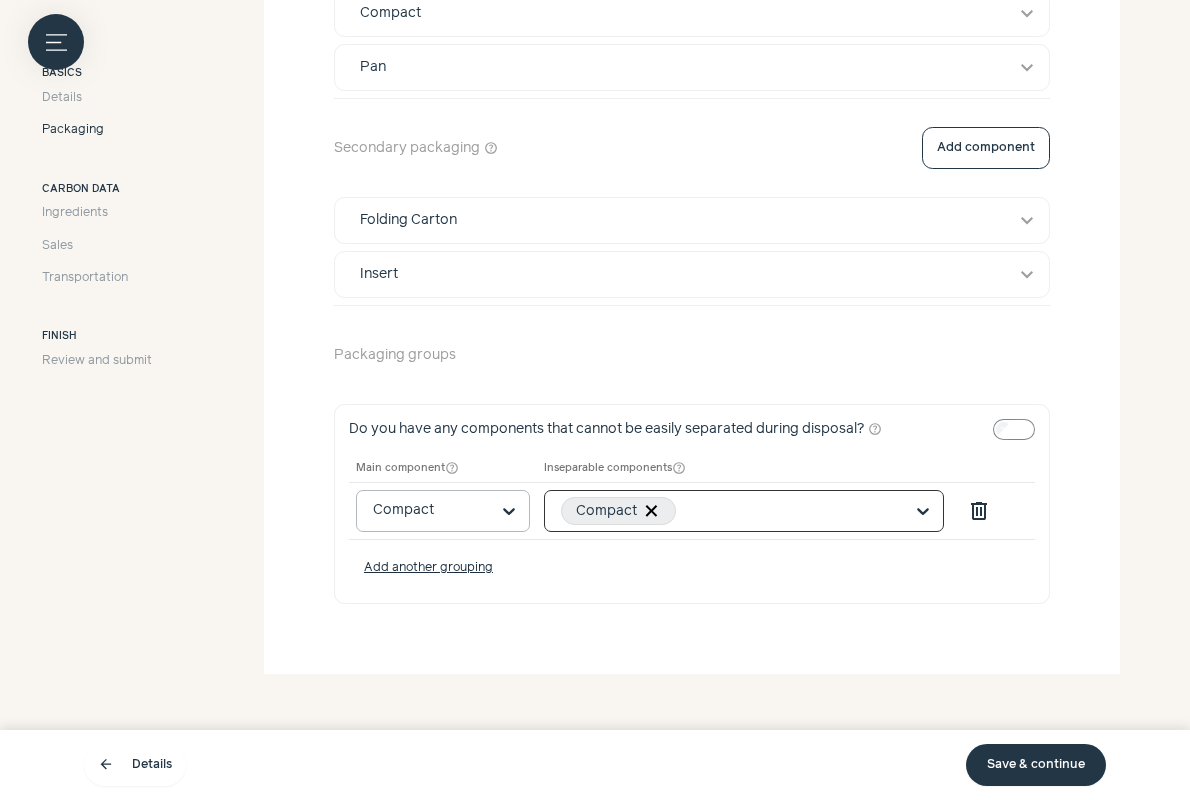 click 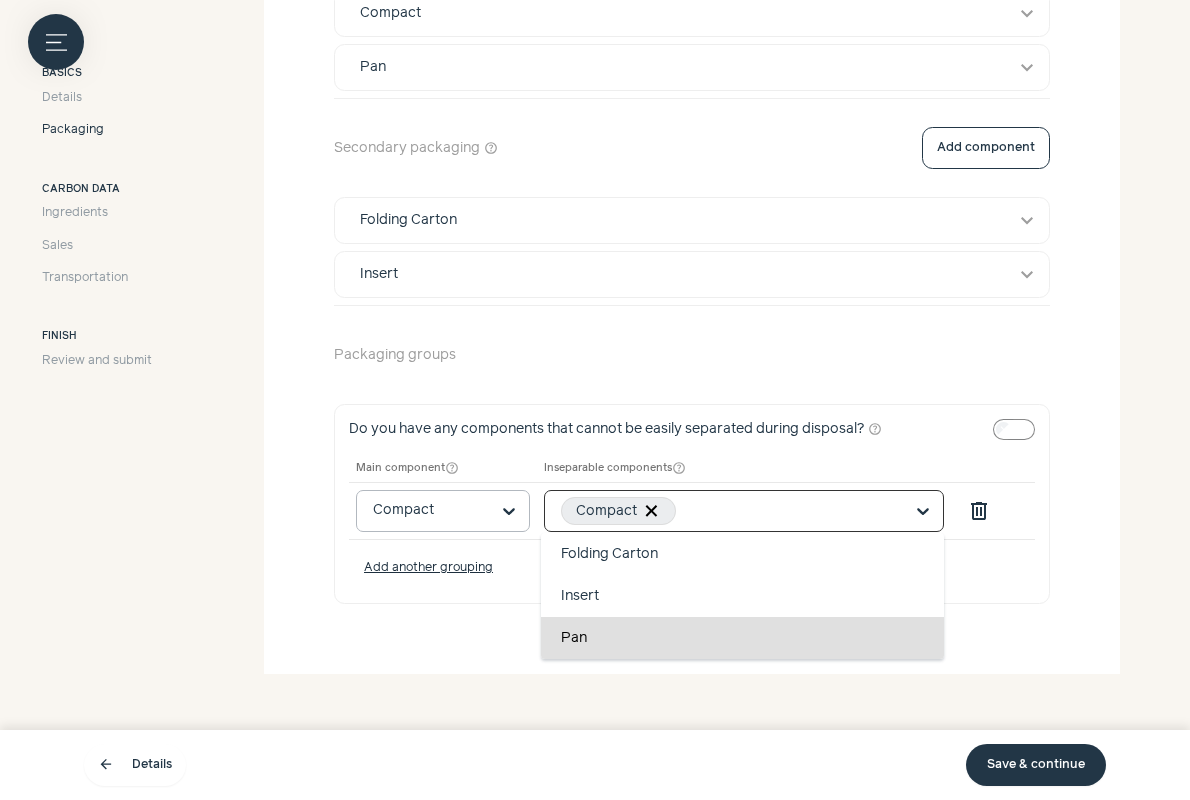 click on "Pan" at bounding box center [742, 638] 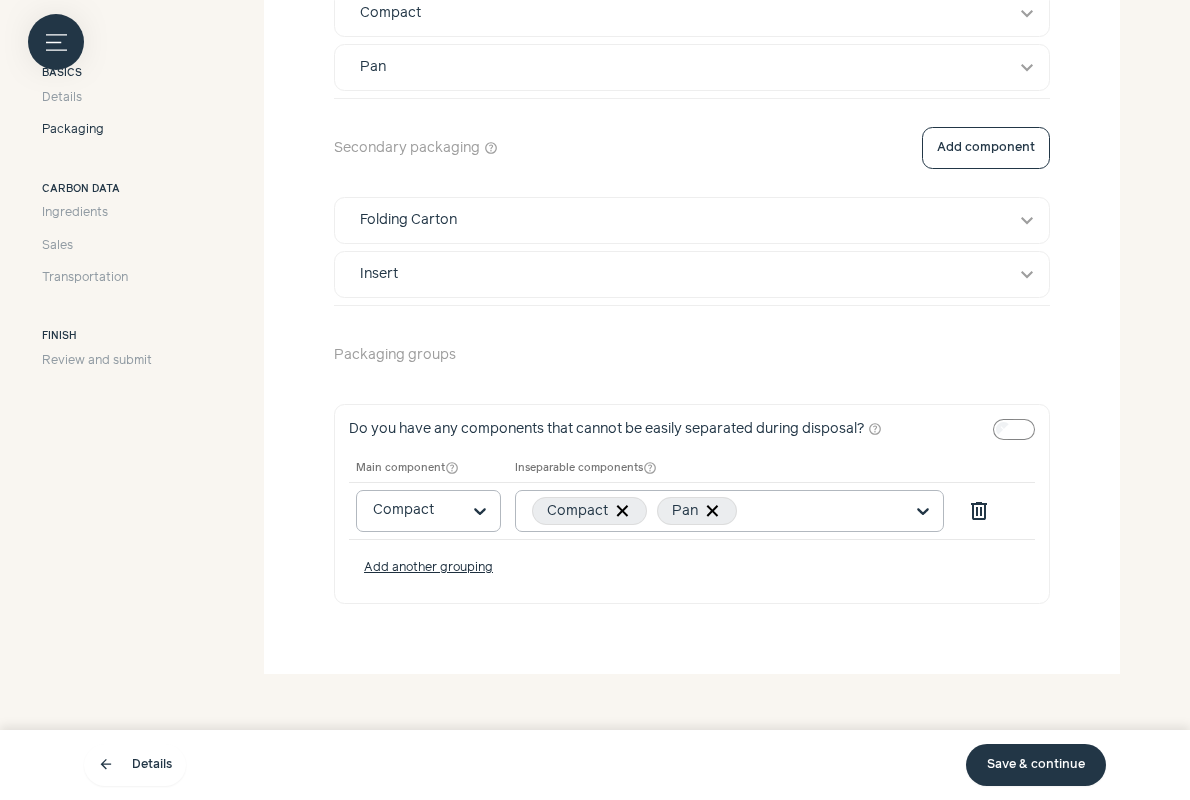 click on "Save & continue" at bounding box center (1036, 765) 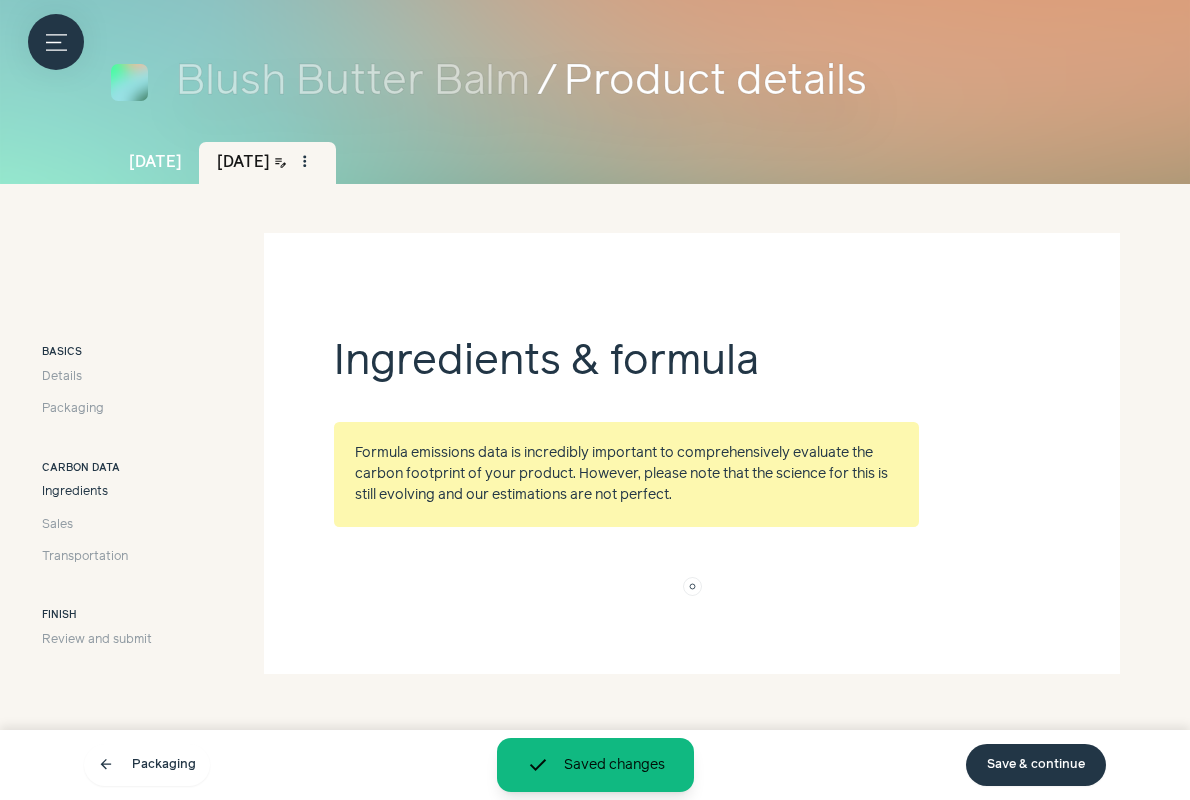 click on "Save & continue" at bounding box center [1036, 765] 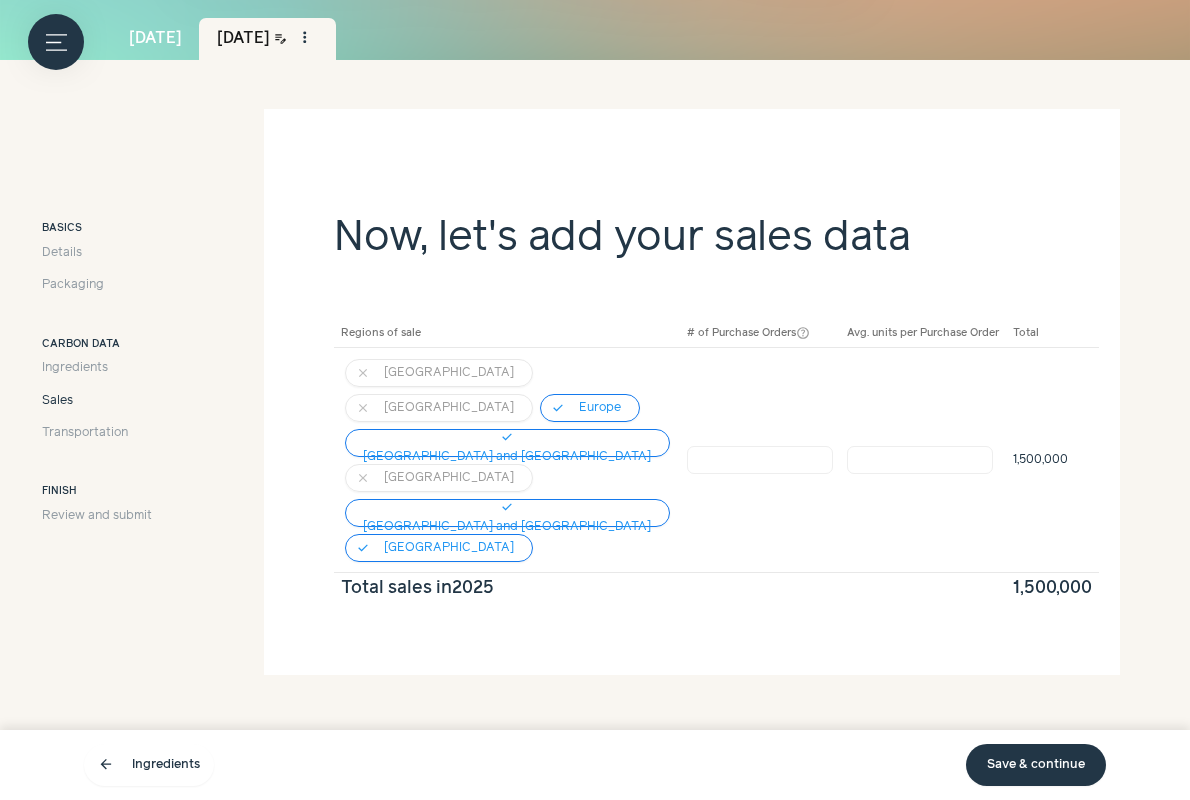 click on "Save & continue" at bounding box center [1036, 765] 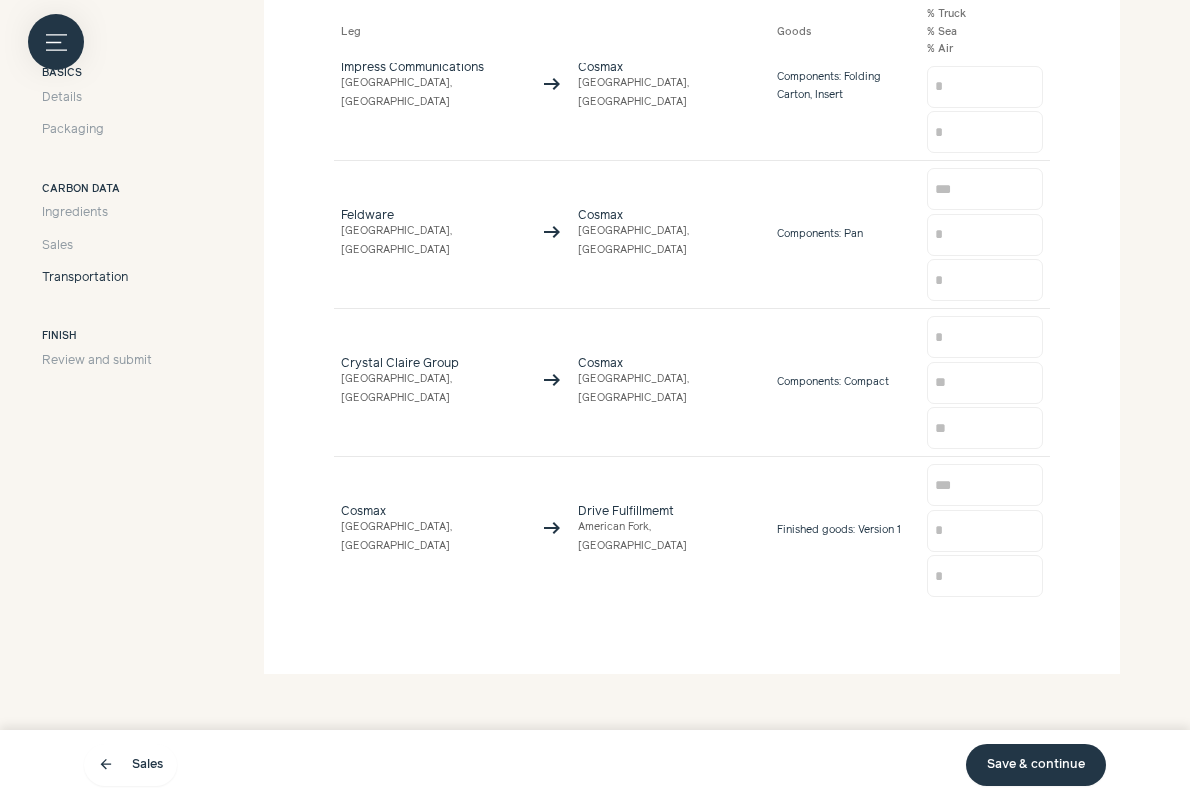 click on "Save & continue" at bounding box center [1036, 765] 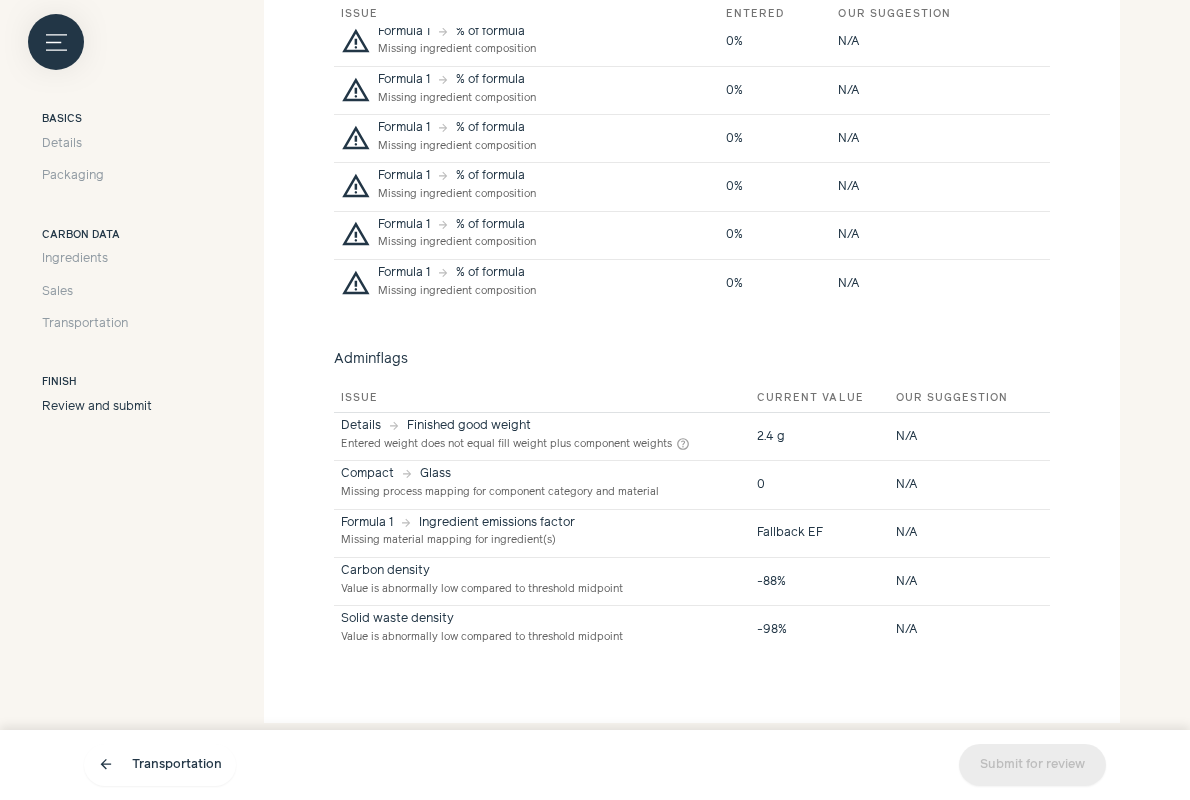 scroll, scrollTop: 0, scrollLeft: 0, axis: both 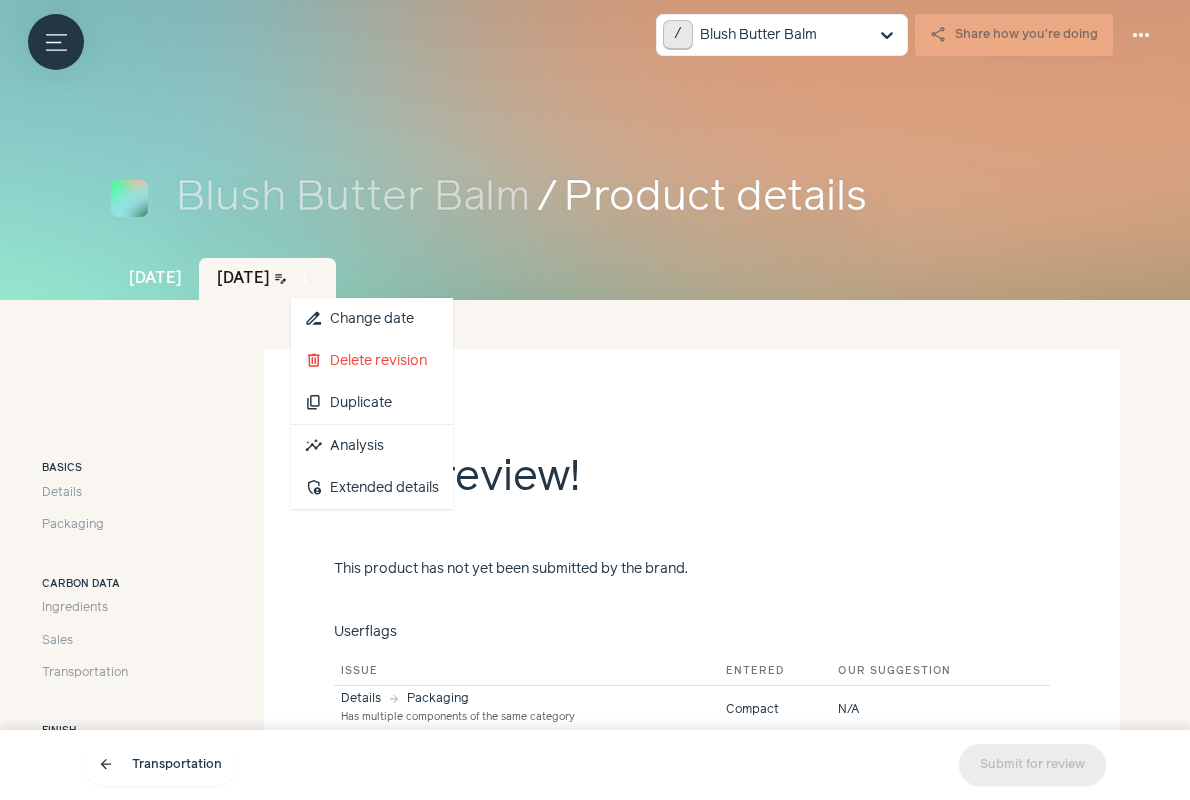 click on "more_vert" at bounding box center [305, 278] 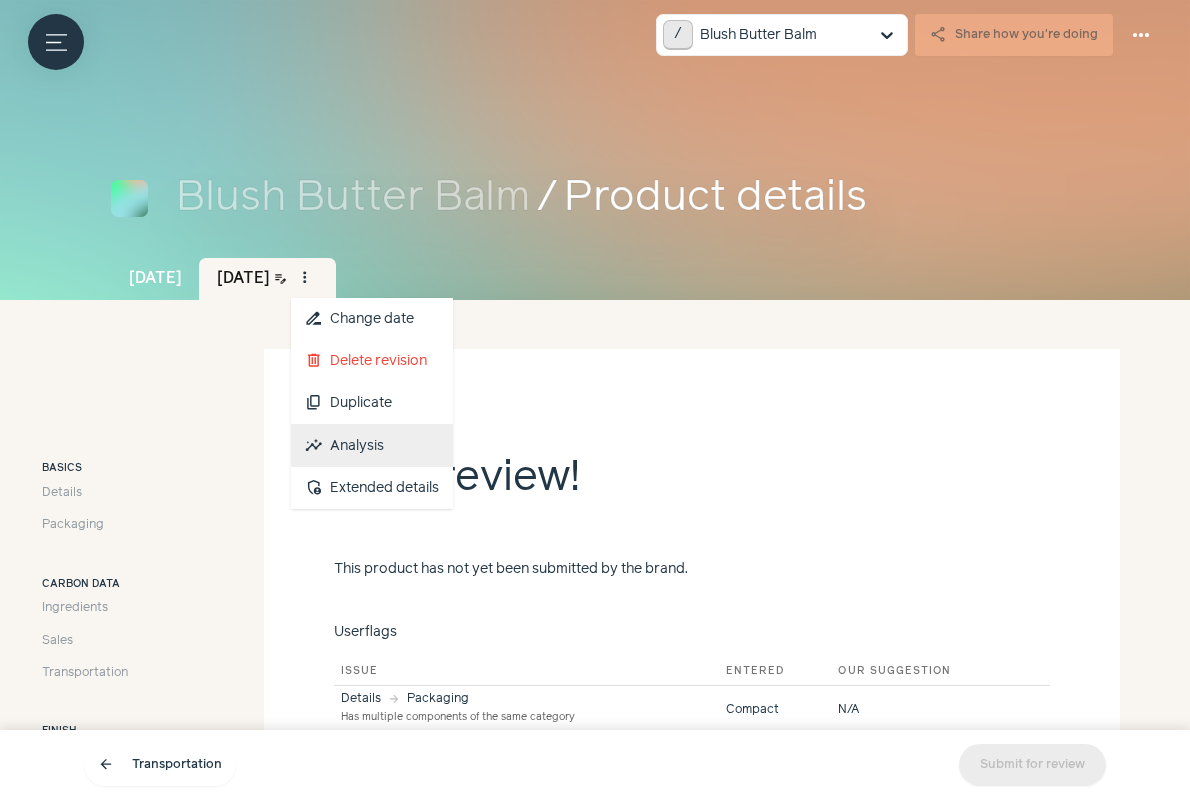 click on "insights   Analysis" at bounding box center [372, 446] 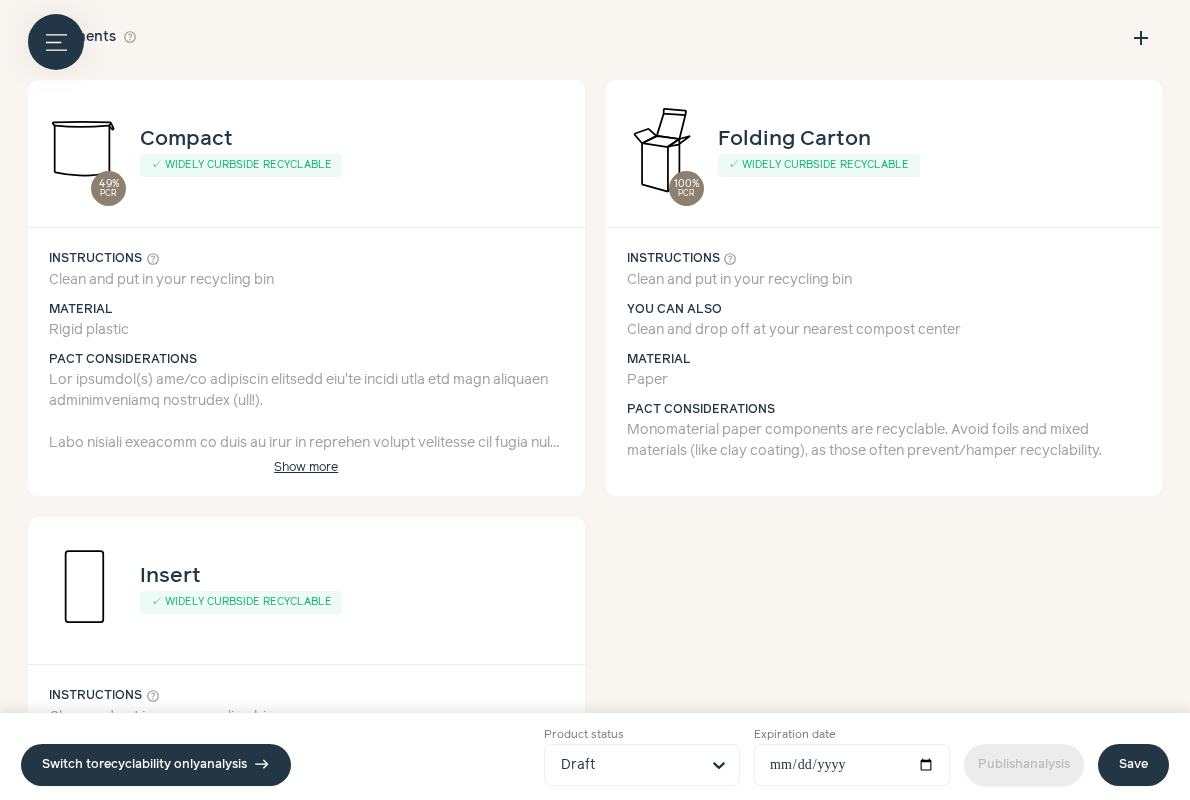 scroll, scrollTop: 4552, scrollLeft: 0, axis: vertical 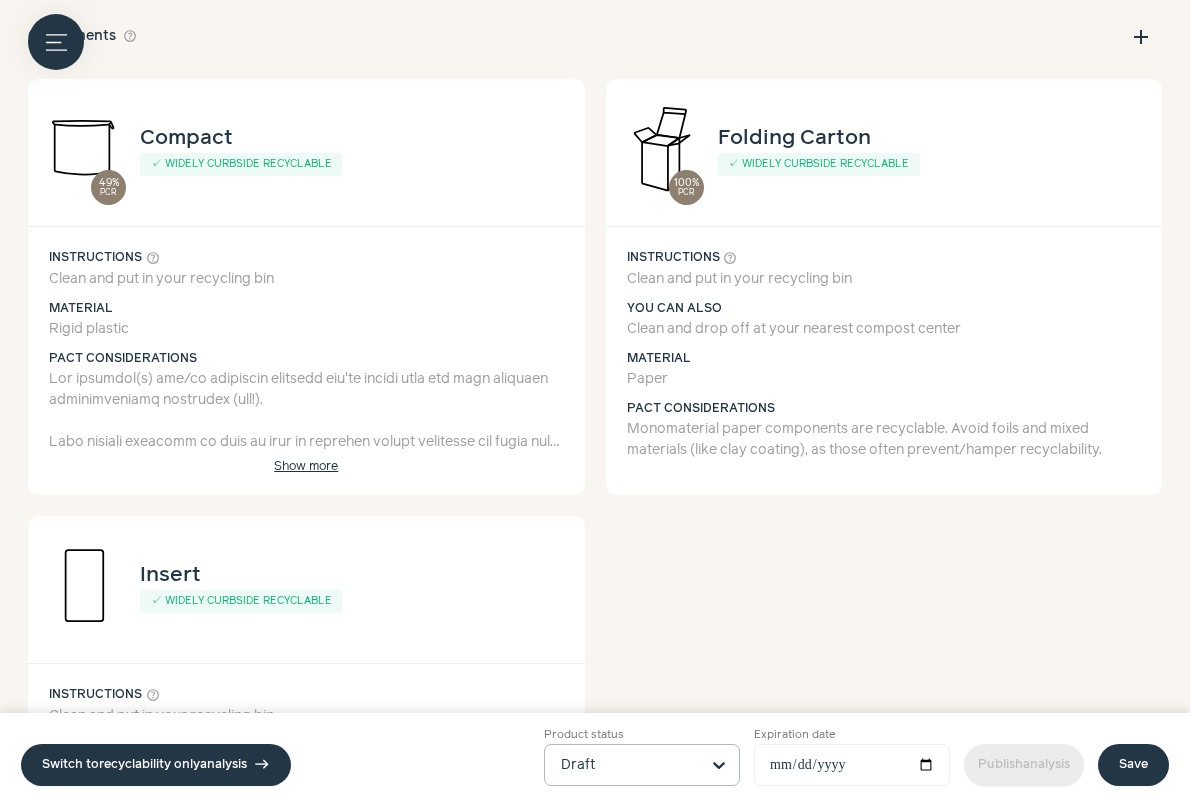 click on "Product status         Draft" 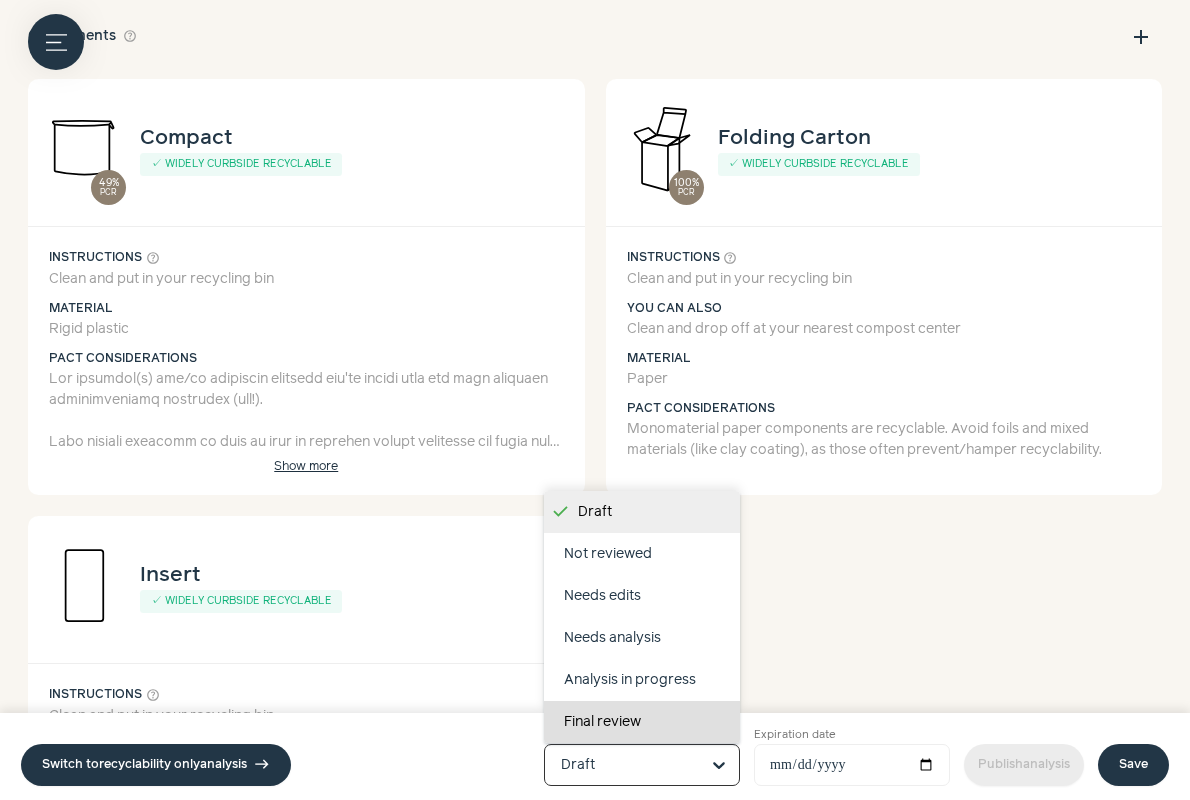 scroll, scrollTop: 126, scrollLeft: 0, axis: vertical 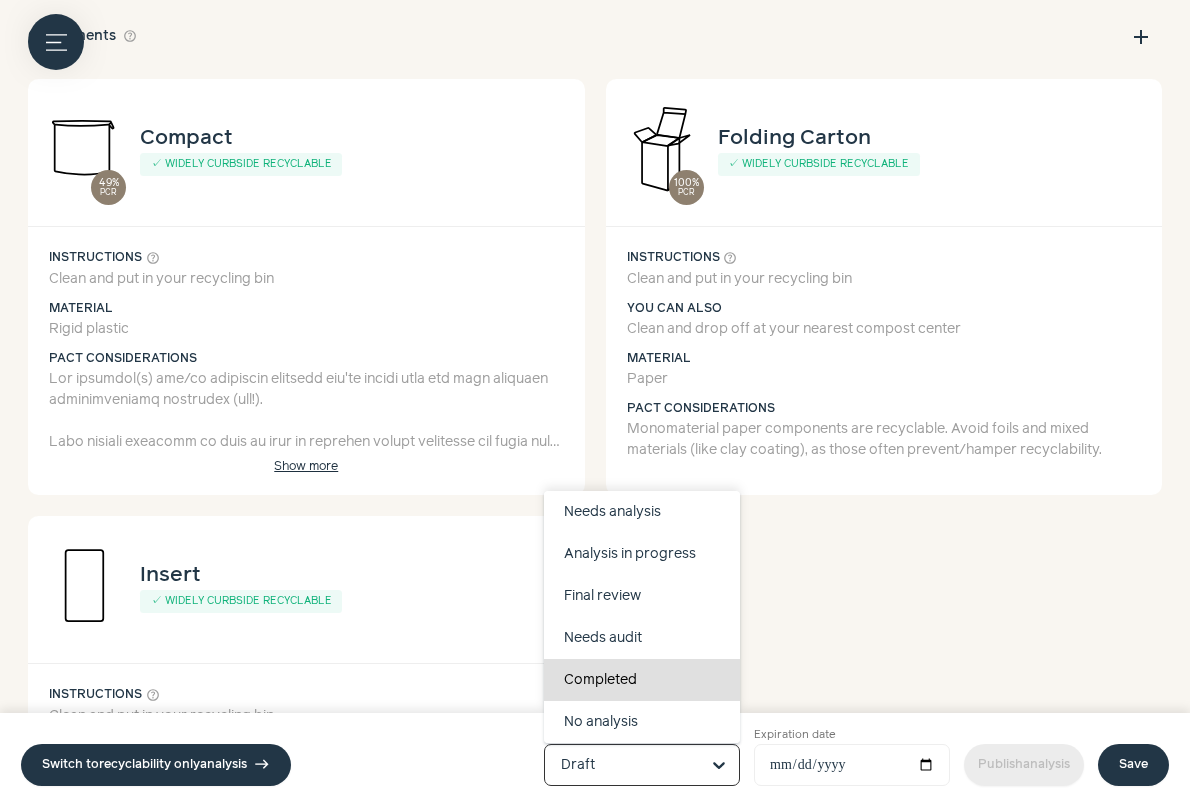 click on "Completed" at bounding box center (642, 680) 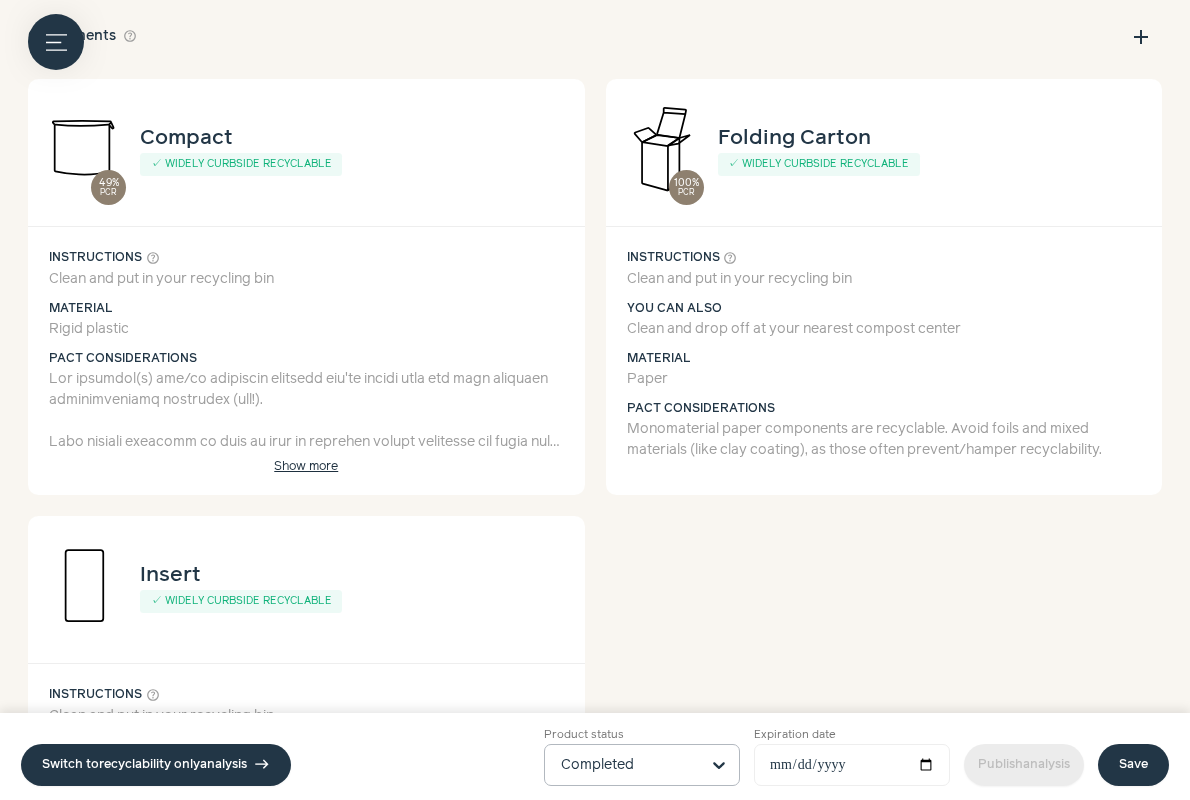 click on "Save" at bounding box center (1133, 765) 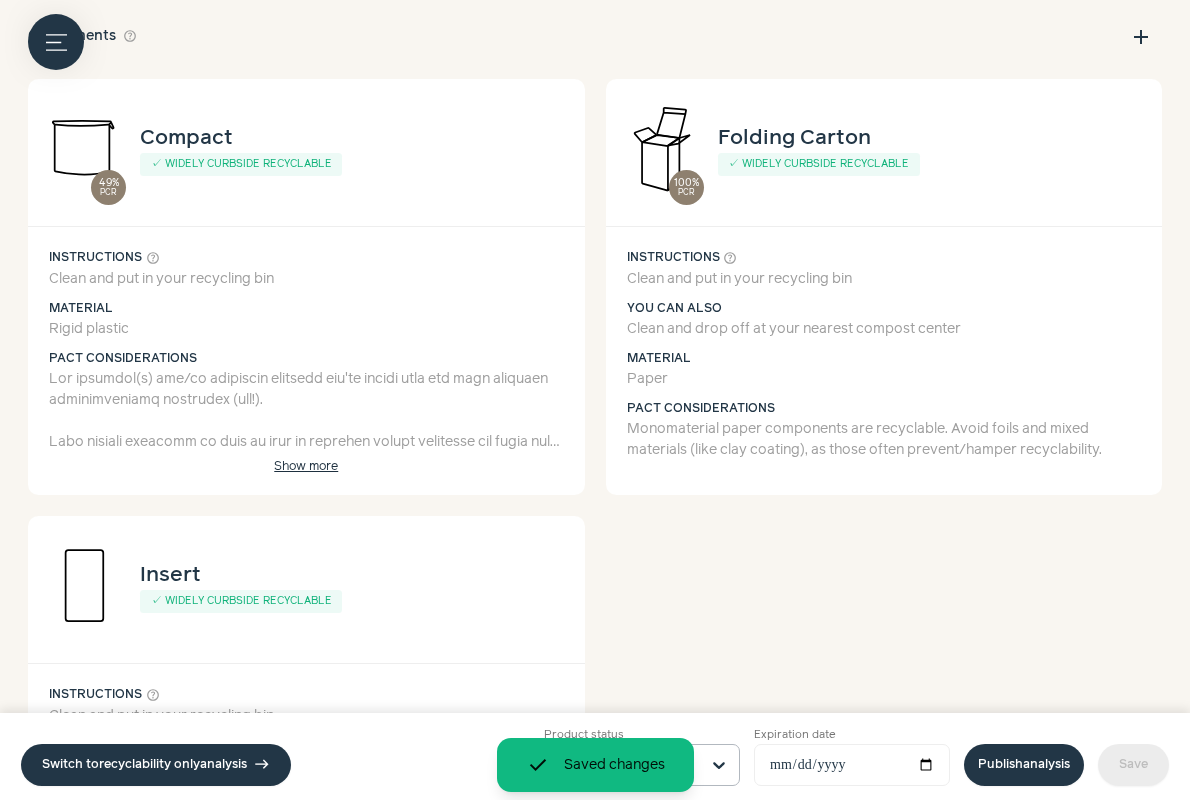 click on "Publish  analysis" at bounding box center [1024, 765] 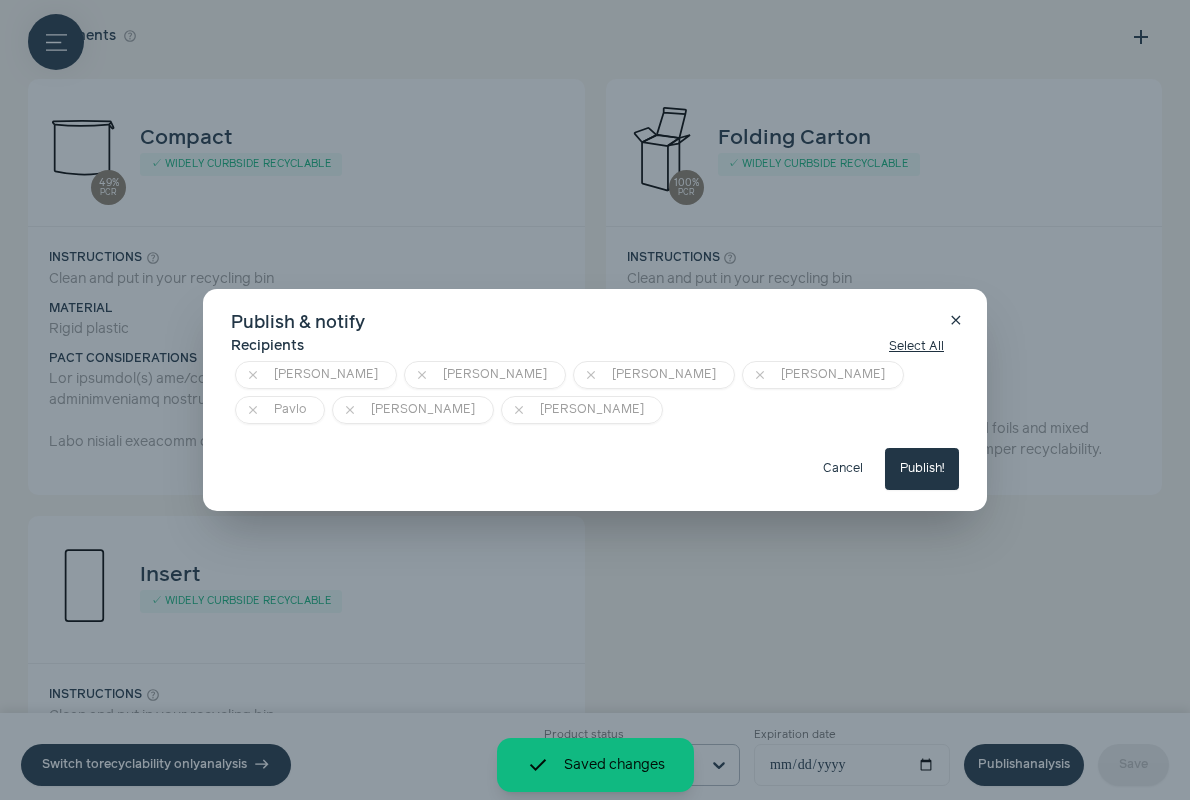 click on "Publish!" at bounding box center (922, 469) 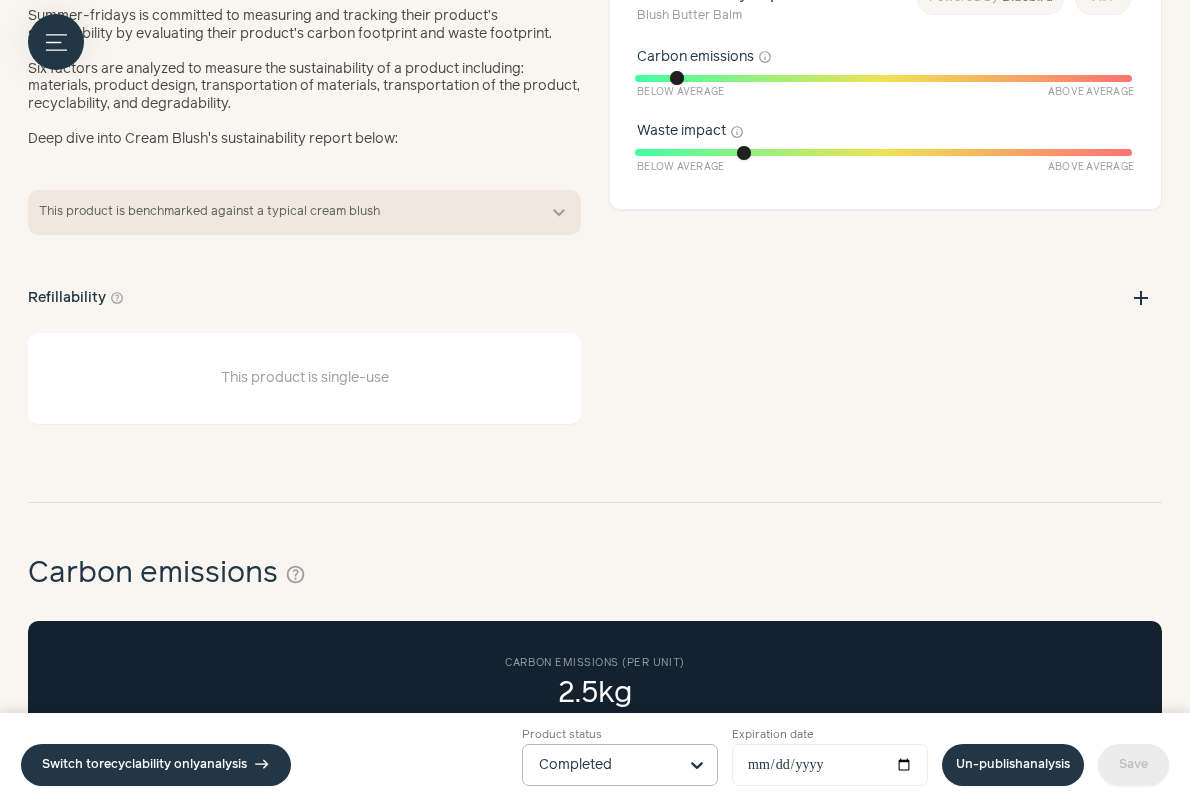 scroll, scrollTop: 0, scrollLeft: 0, axis: both 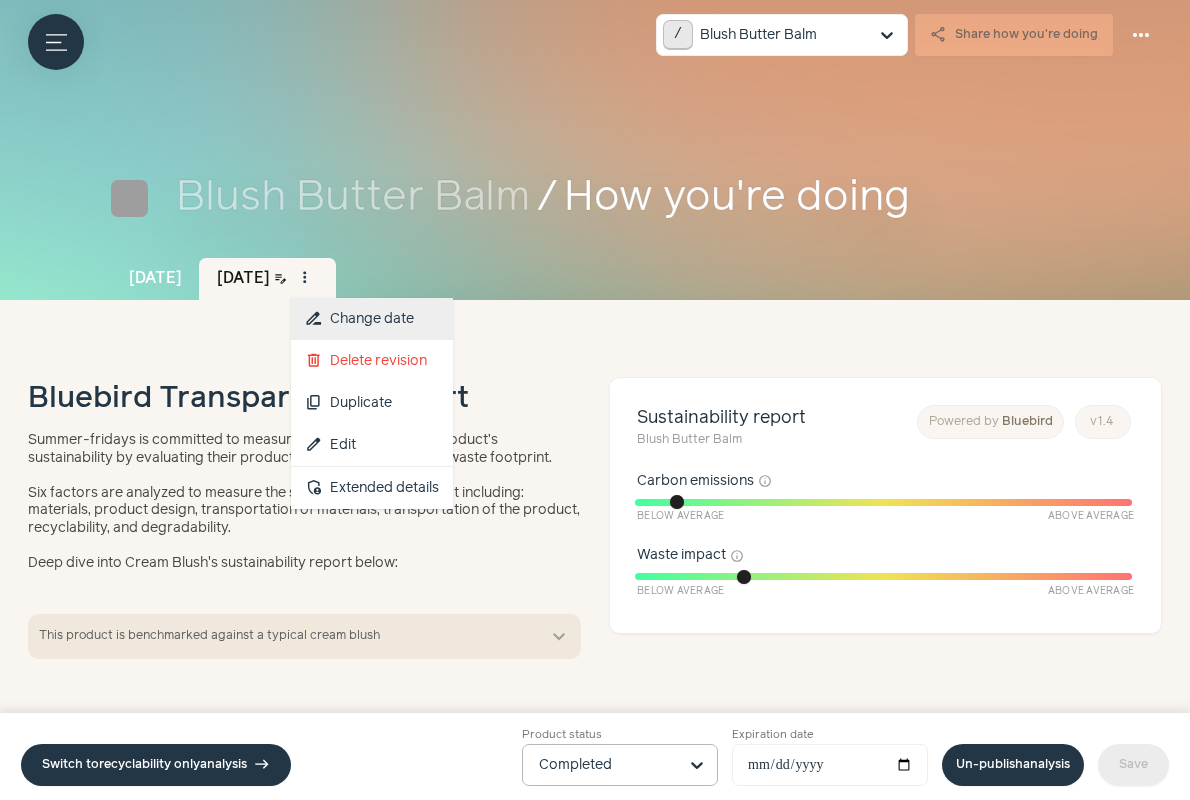 drag, startPoint x: 337, startPoint y: 276, endPoint x: 342, endPoint y: 316, distance: 40.311287 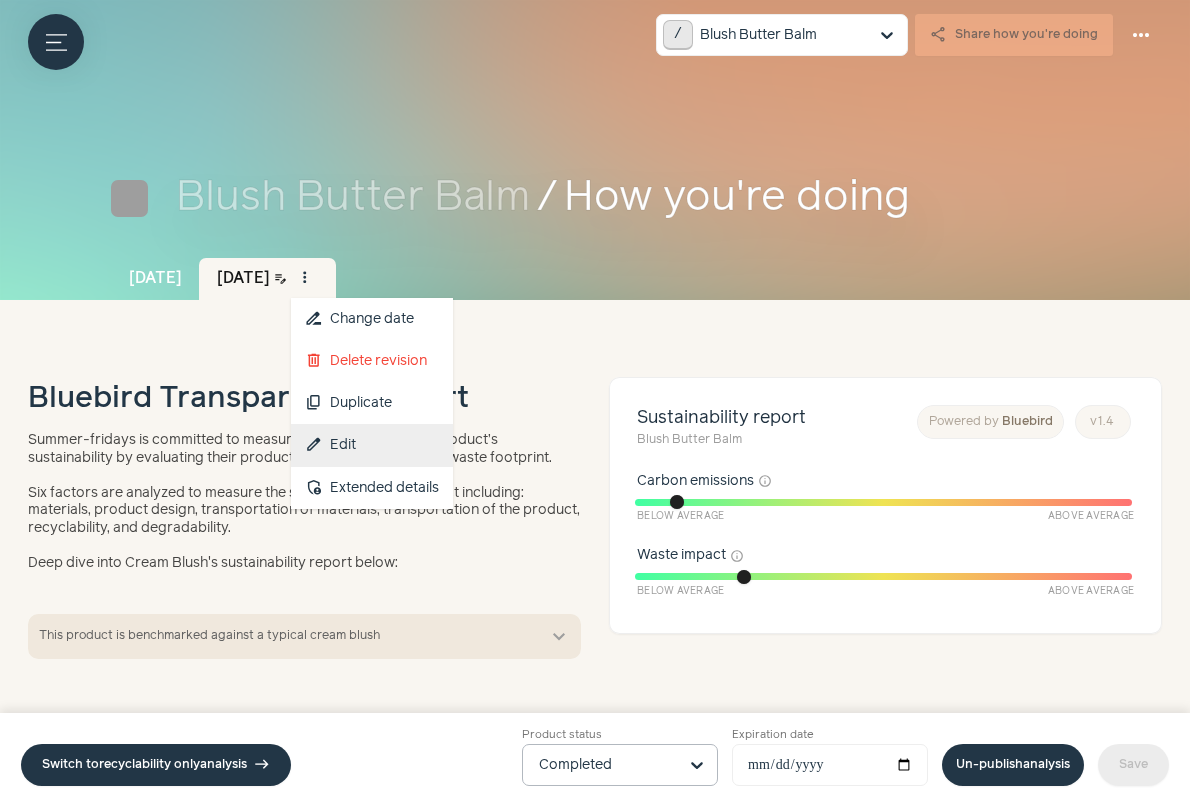 click on "edit   Edit" at bounding box center (372, 445) 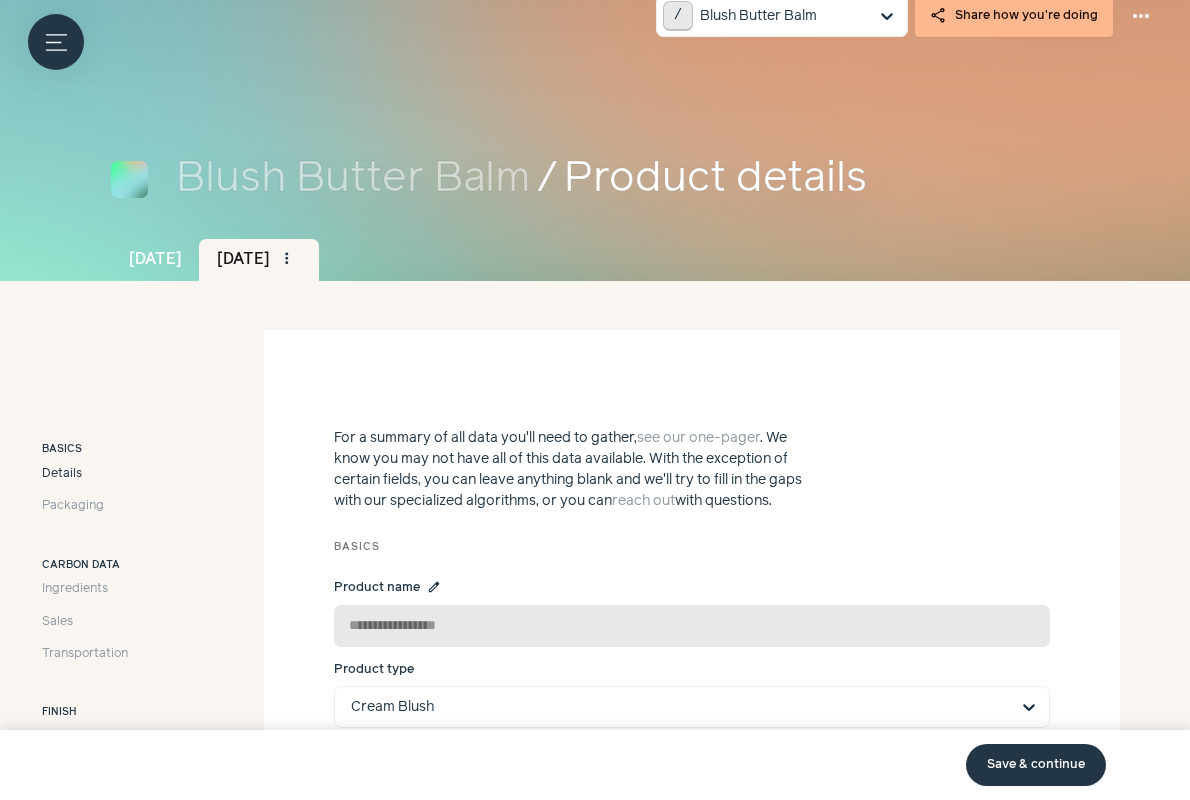 scroll, scrollTop: 20, scrollLeft: 0, axis: vertical 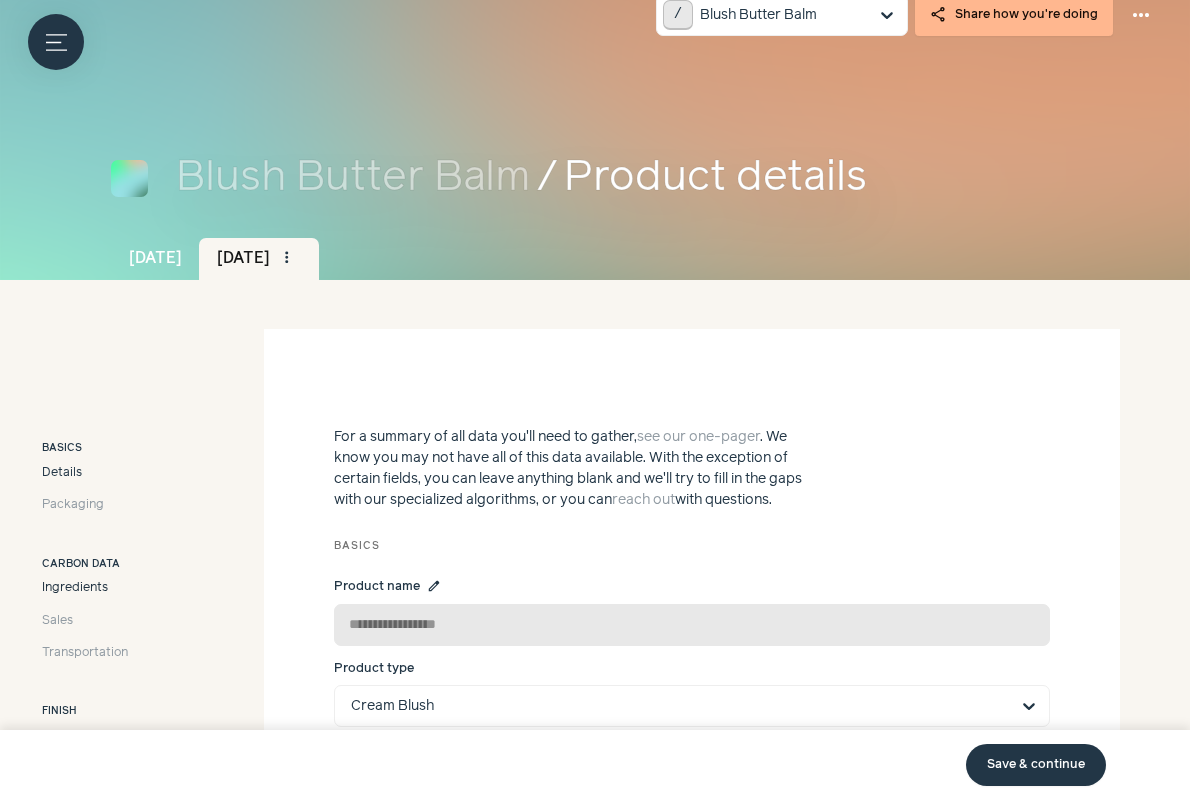 click on "Ingredients" at bounding box center (75, 588) 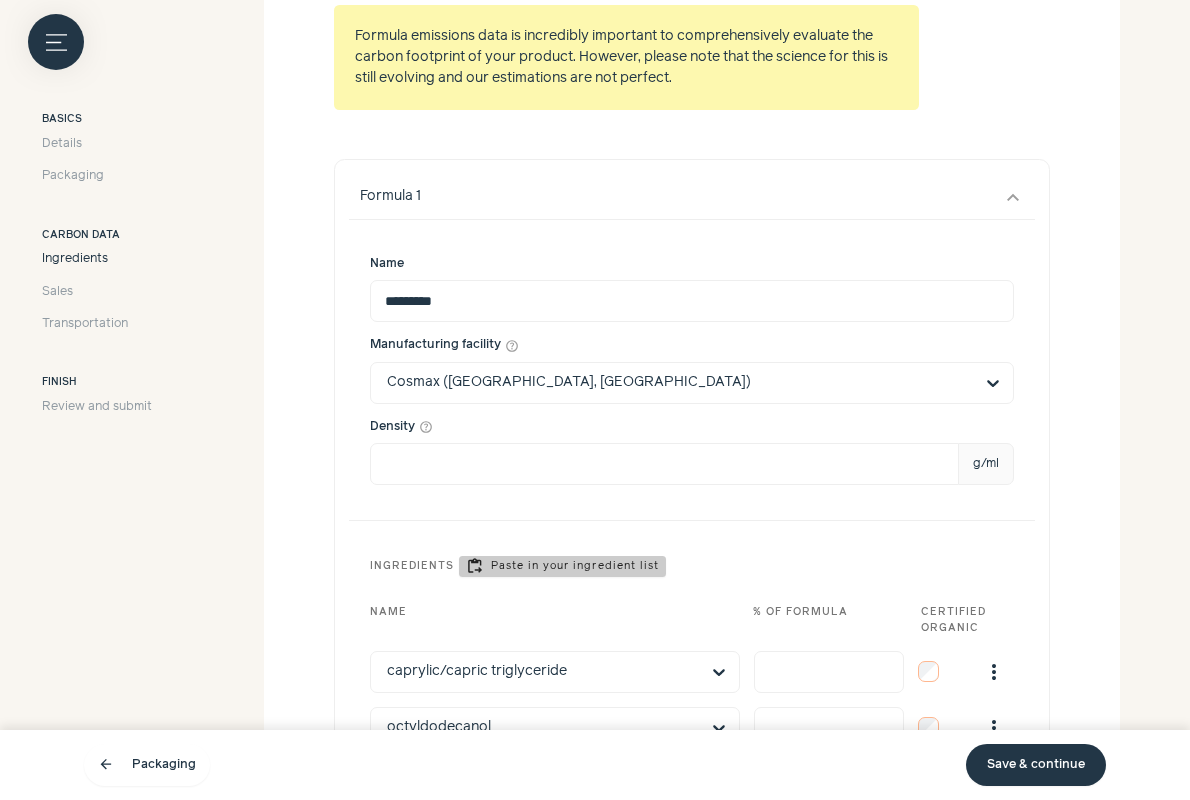 scroll, scrollTop: 0, scrollLeft: 0, axis: both 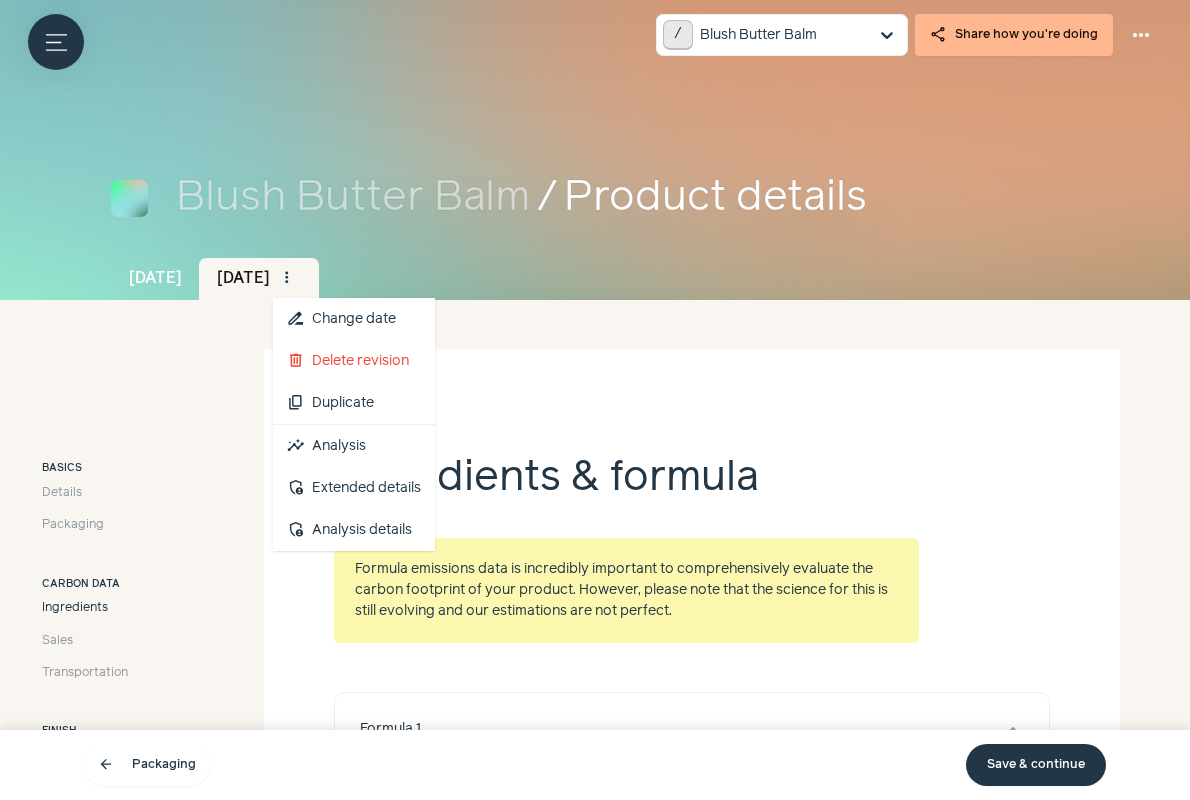 drag, startPoint x: 314, startPoint y: 277, endPoint x: 319, endPoint y: 293, distance: 16.763054 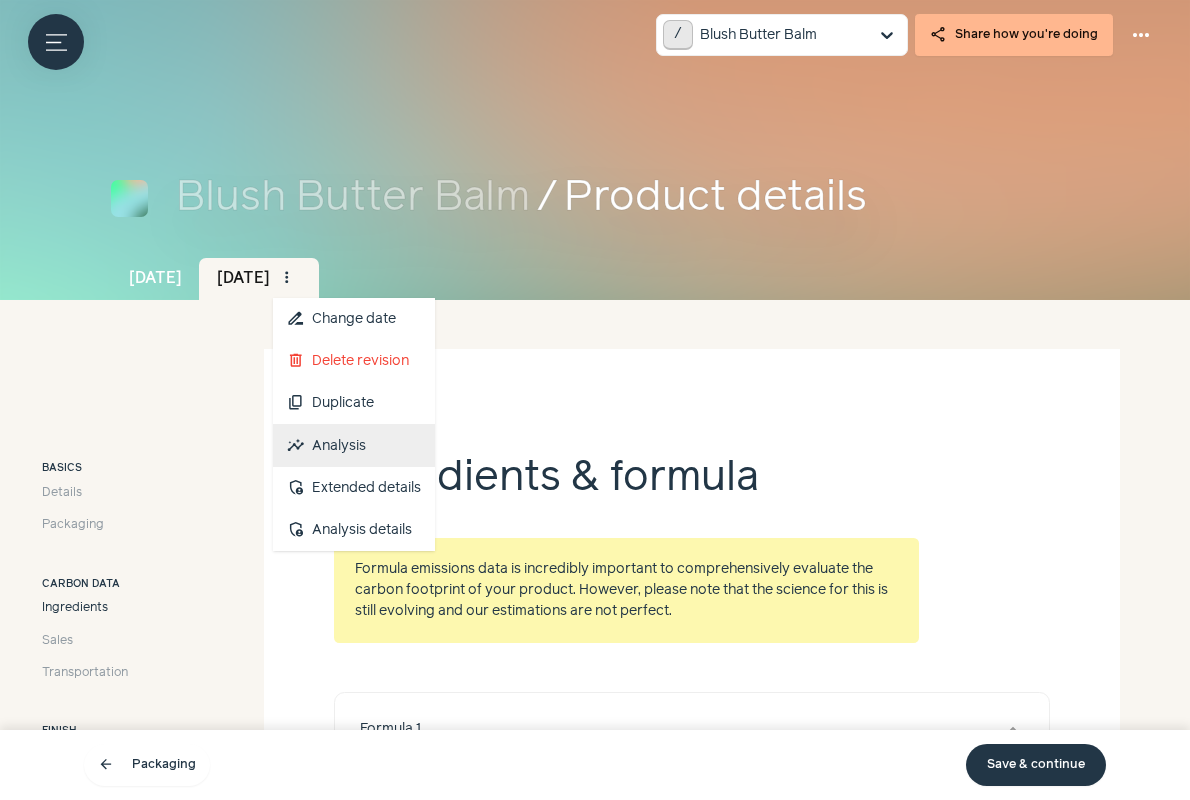 click on "insights   Analysis" at bounding box center [354, 446] 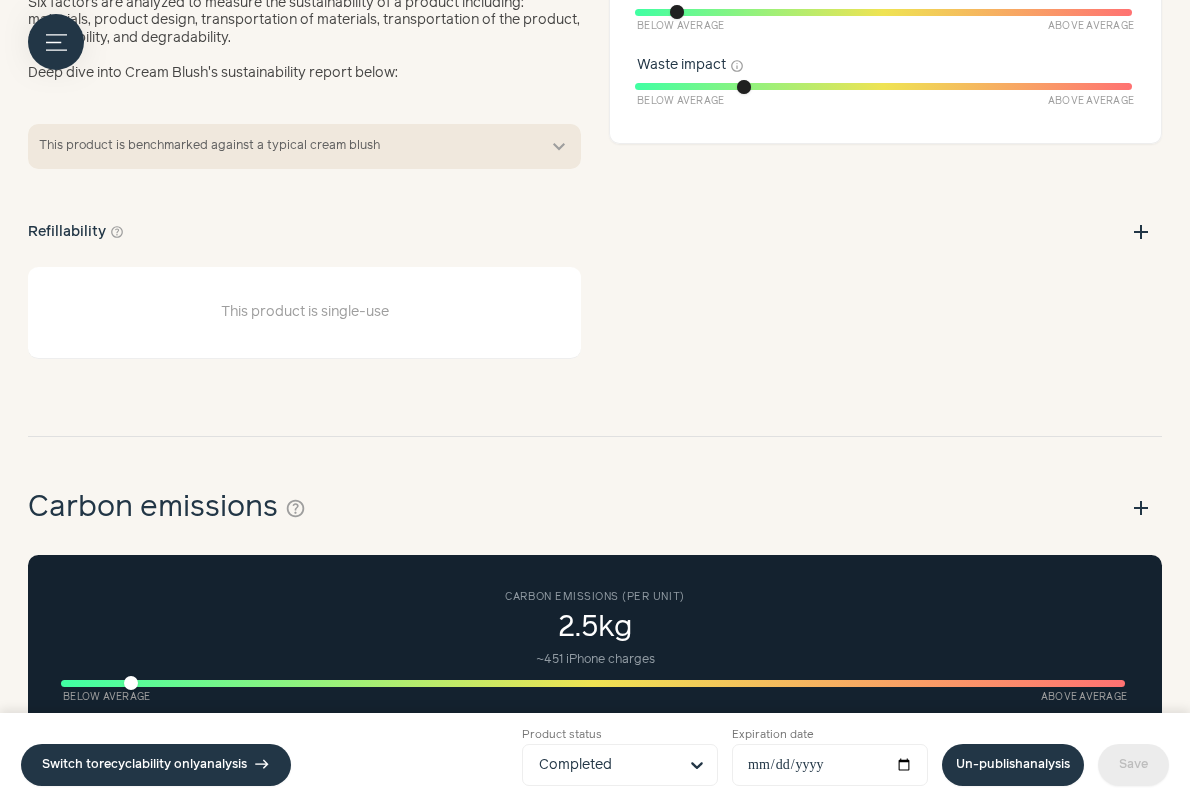 scroll, scrollTop: 0, scrollLeft: 0, axis: both 